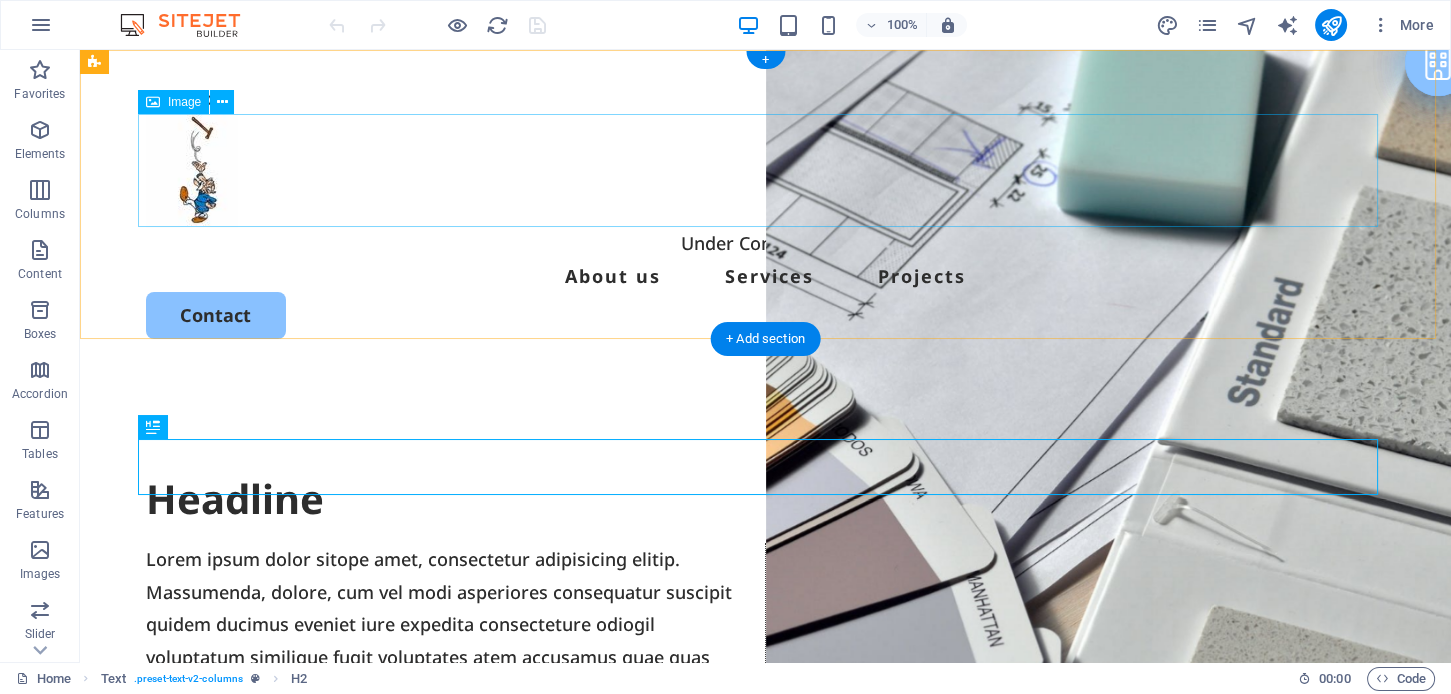 scroll, scrollTop: 0, scrollLeft: 0, axis: both 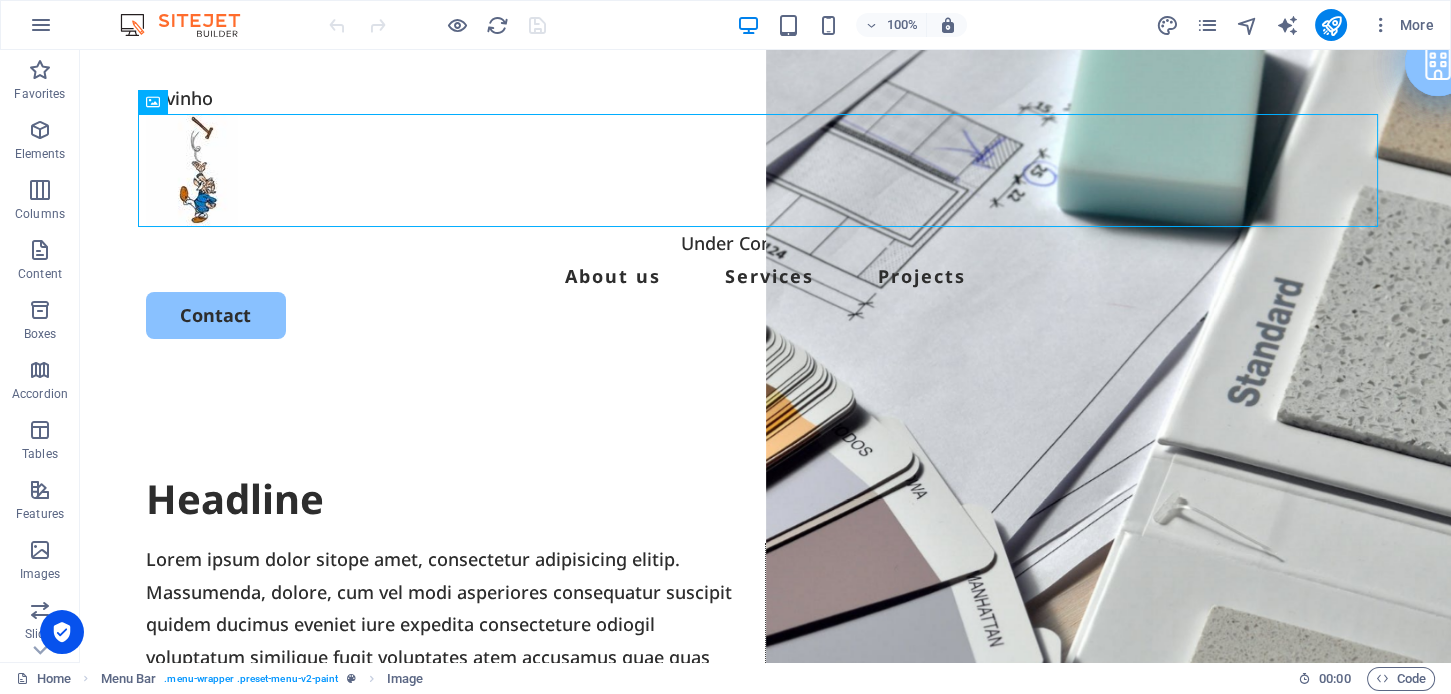 click on "Image" at bounding box center (160, 102) 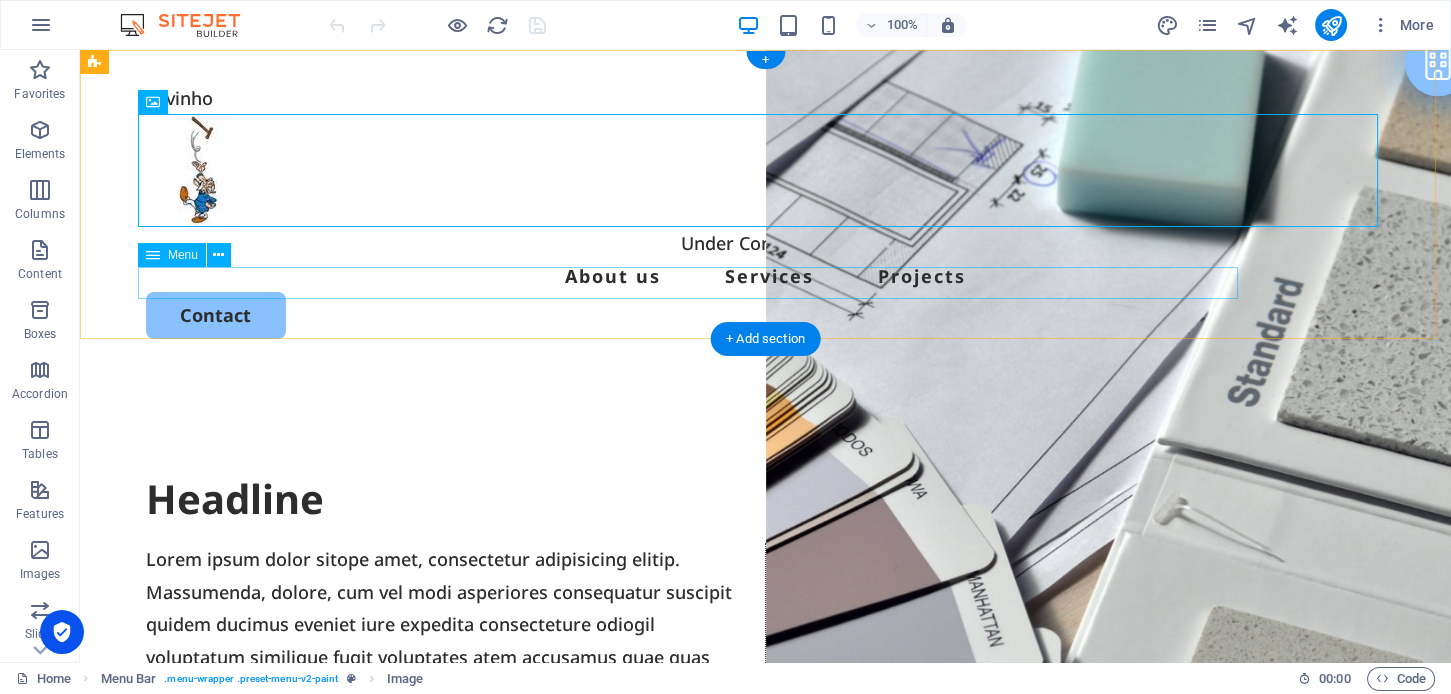 click on "About us Services Projects" at bounding box center (766, 276) 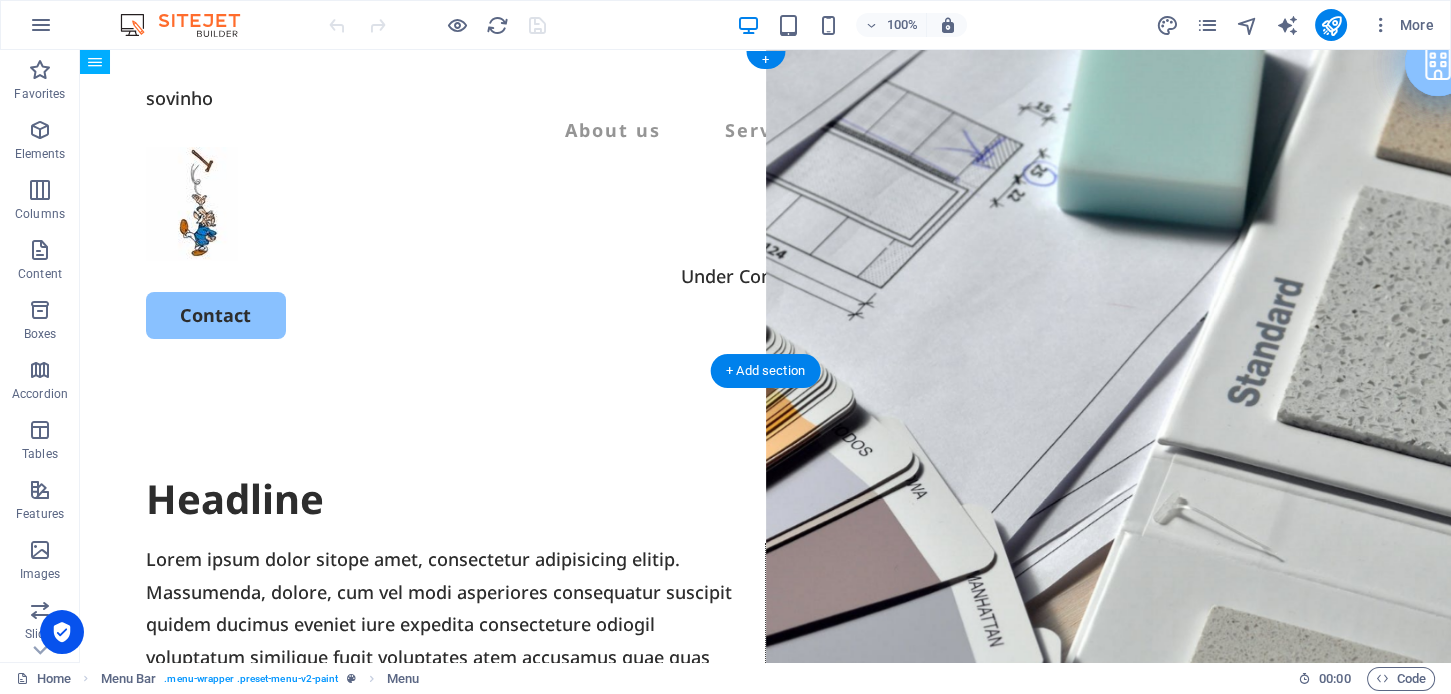 drag, startPoint x: 254, startPoint y: 307, endPoint x: 219, endPoint y: 178, distance: 133.66376 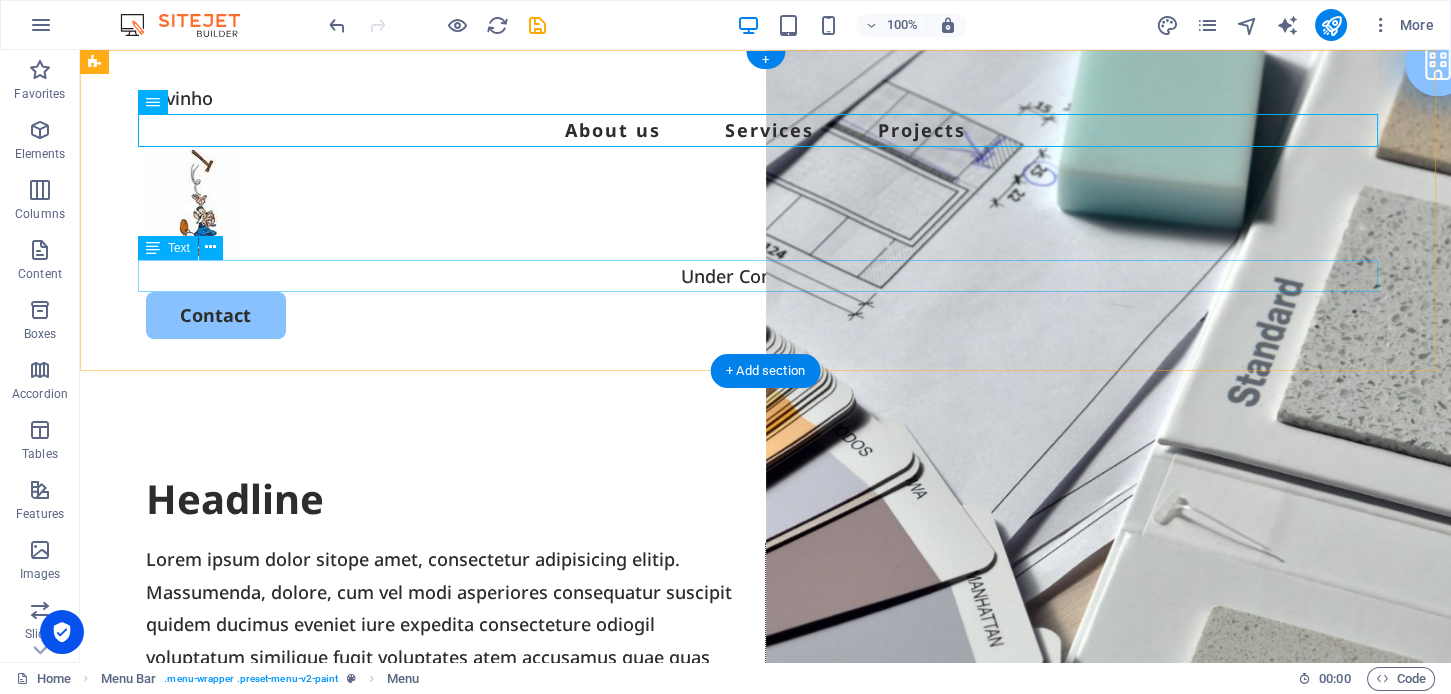 click on "Under Construction" at bounding box center (766, 276) 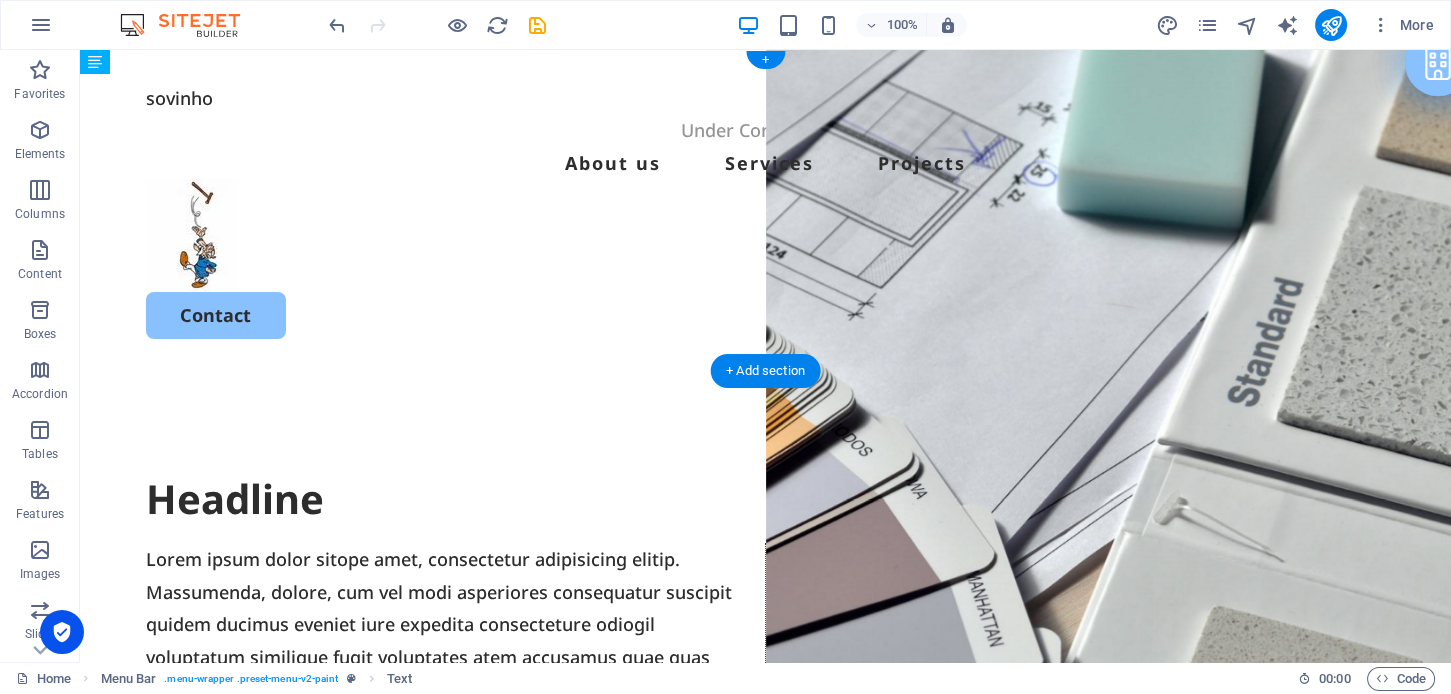 drag, startPoint x: 254, startPoint y: 303, endPoint x: 180, endPoint y: 118, distance: 199.2511 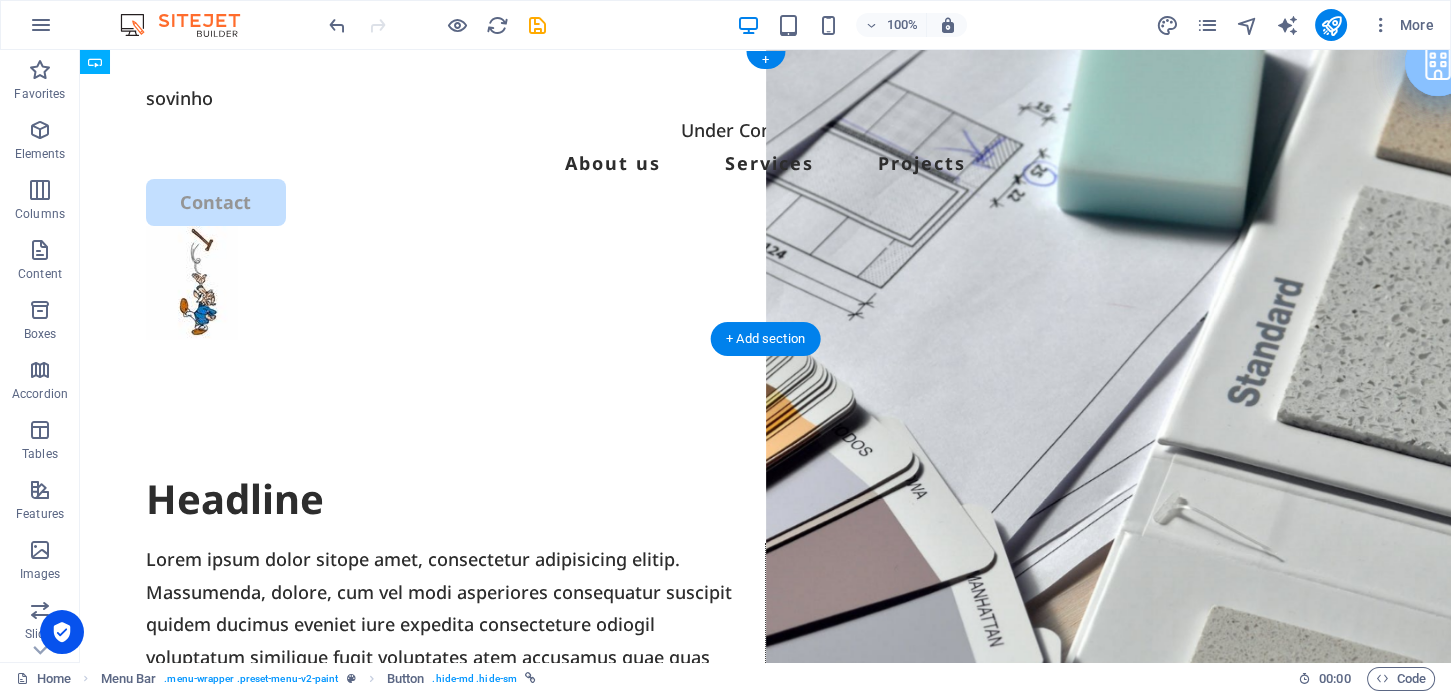 drag, startPoint x: 266, startPoint y: 335, endPoint x: 1314, endPoint y: 172, distance: 1060.6003 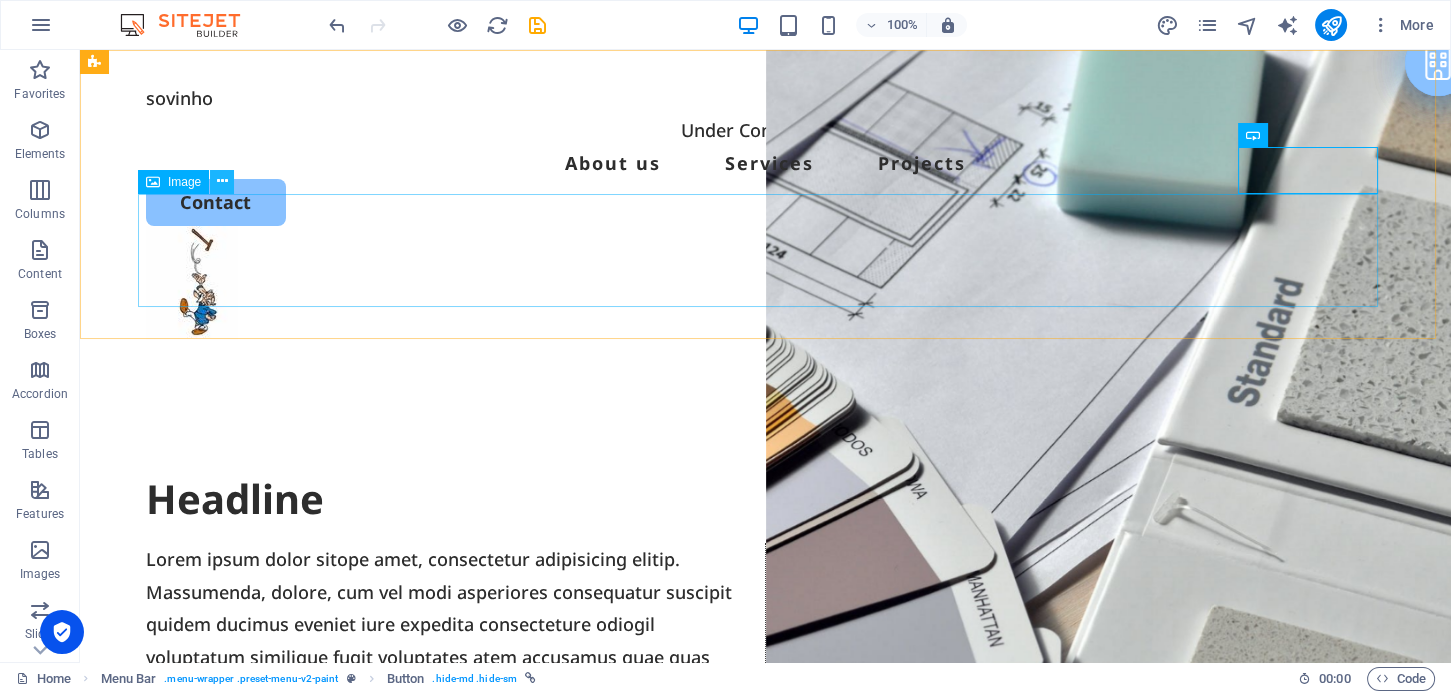click at bounding box center [222, 181] 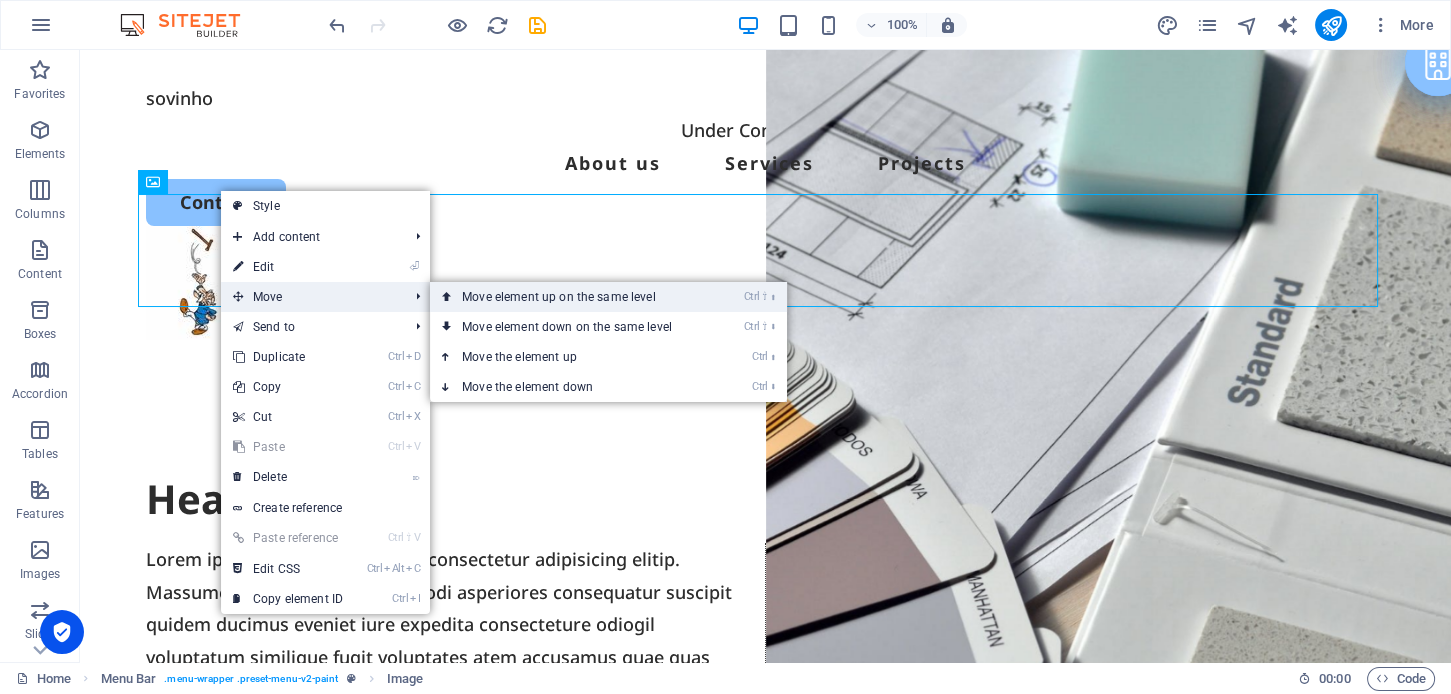 click on "Ctrl ⇧ ⬆  Move element up on the same level" at bounding box center (571, 297) 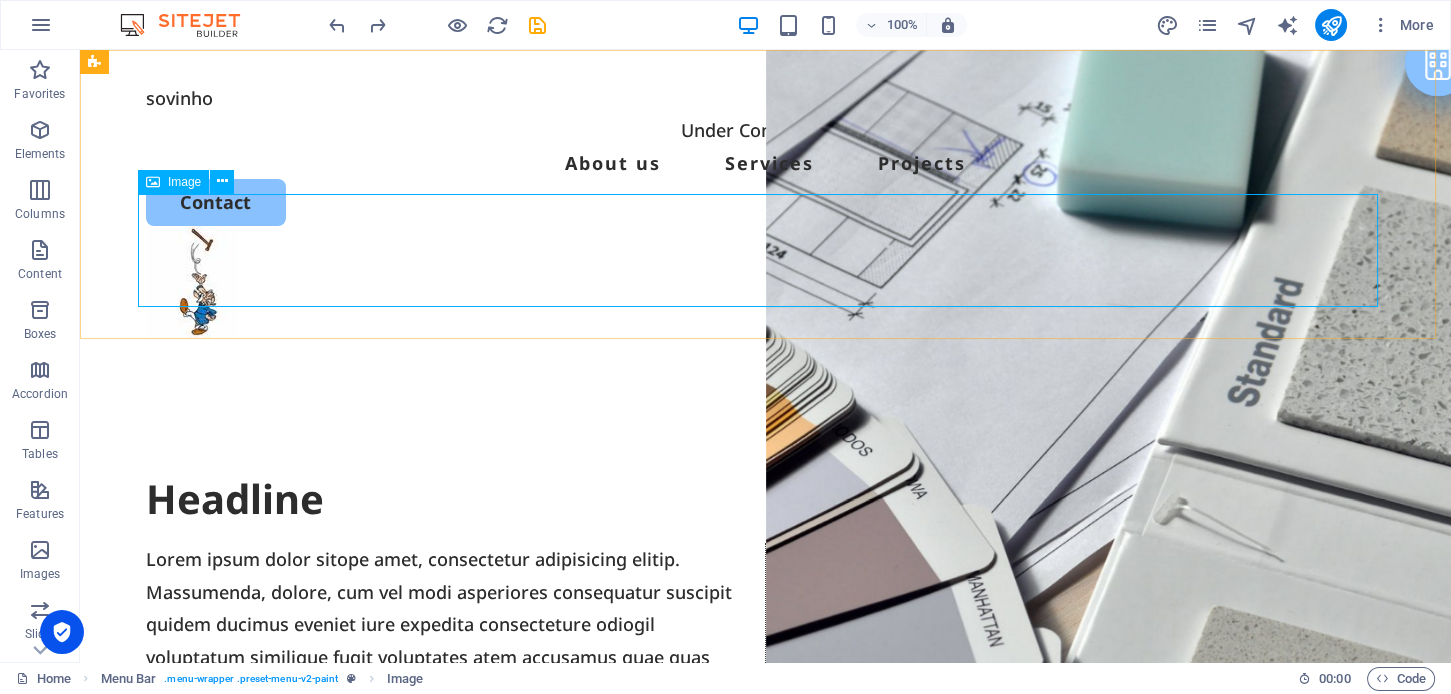 click on "Image" at bounding box center [184, 182] 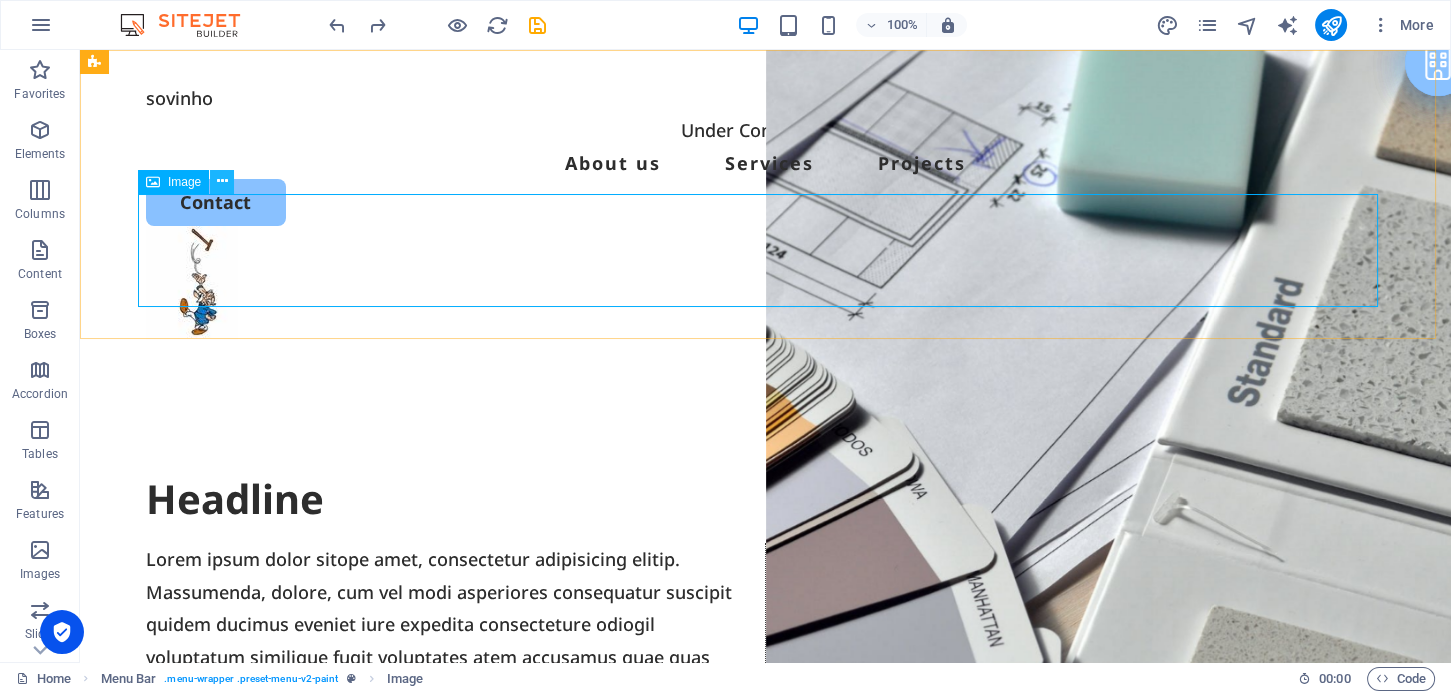 click at bounding box center [222, 182] 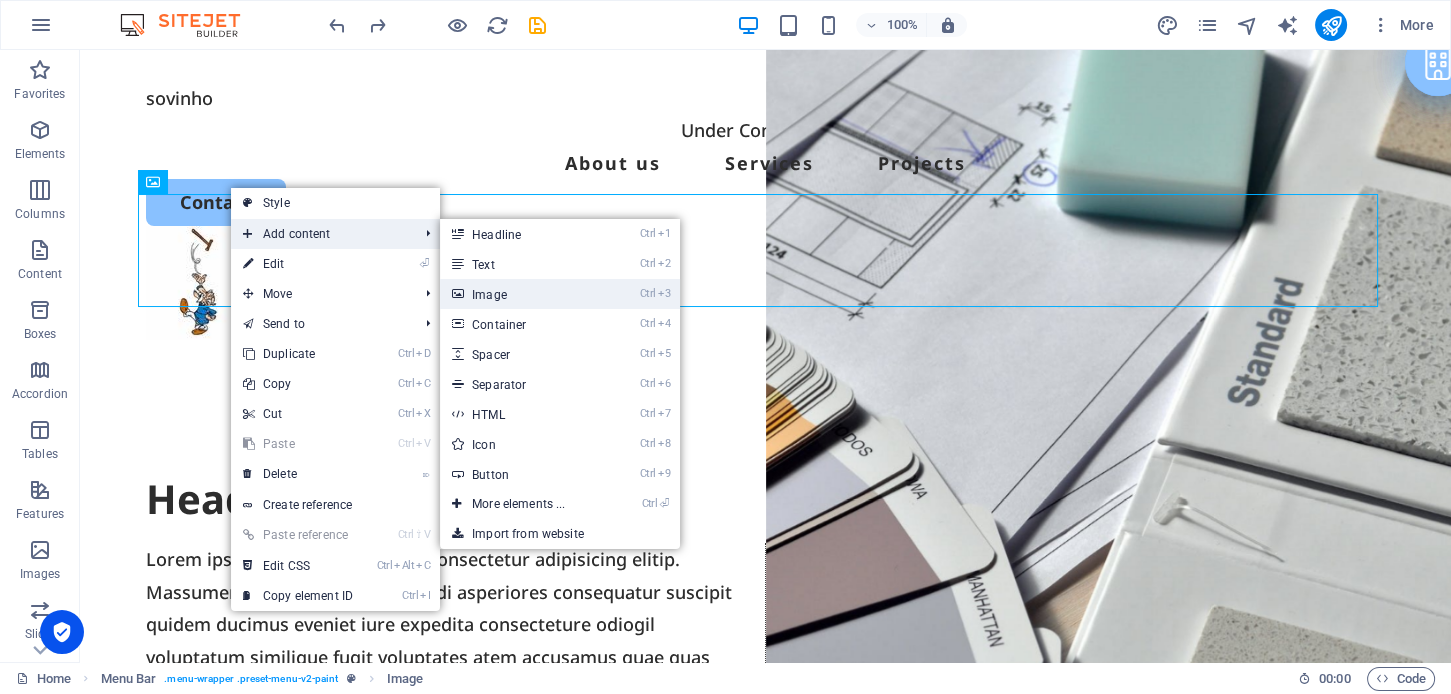 click on "Ctrl 3  Image" at bounding box center (522, 294) 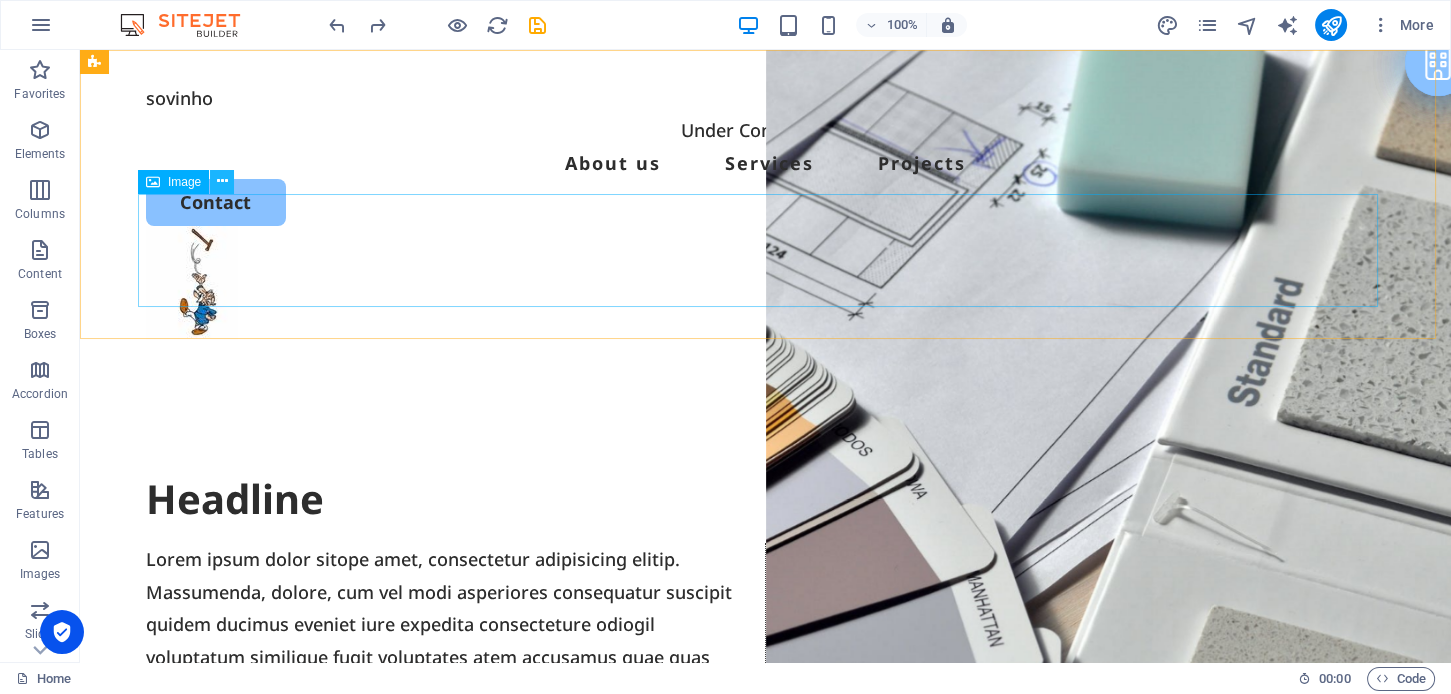 click at bounding box center (222, 181) 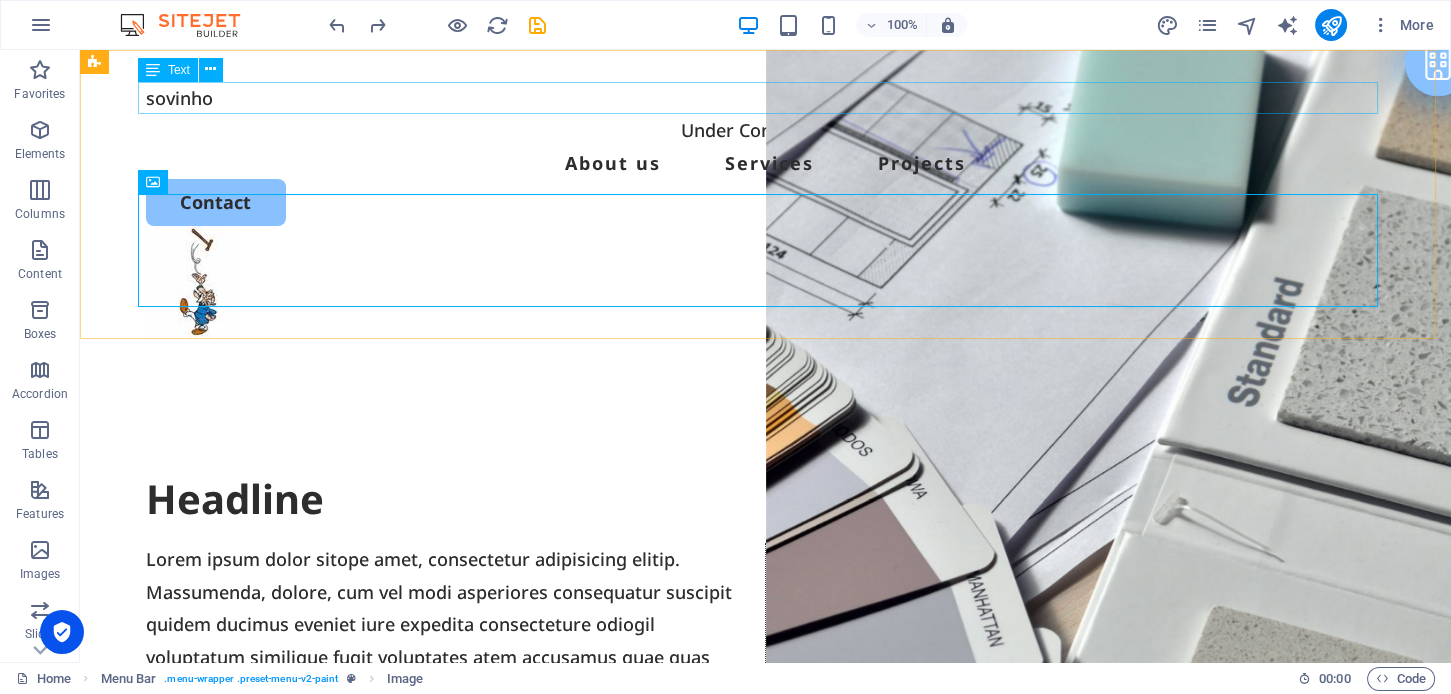 click on "Text" at bounding box center [179, 70] 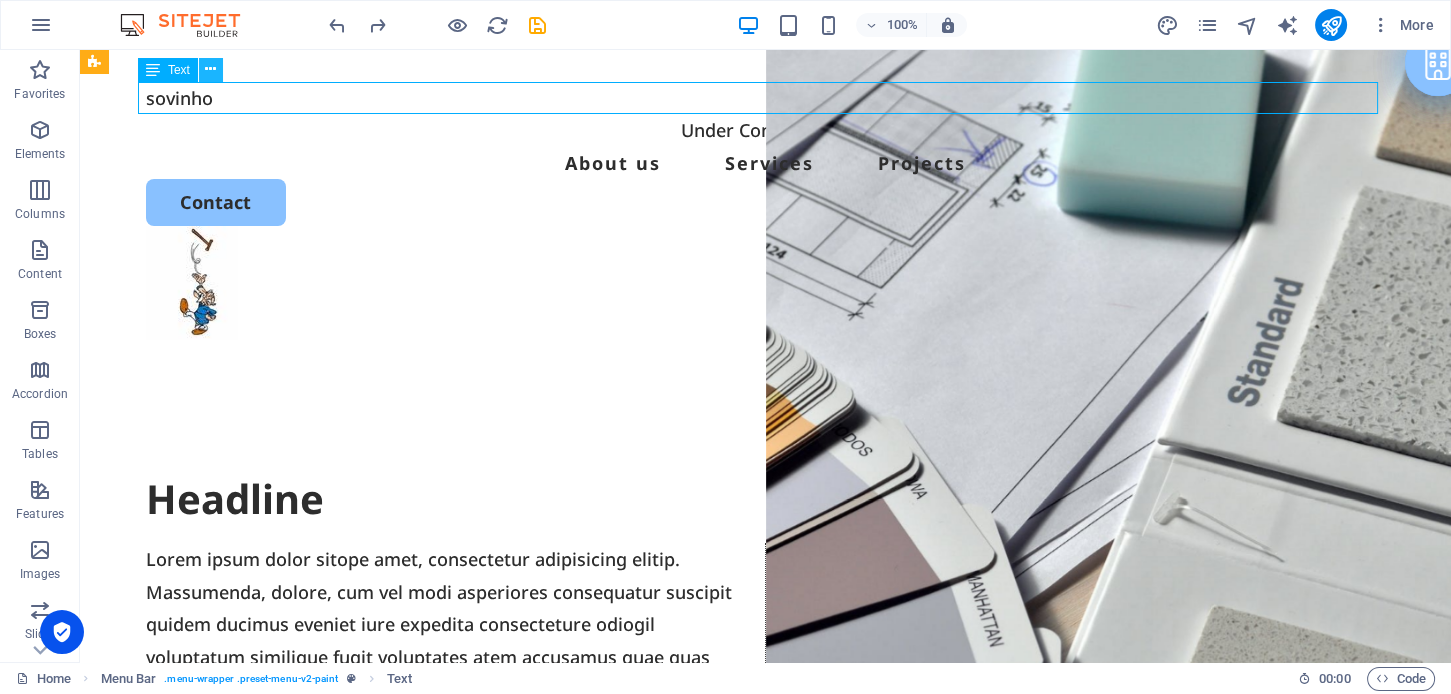 click at bounding box center [211, 70] 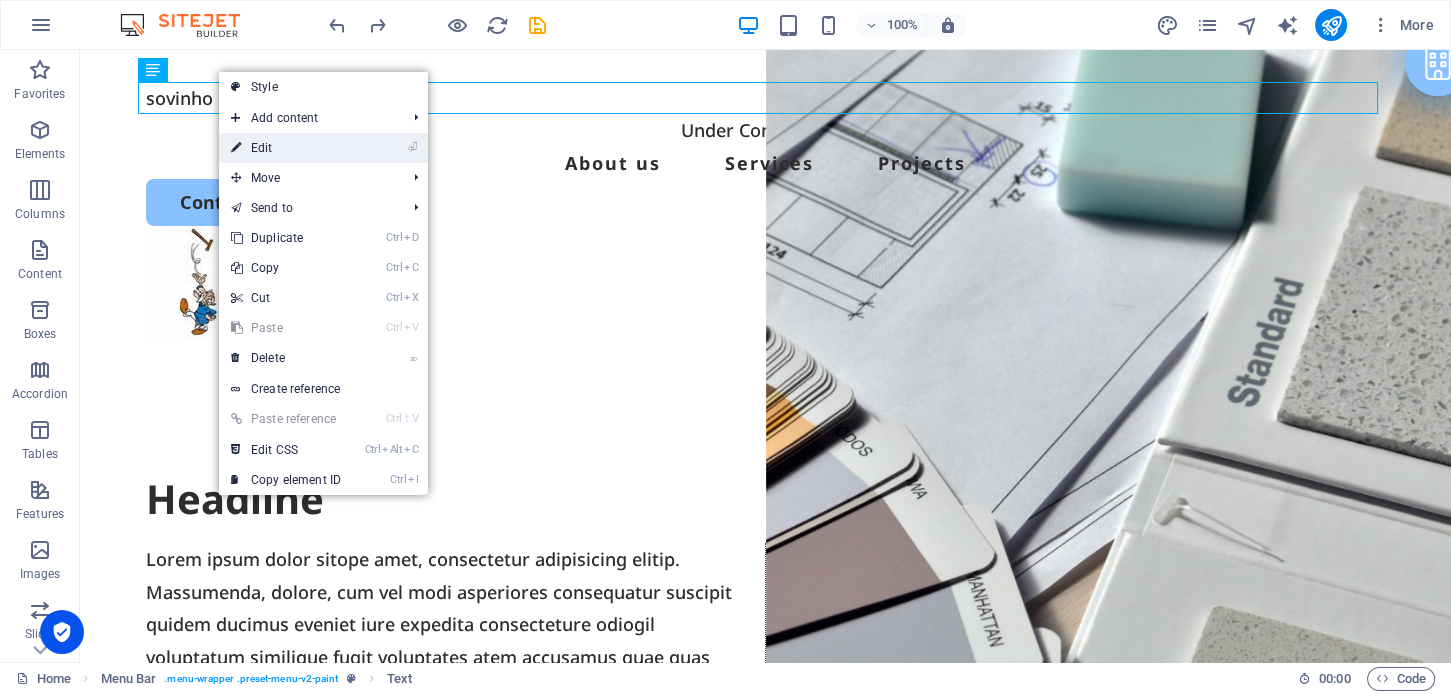 click on "⏎  Edit" at bounding box center [286, 148] 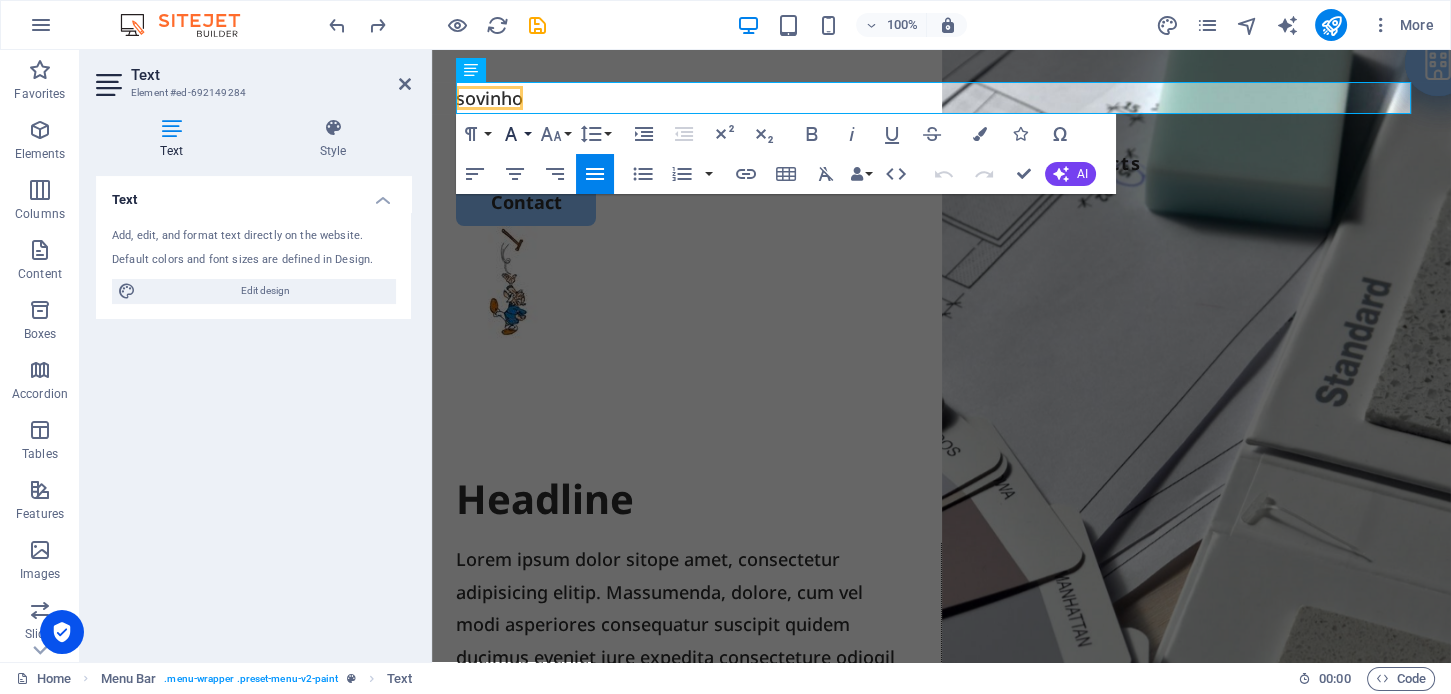 click on "Font Family" at bounding box center (515, 134) 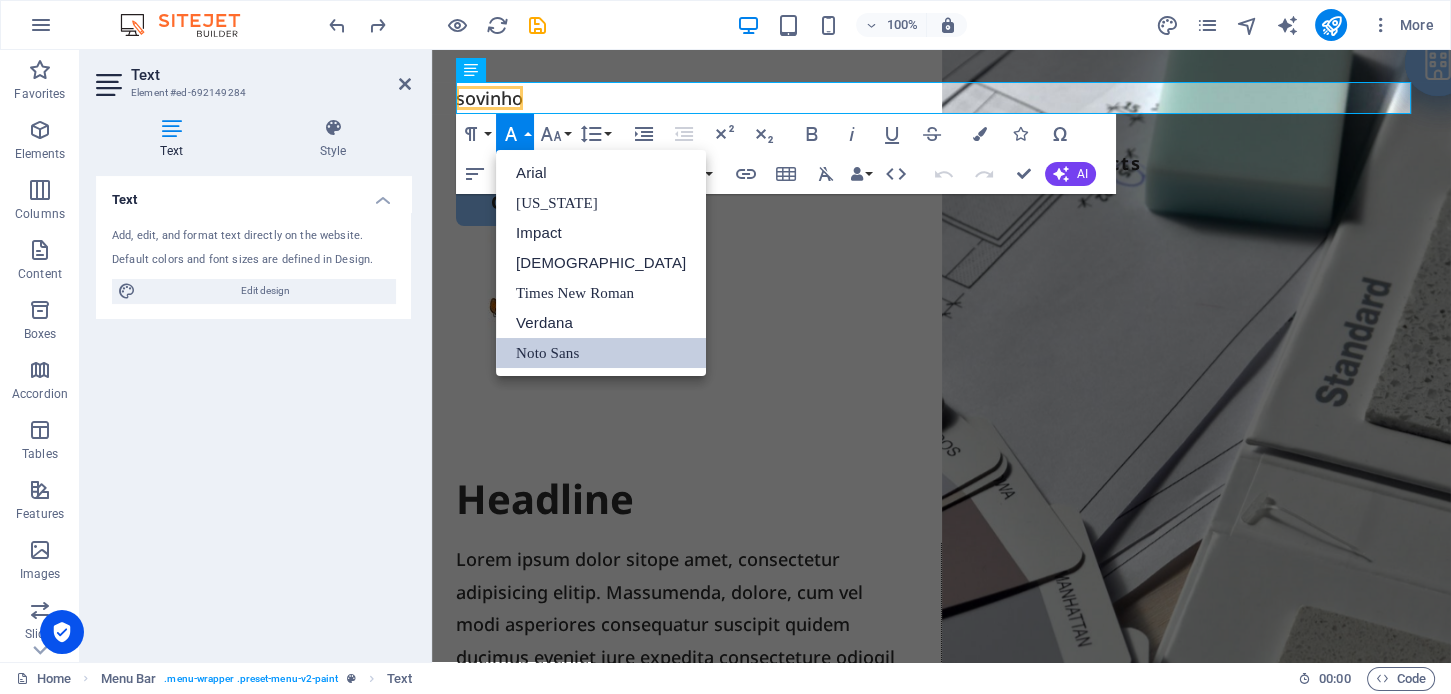 scroll, scrollTop: 0, scrollLeft: 0, axis: both 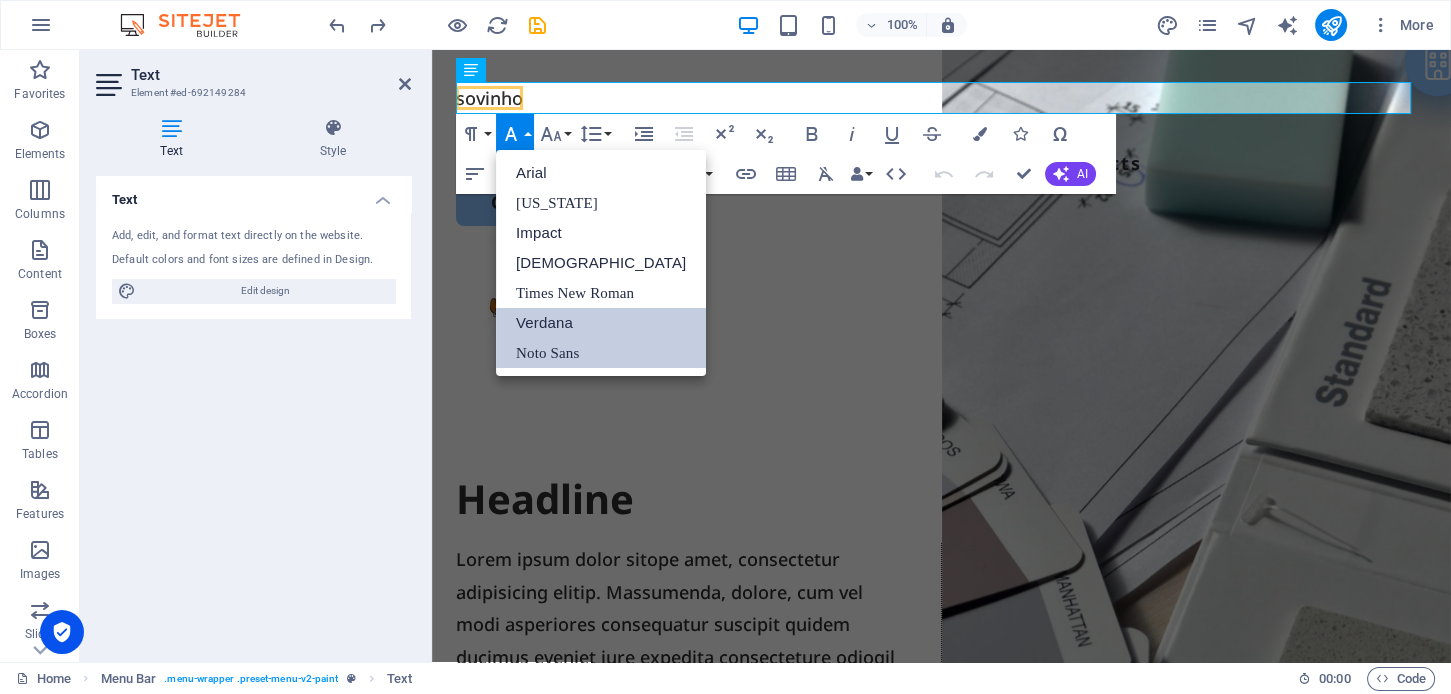 click on "Verdana" at bounding box center [601, 323] 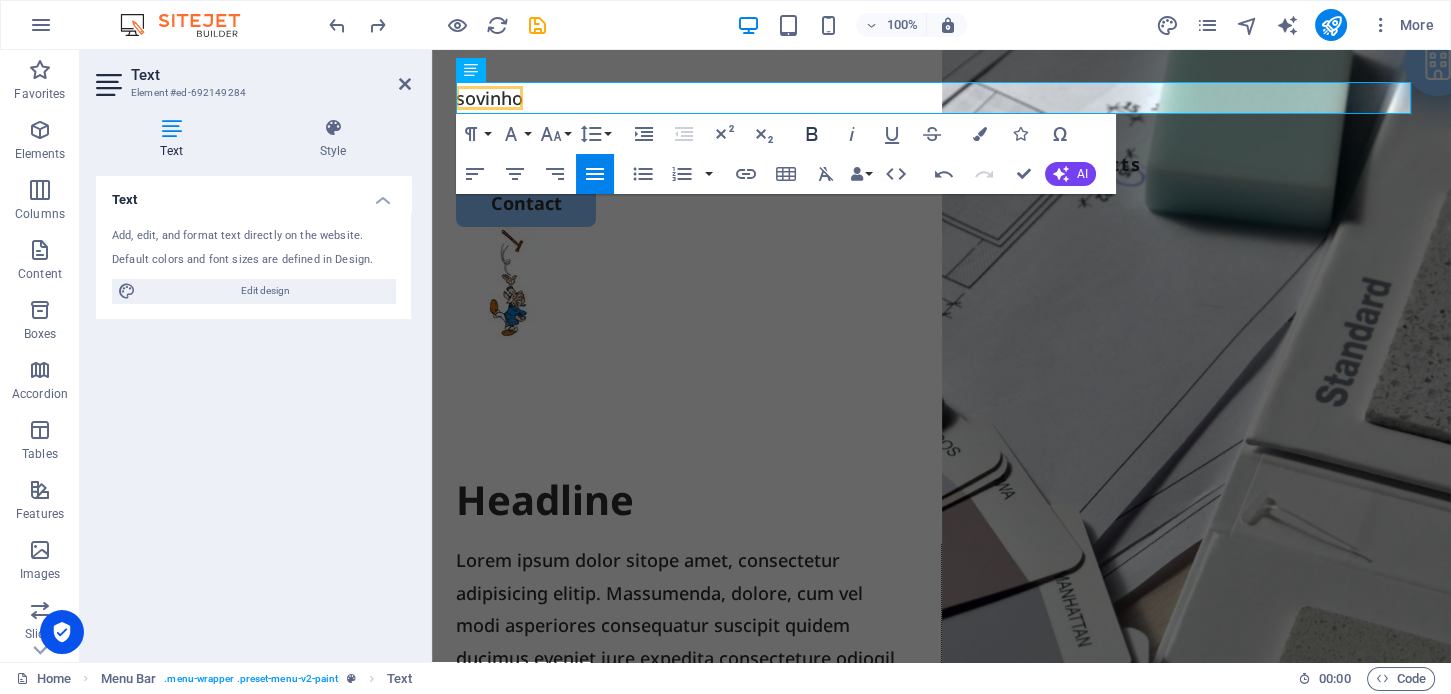 click 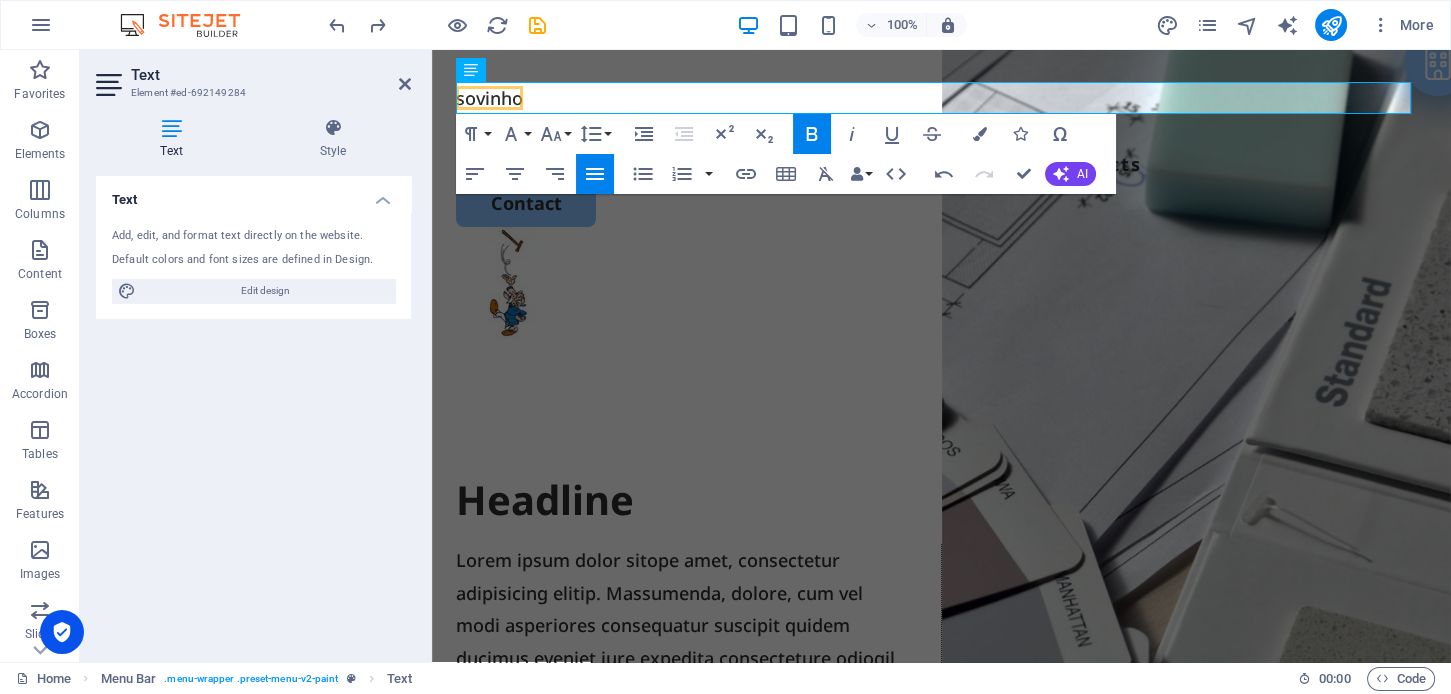 click 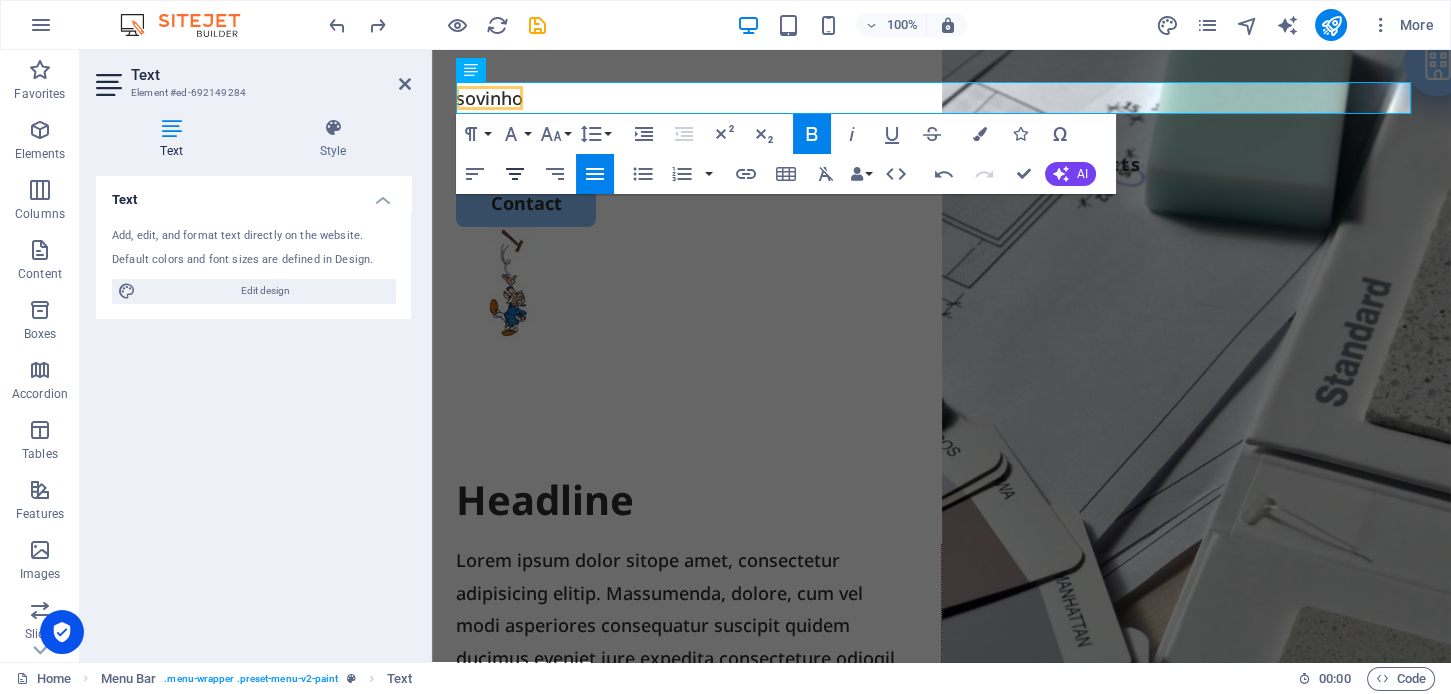 click 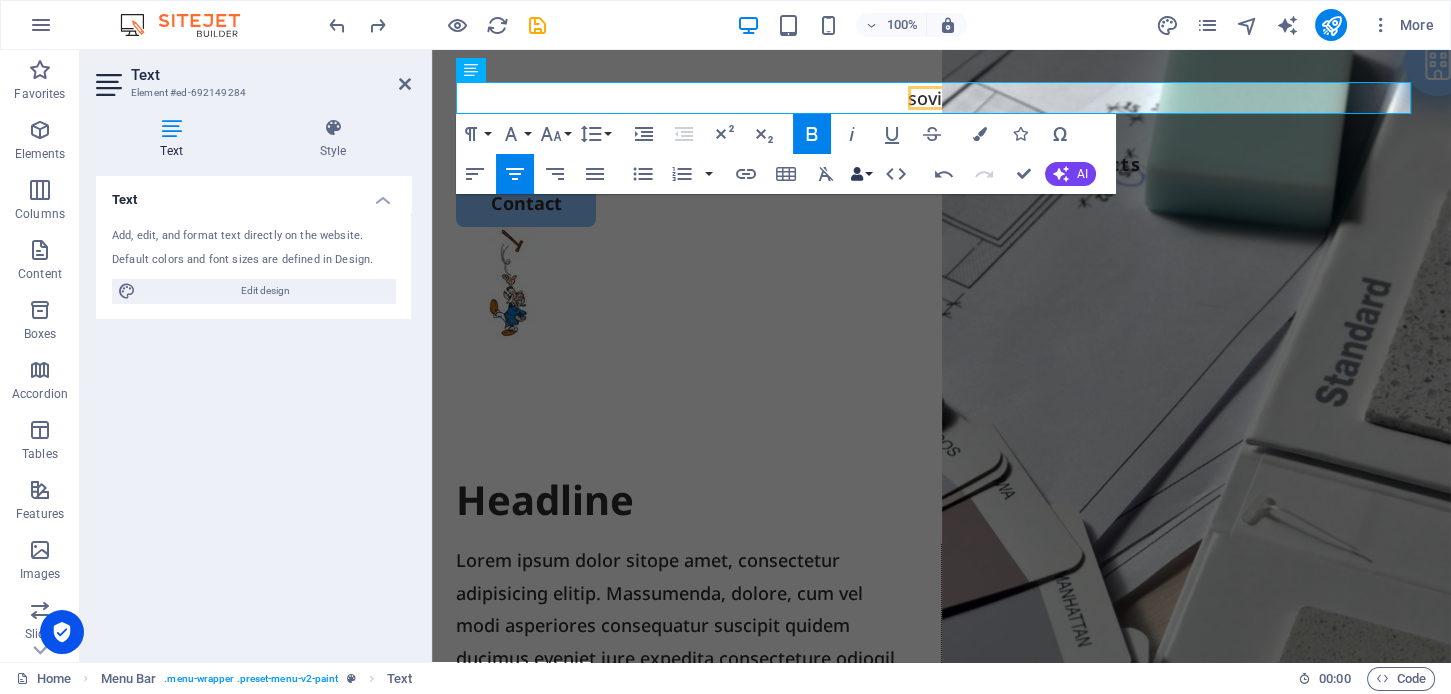 click on "Data Bindings" at bounding box center [861, 174] 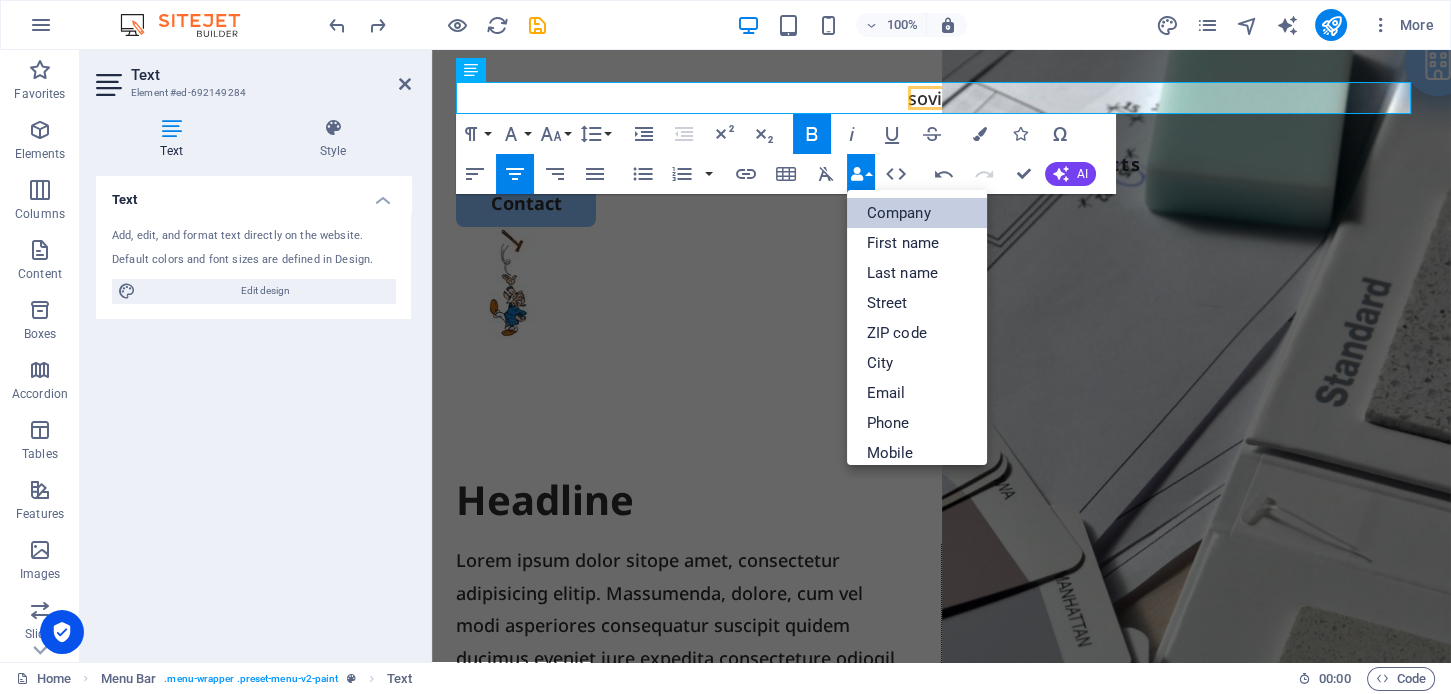 click on "Company" at bounding box center (917, 213) 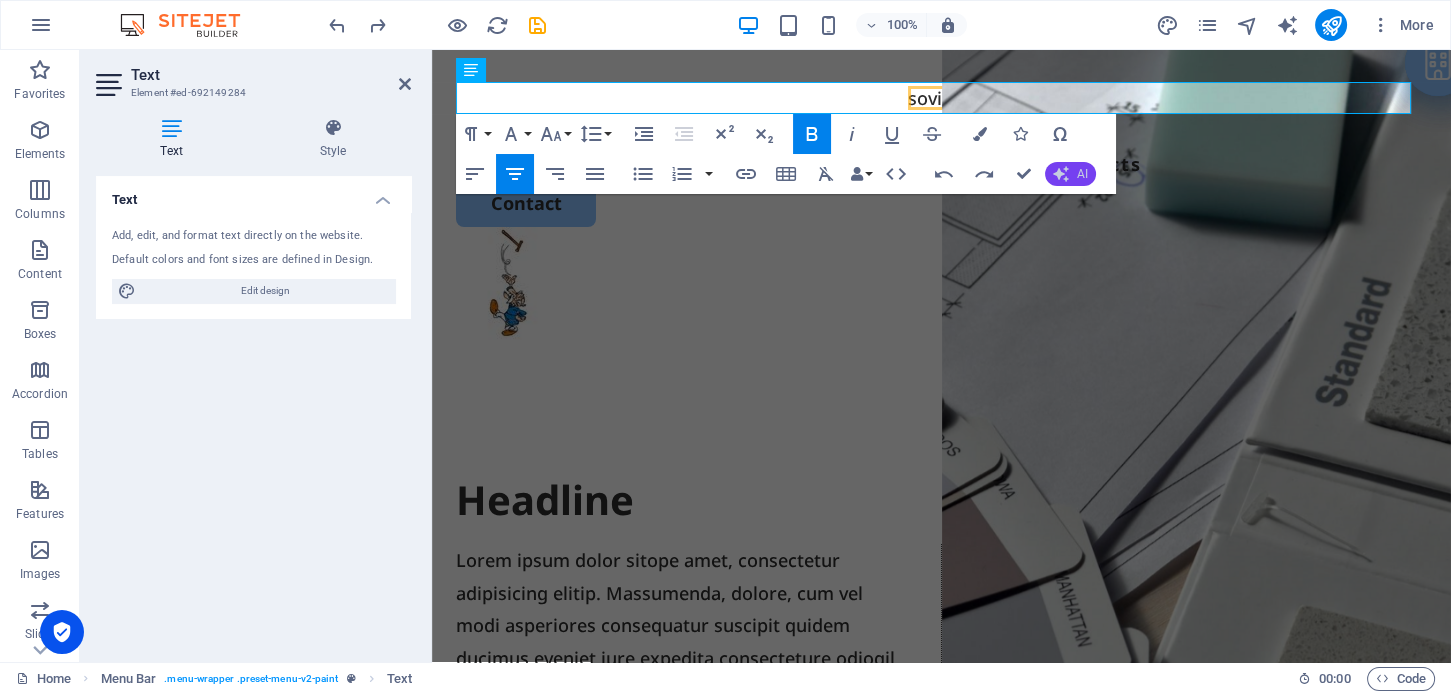 click on "AI" at bounding box center [1082, 174] 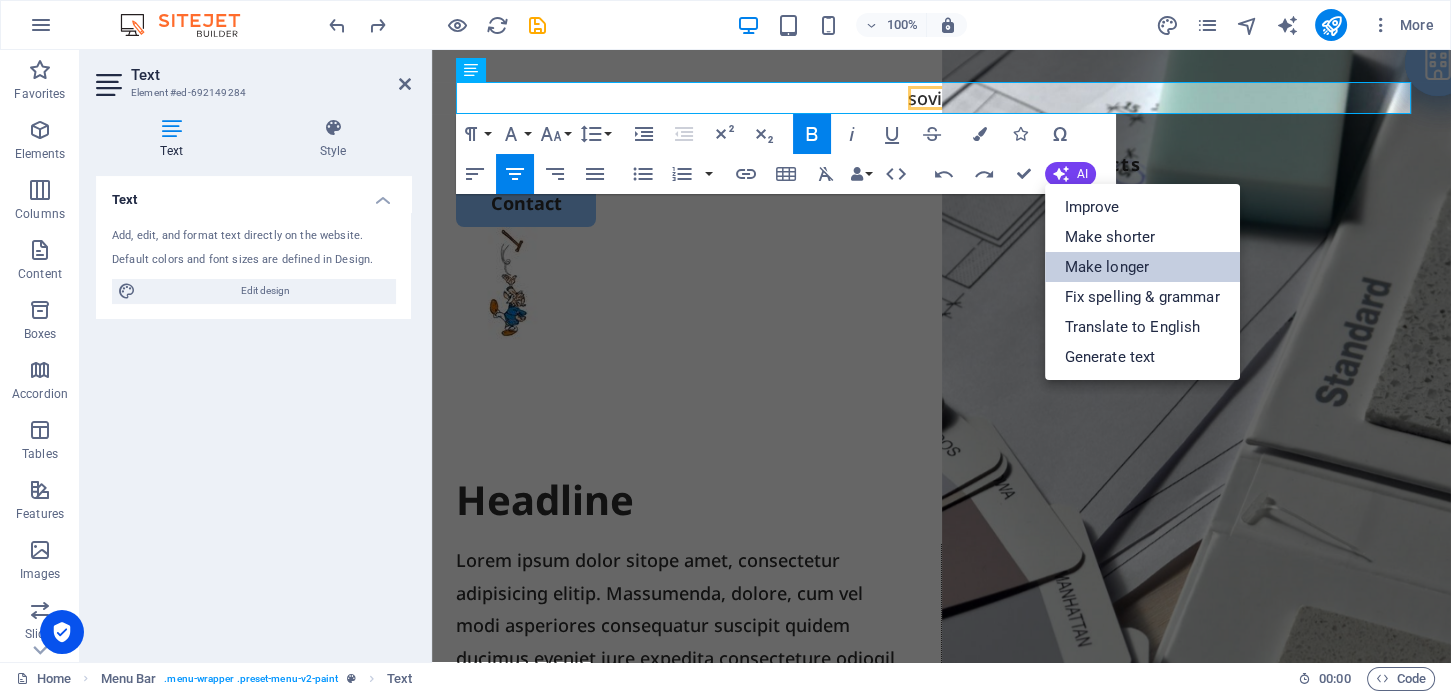 click on "Make longer" at bounding box center [1142, 267] 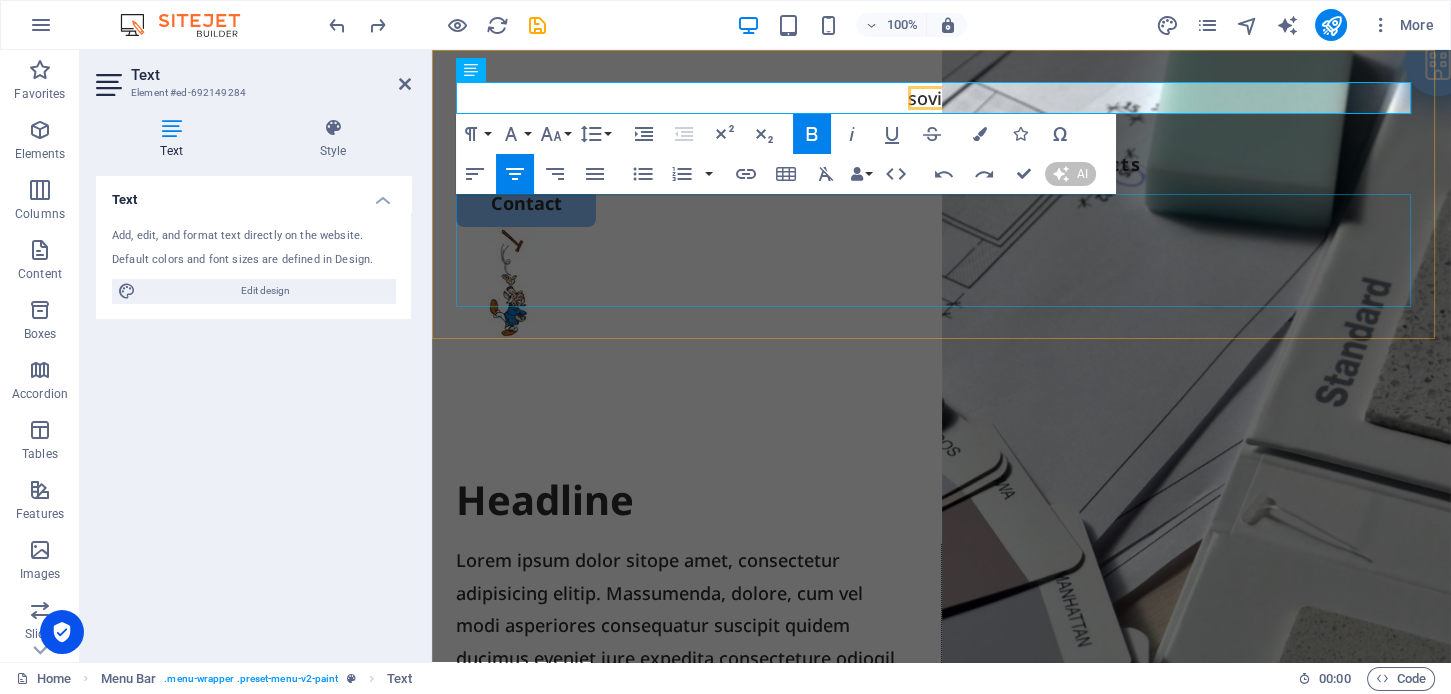 type 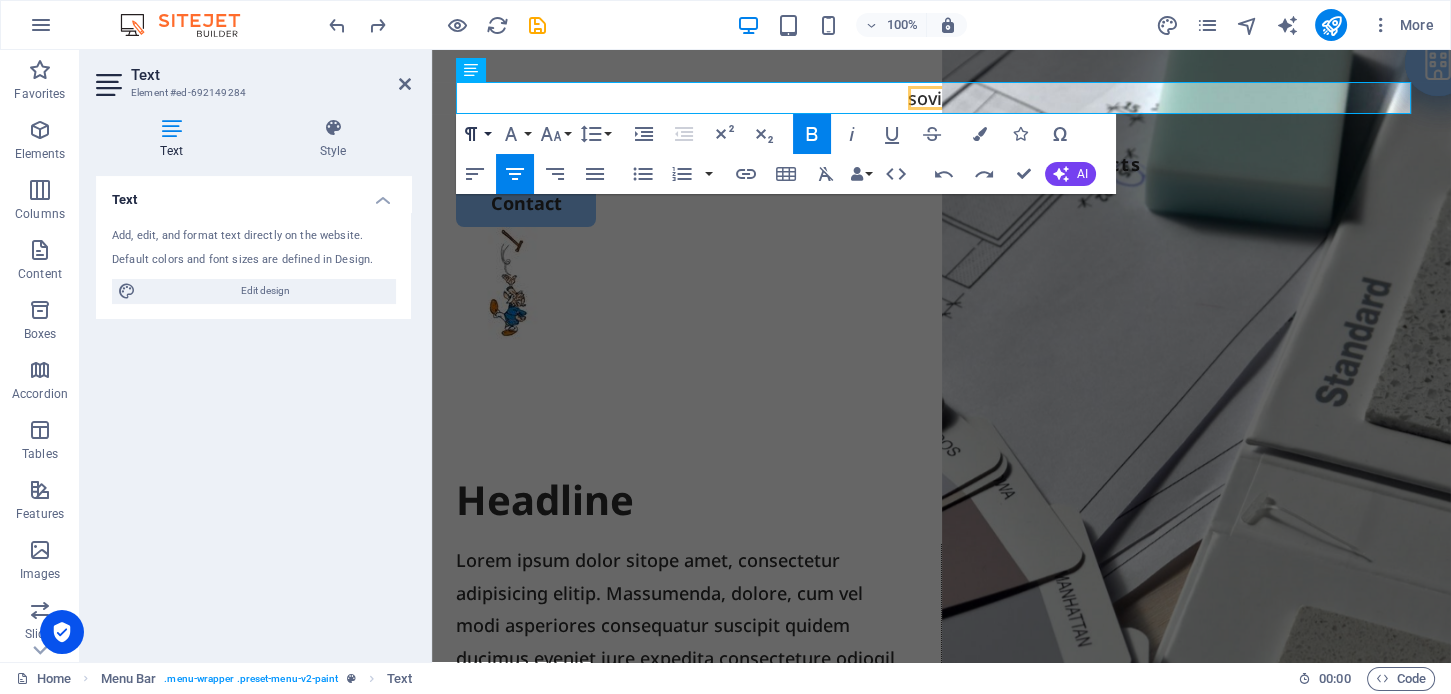 click on "Paragraph Format" at bounding box center (475, 134) 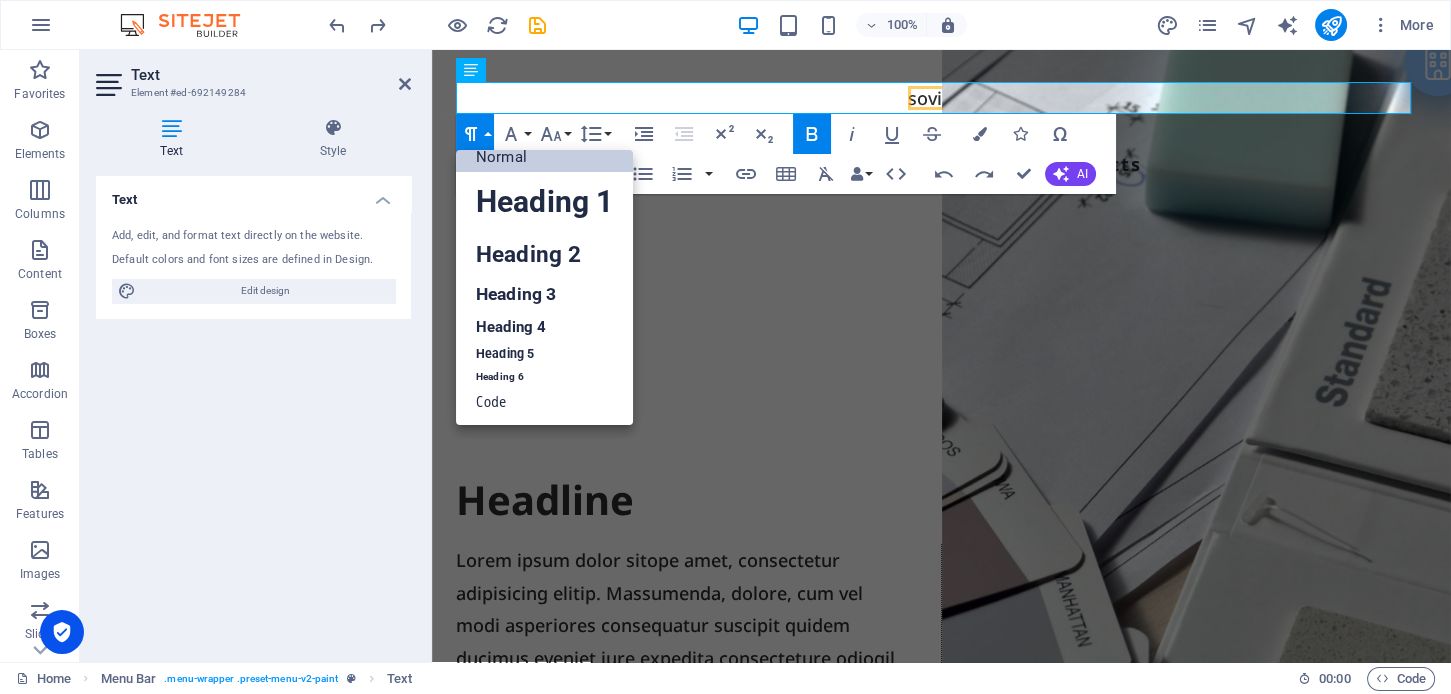 scroll, scrollTop: 15, scrollLeft: 0, axis: vertical 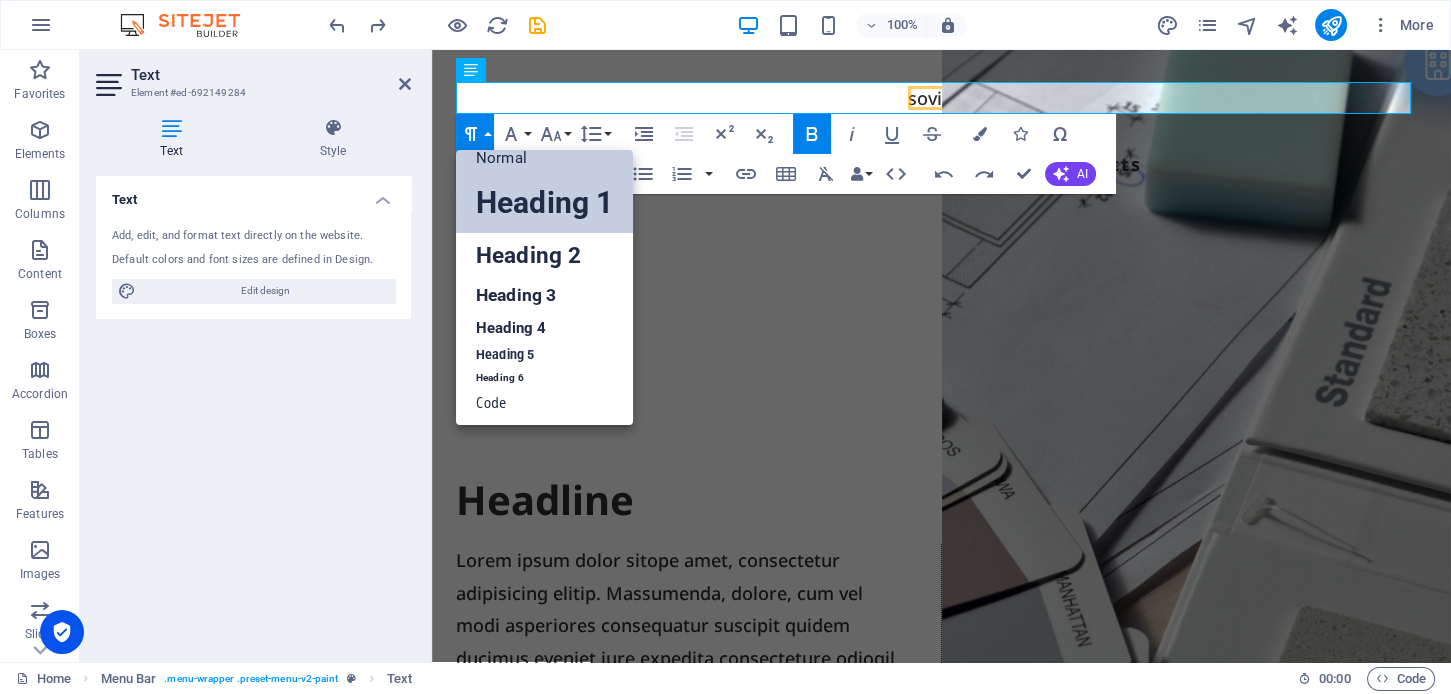 click on "Heading 1" at bounding box center [544, 203] 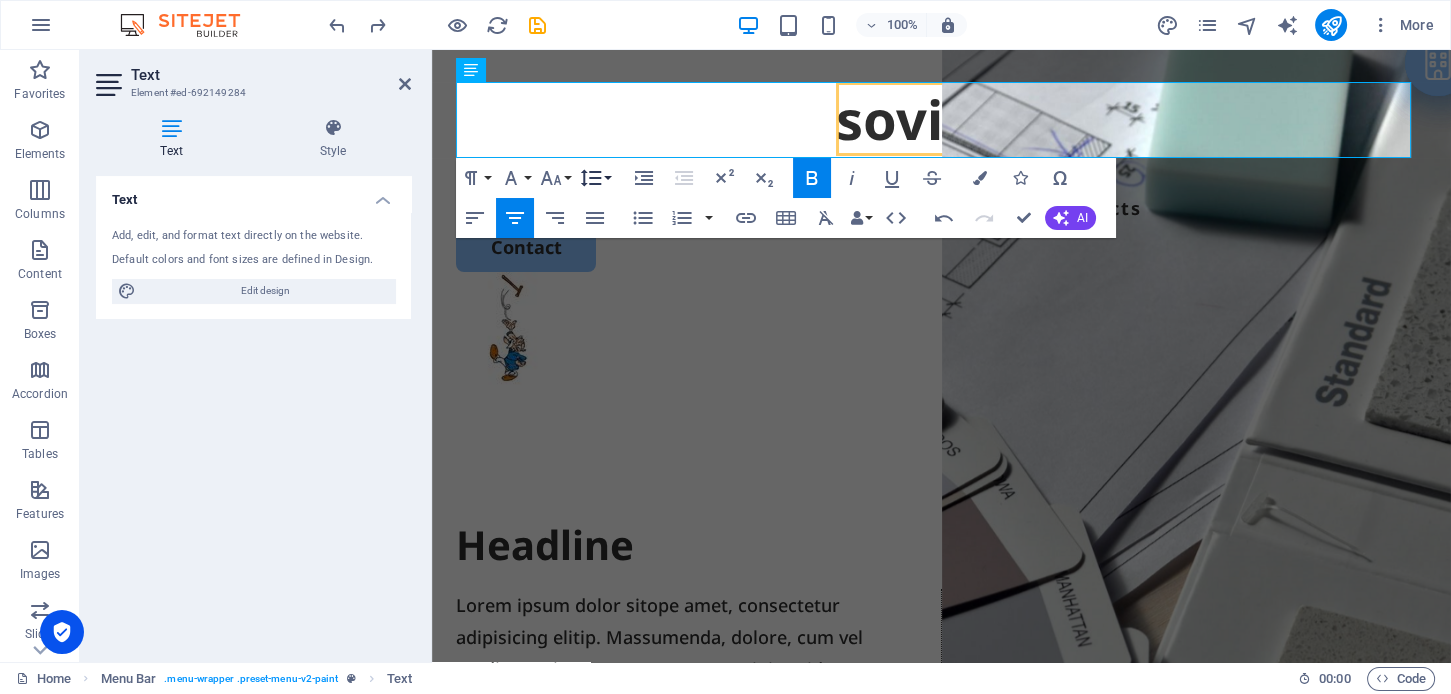 click on "Line Height" at bounding box center [595, 178] 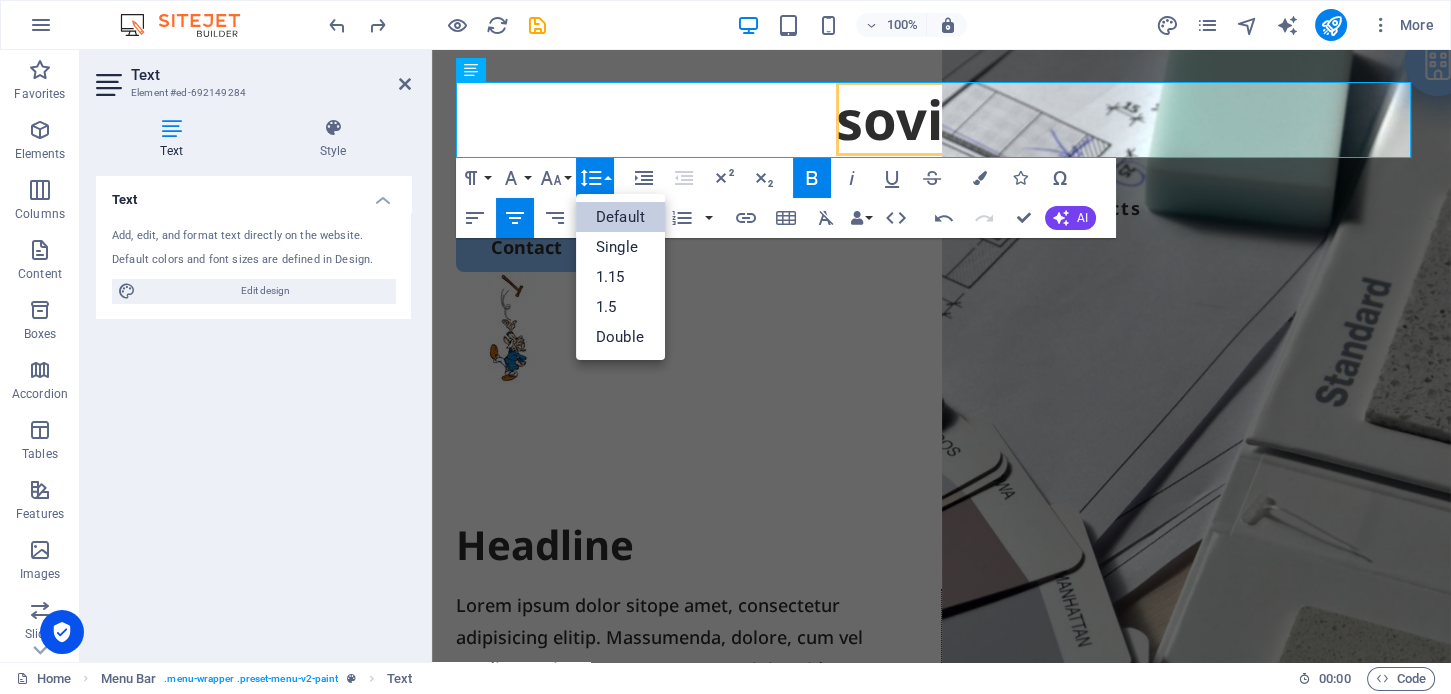 scroll, scrollTop: 0, scrollLeft: 0, axis: both 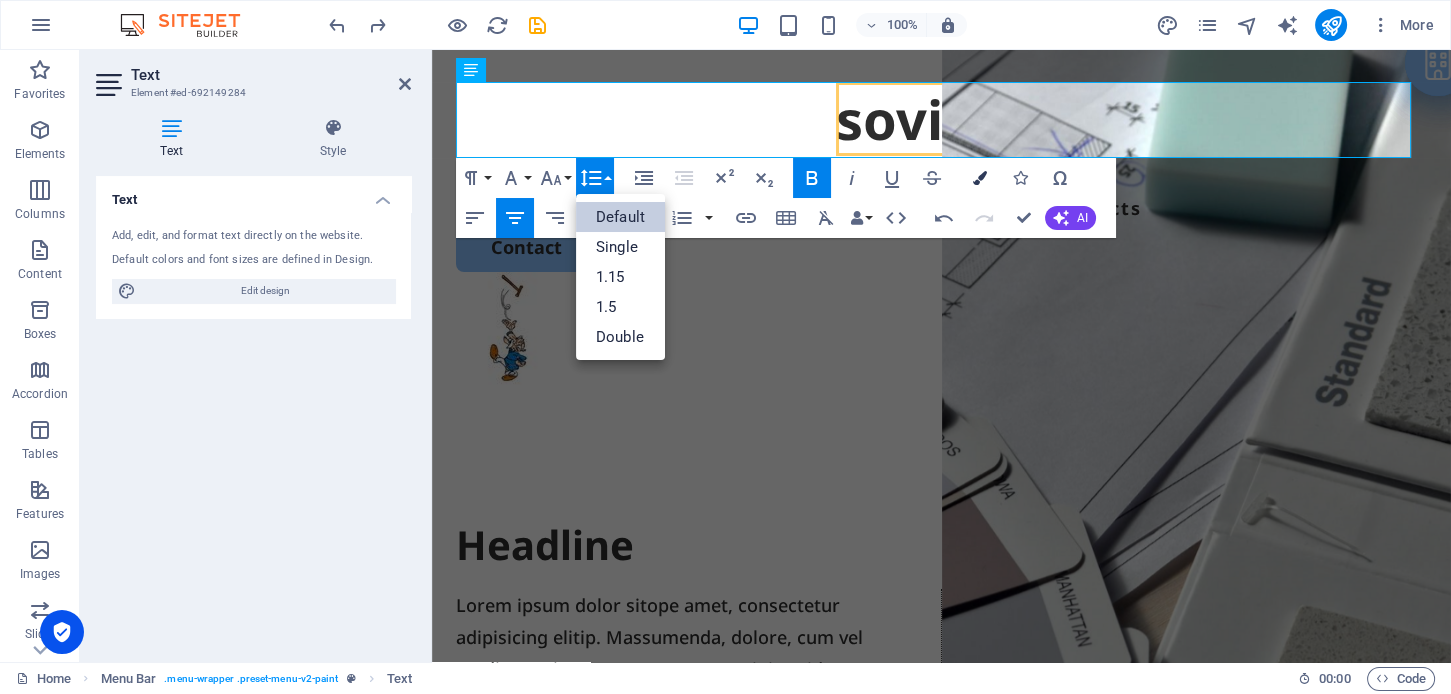 click at bounding box center [980, 178] 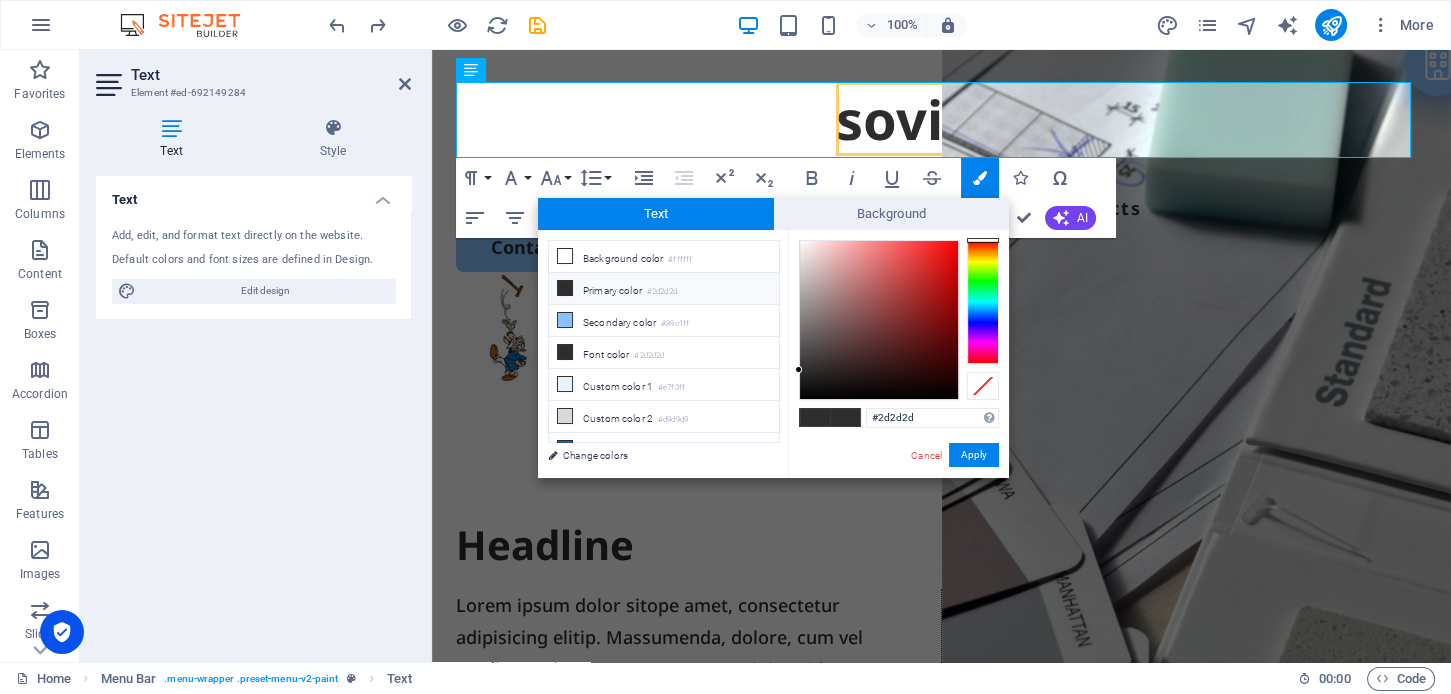 click at bounding box center (983, 302) 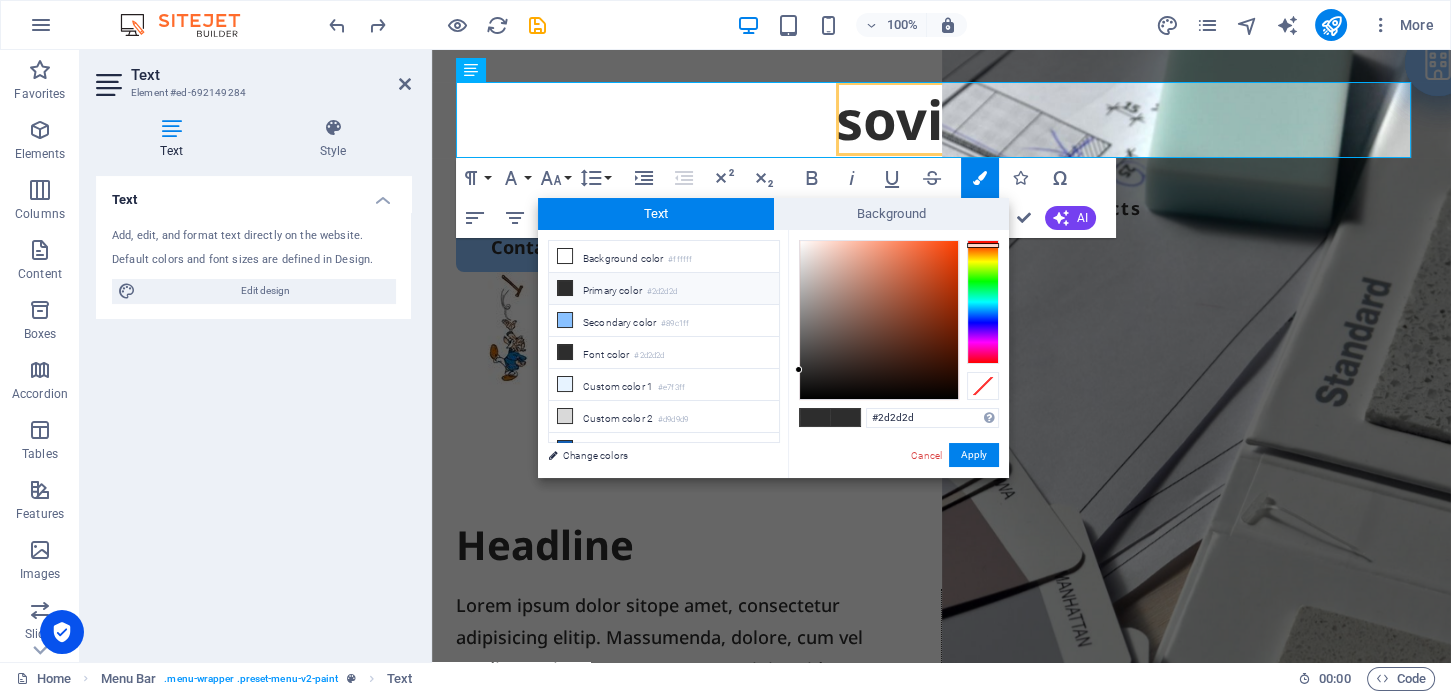 click at bounding box center [983, 302] 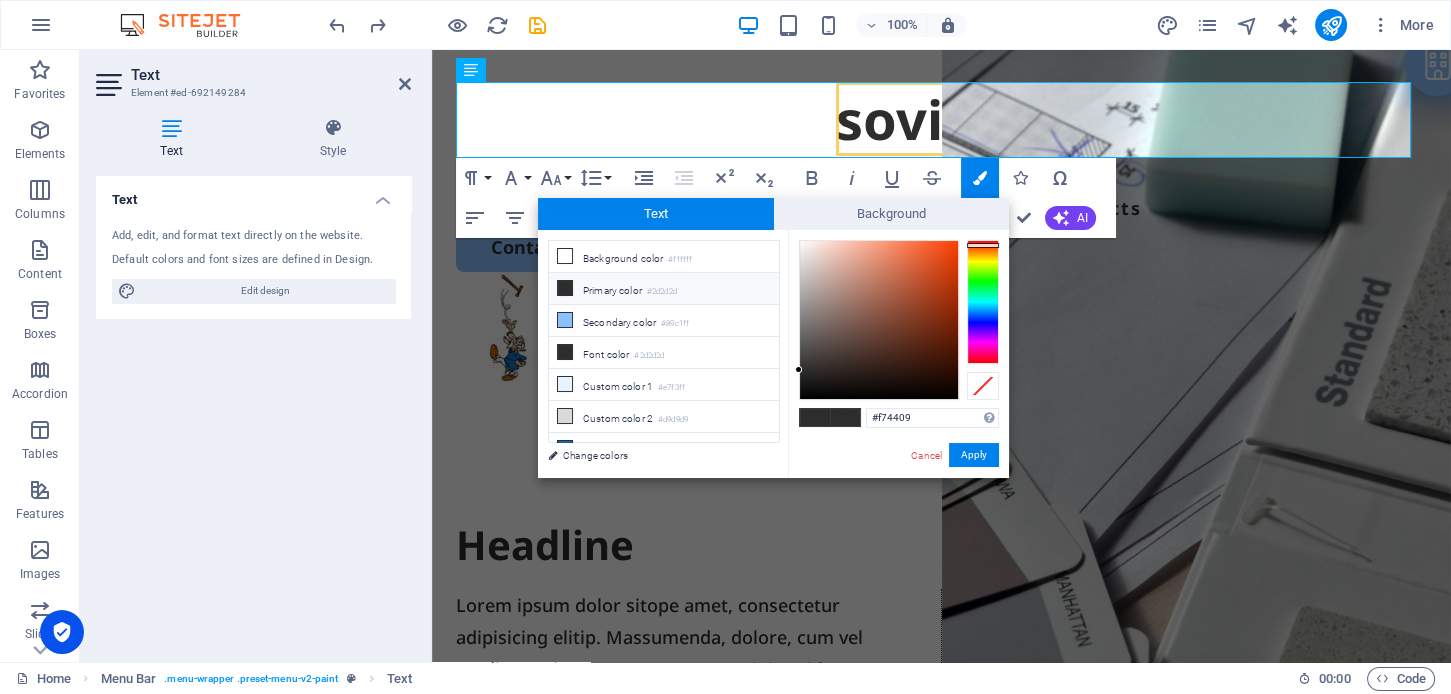 click at bounding box center (879, 320) 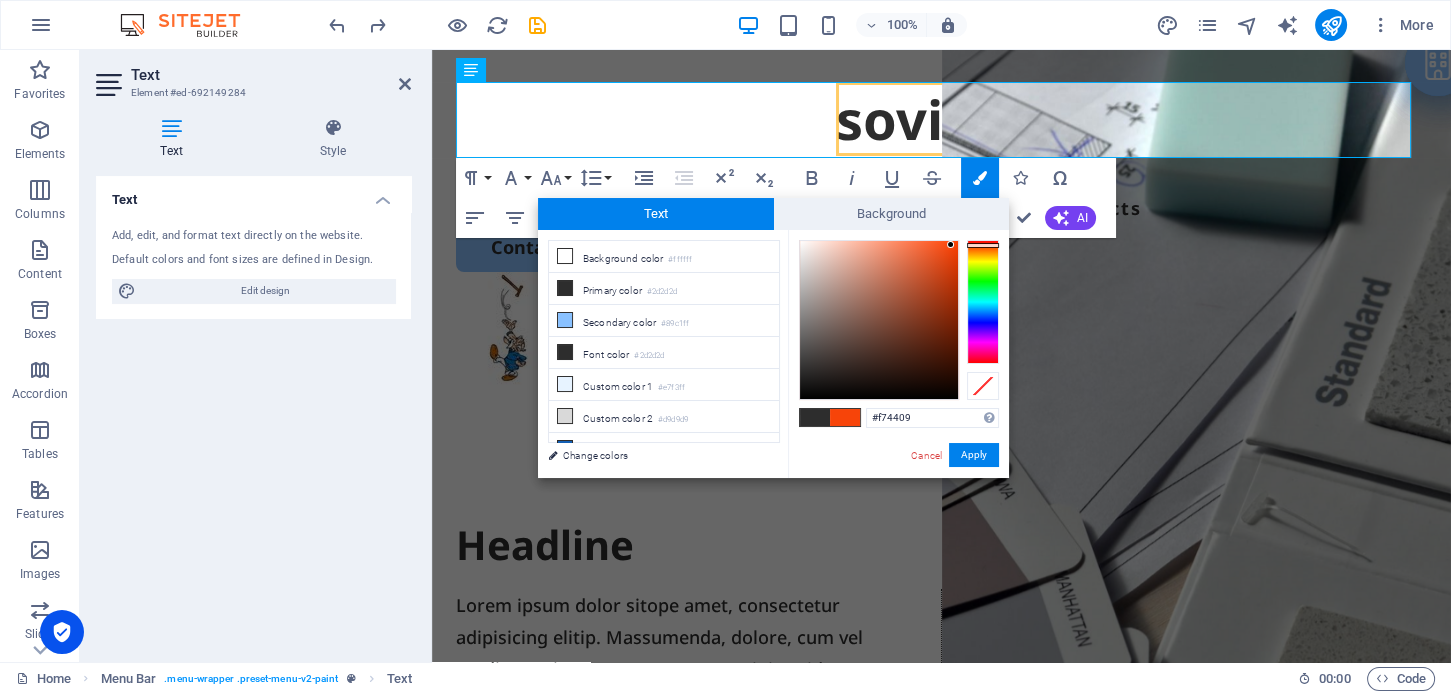 click at bounding box center [845, 417] 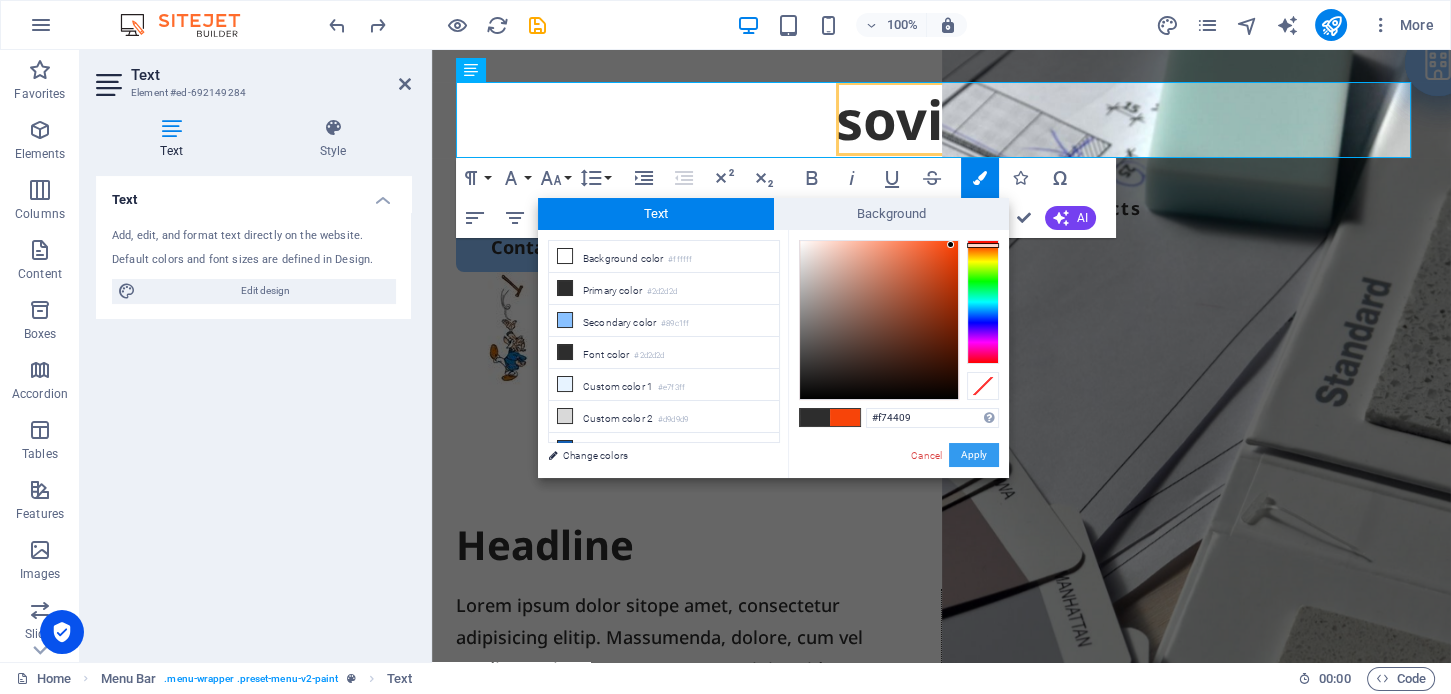 click on "Apply" at bounding box center [974, 455] 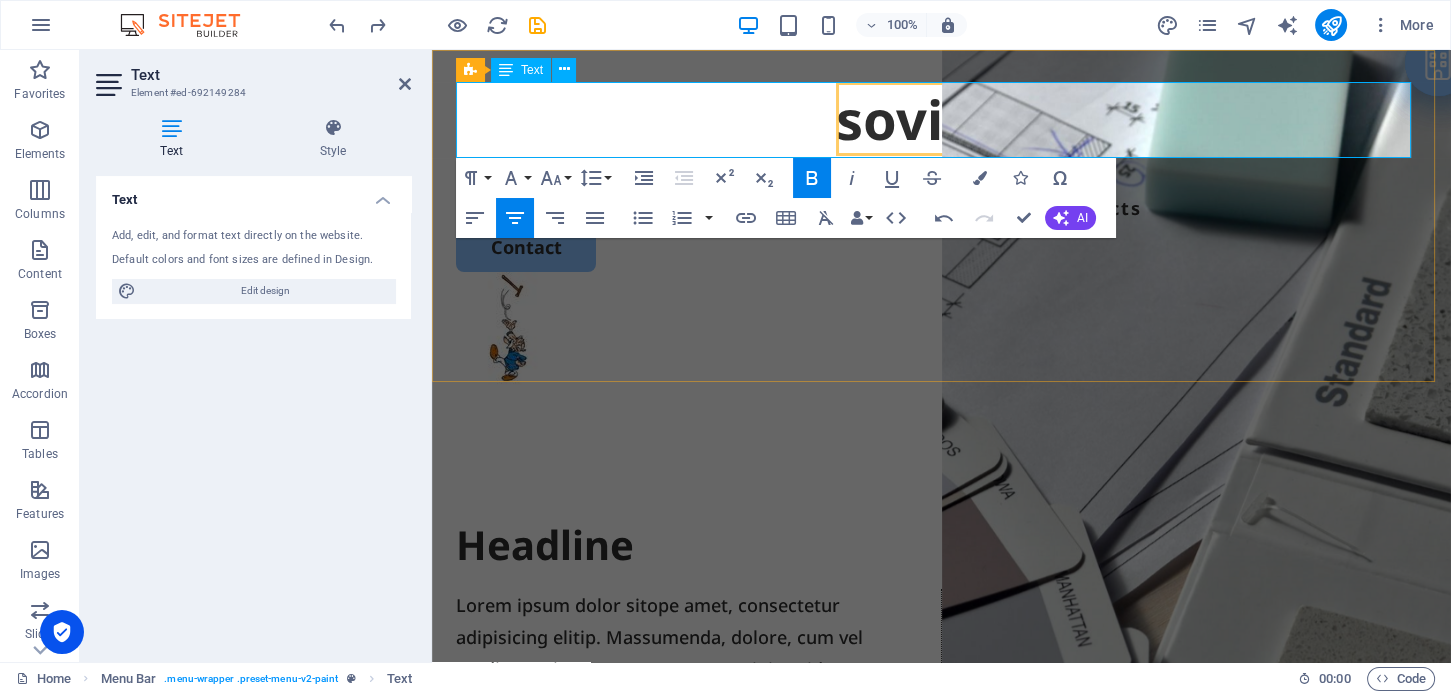 click on "sovinho" at bounding box center [941, 119] 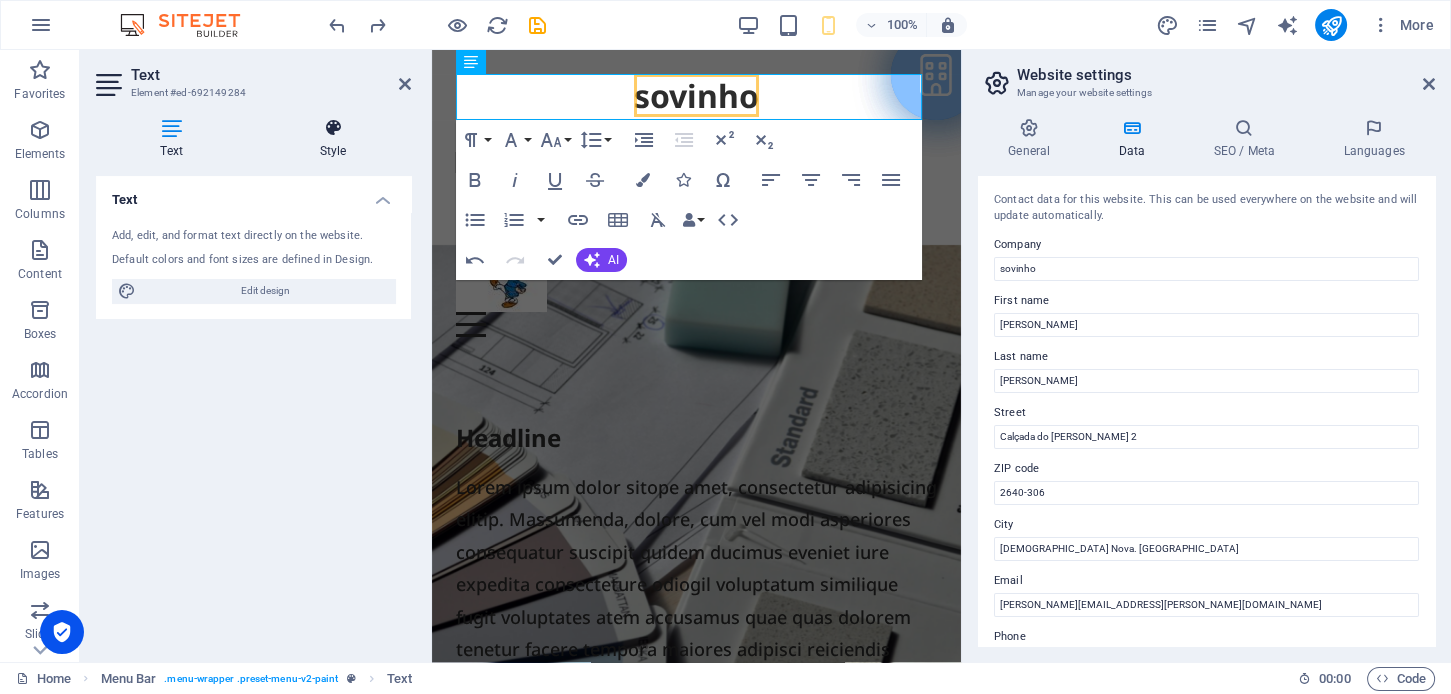 click at bounding box center [333, 128] 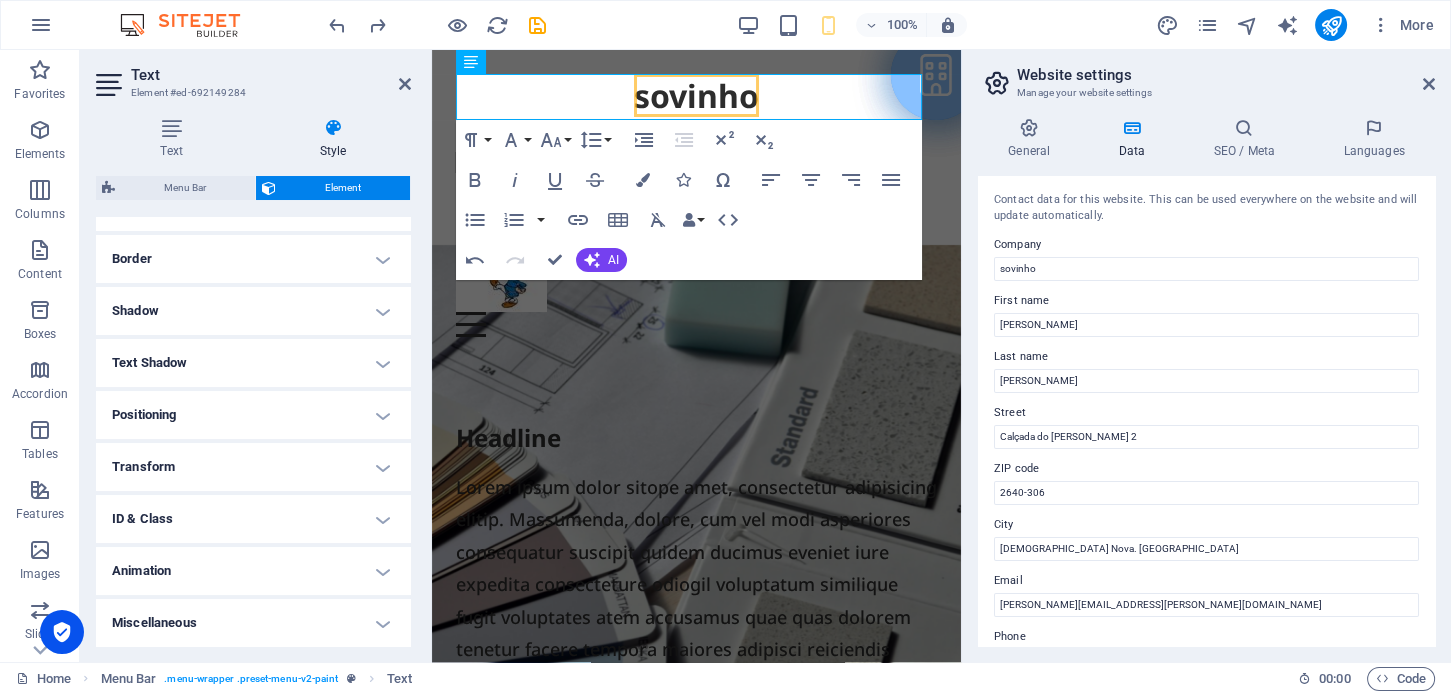 scroll, scrollTop: 0, scrollLeft: 0, axis: both 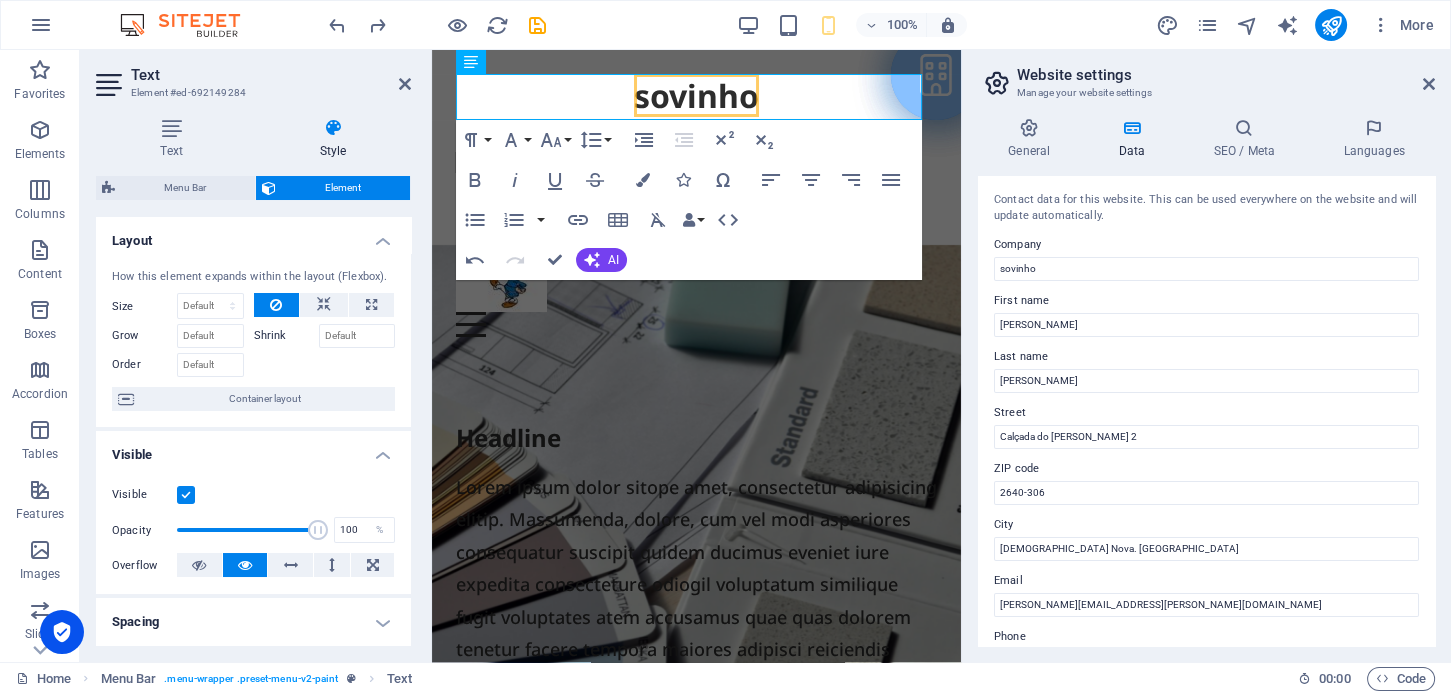click at bounding box center (333, 128) 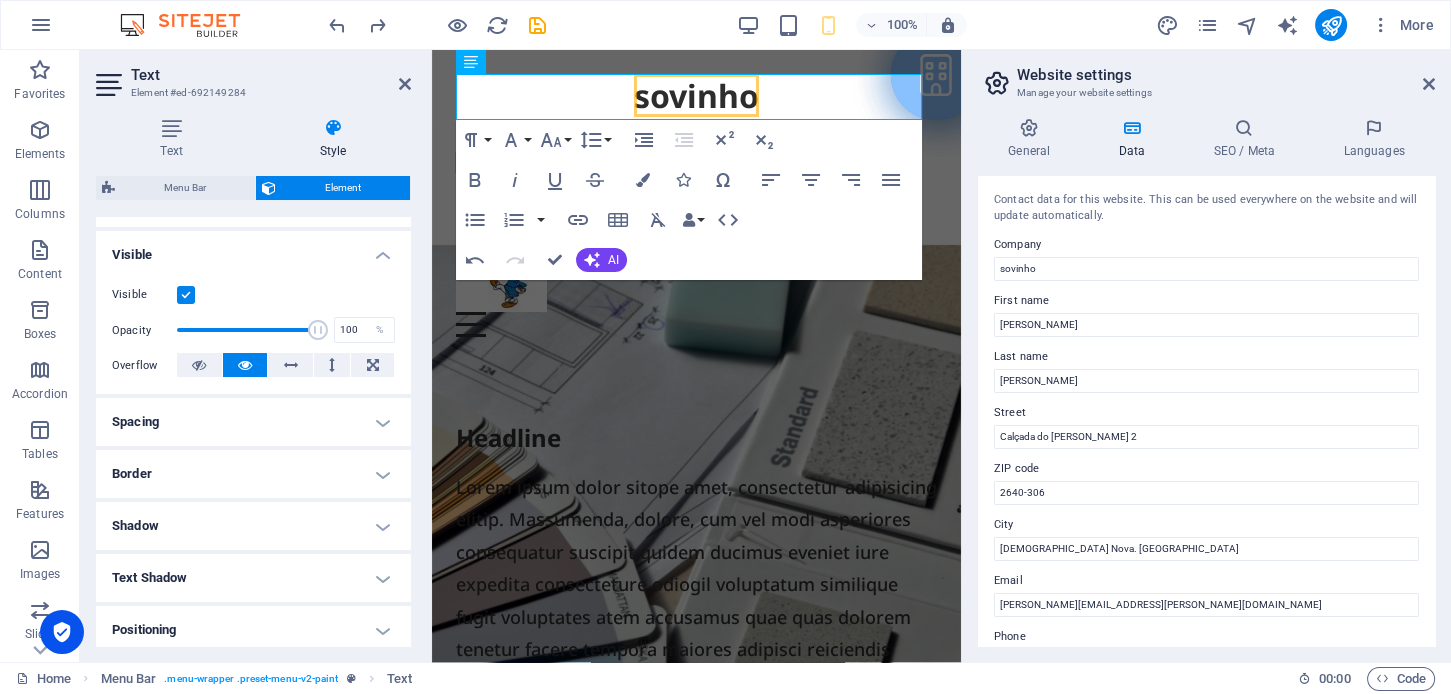 scroll, scrollTop: 400, scrollLeft: 0, axis: vertical 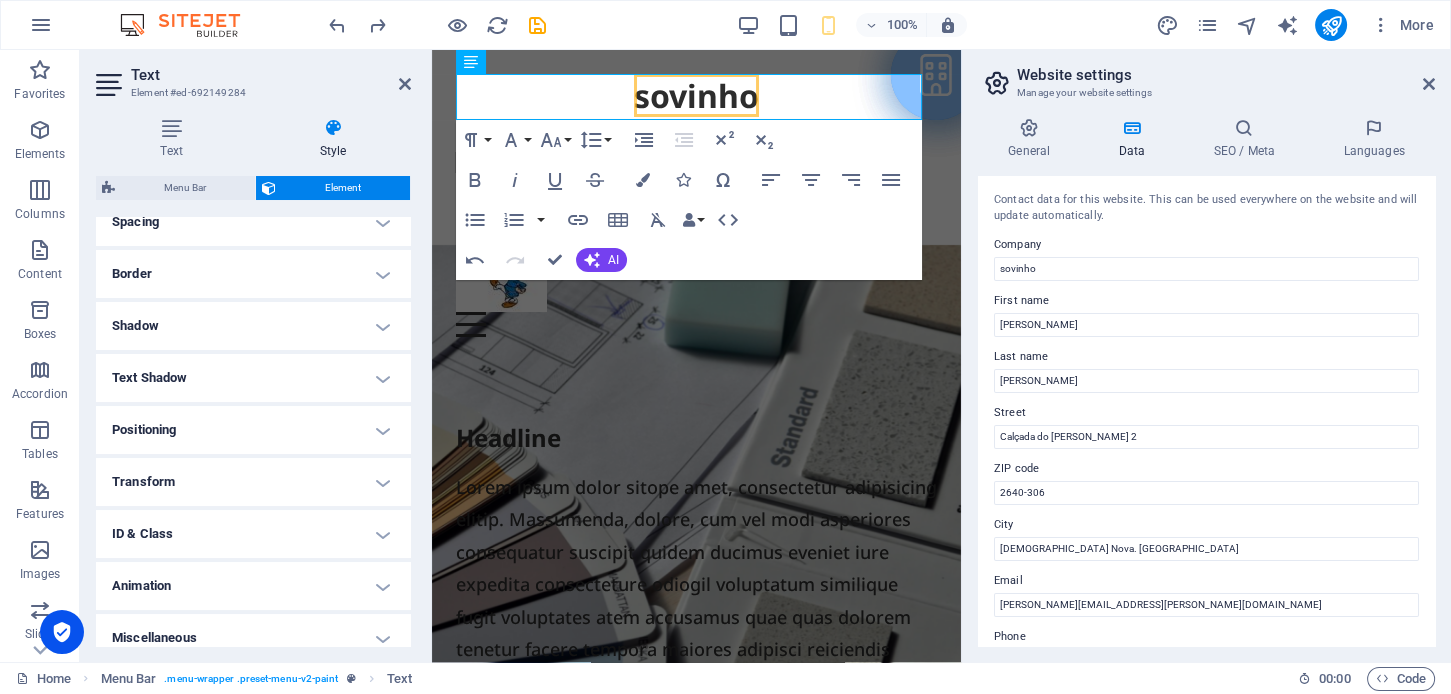click on "Text Shadow" at bounding box center (253, 378) 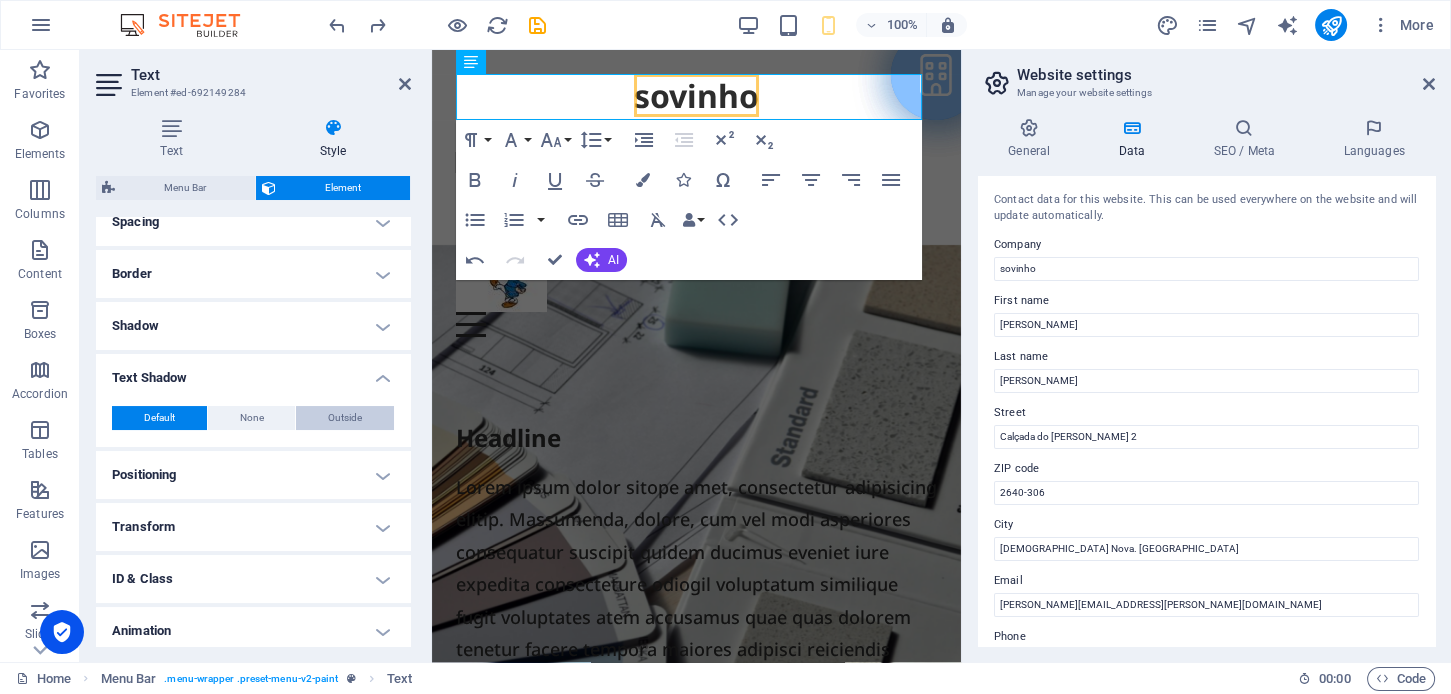 click on "Outside" at bounding box center [345, 418] 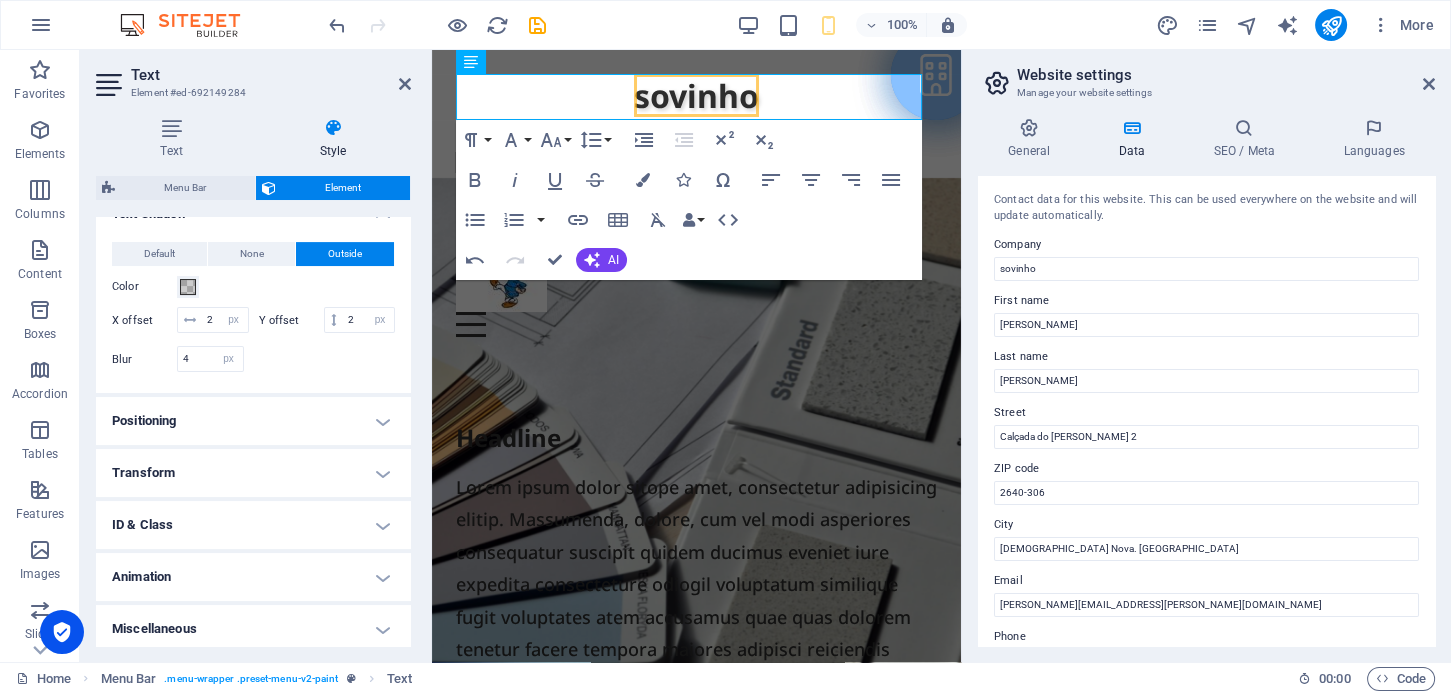 scroll, scrollTop: 595, scrollLeft: 0, axis: vertical 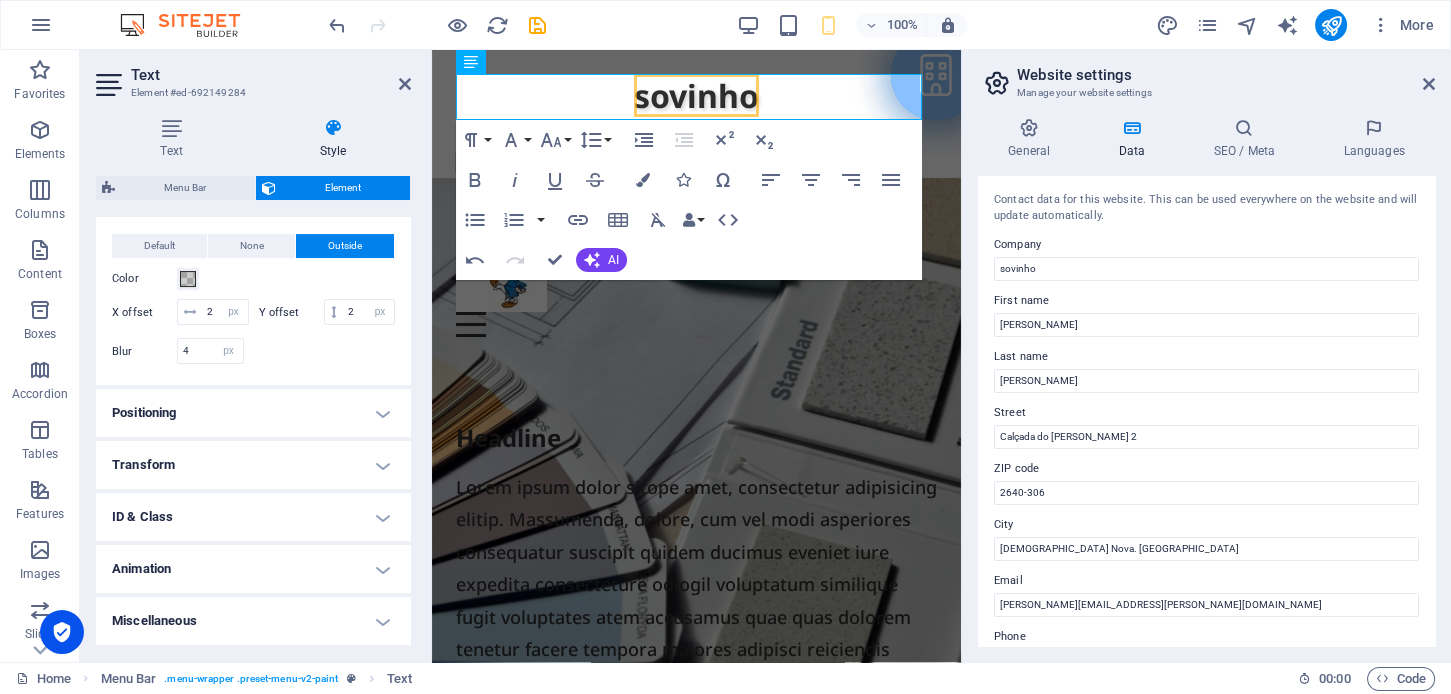 click on "Animation" at bounding box center (253, 569) 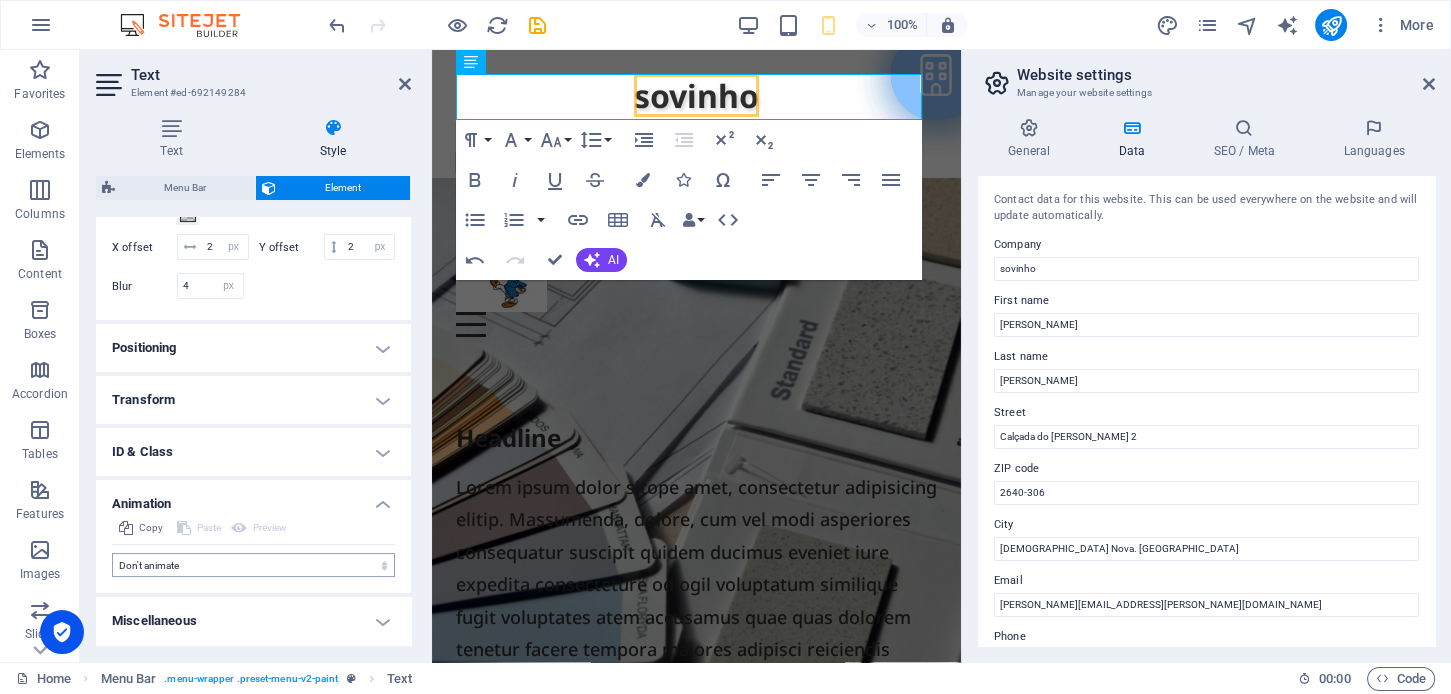 scroll, scrollTop: 661, scrollLeft: 0, axis: vertical 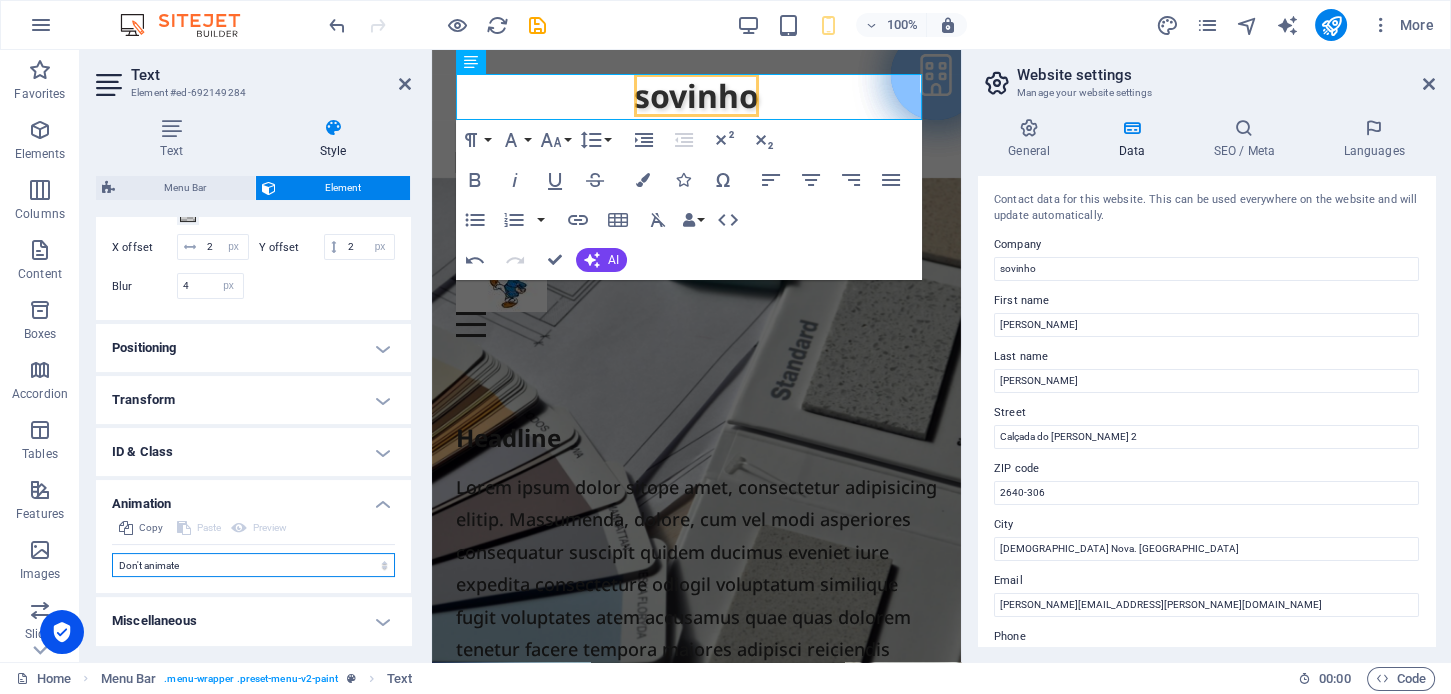 click on "Don't animate Show / Hide Slide up/down Zoom in/out Slide left to right Slide right to left Slide top to bottom Slide bottom to top Pulse Blink Open as overlay" at bounding box center (253, 565) 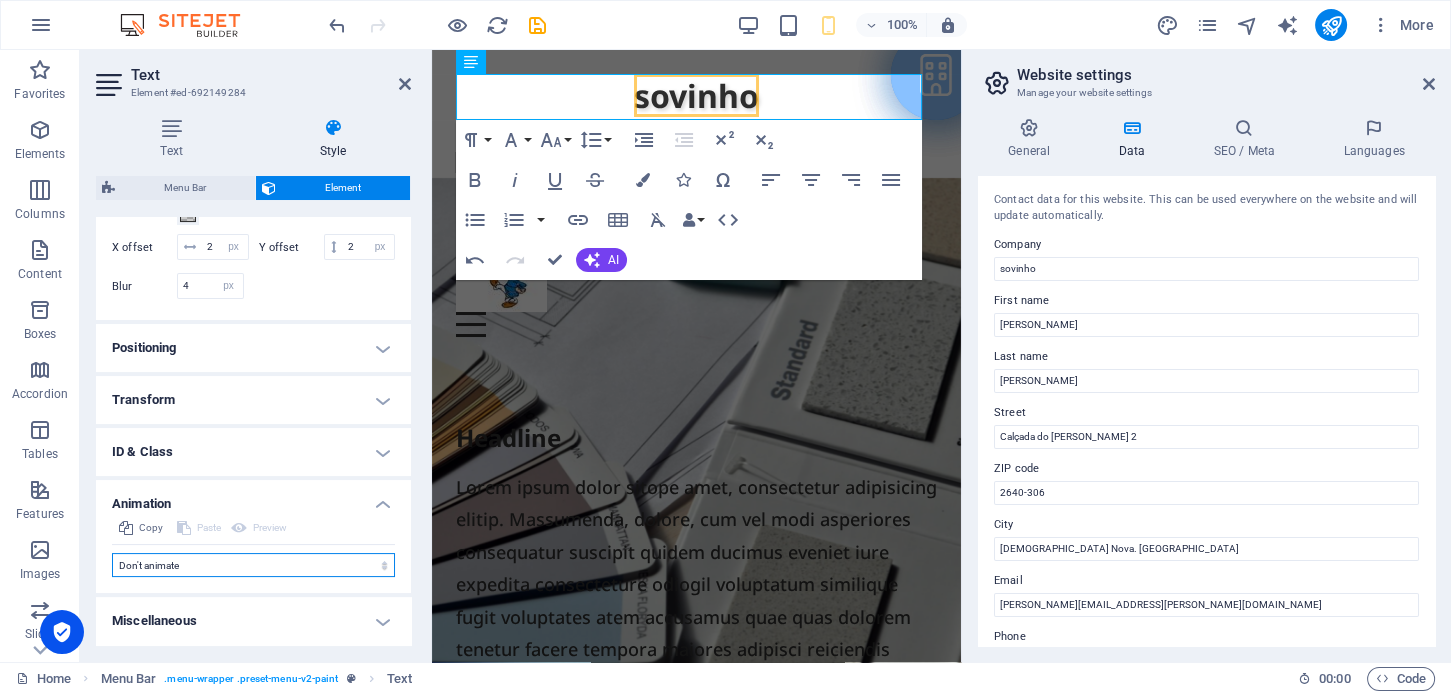 select on "slide" 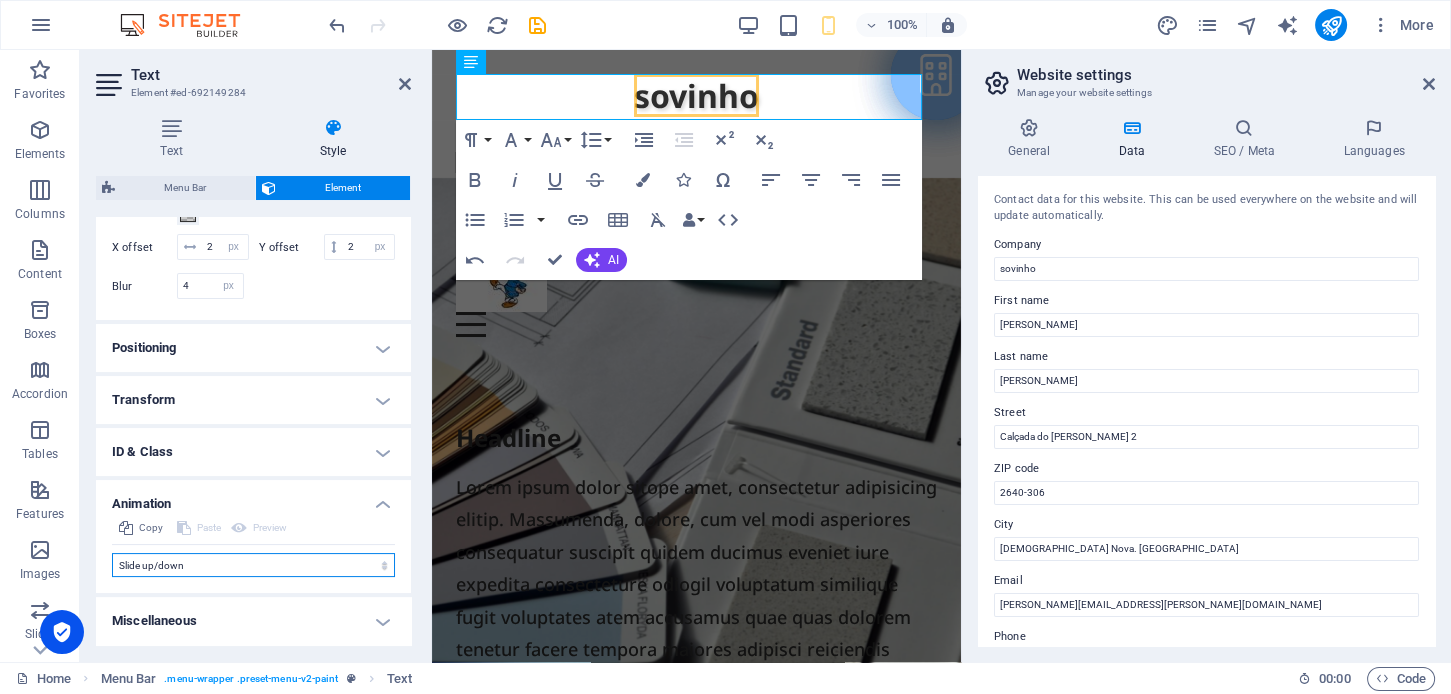click on "Don't animate Show / Hide Slide up/down Zoom in/out Slide left to right Slide right to left Slide top to bottom Slide bottom to top Pulse Blink Open as overlay" at bounding box center (253, 565) 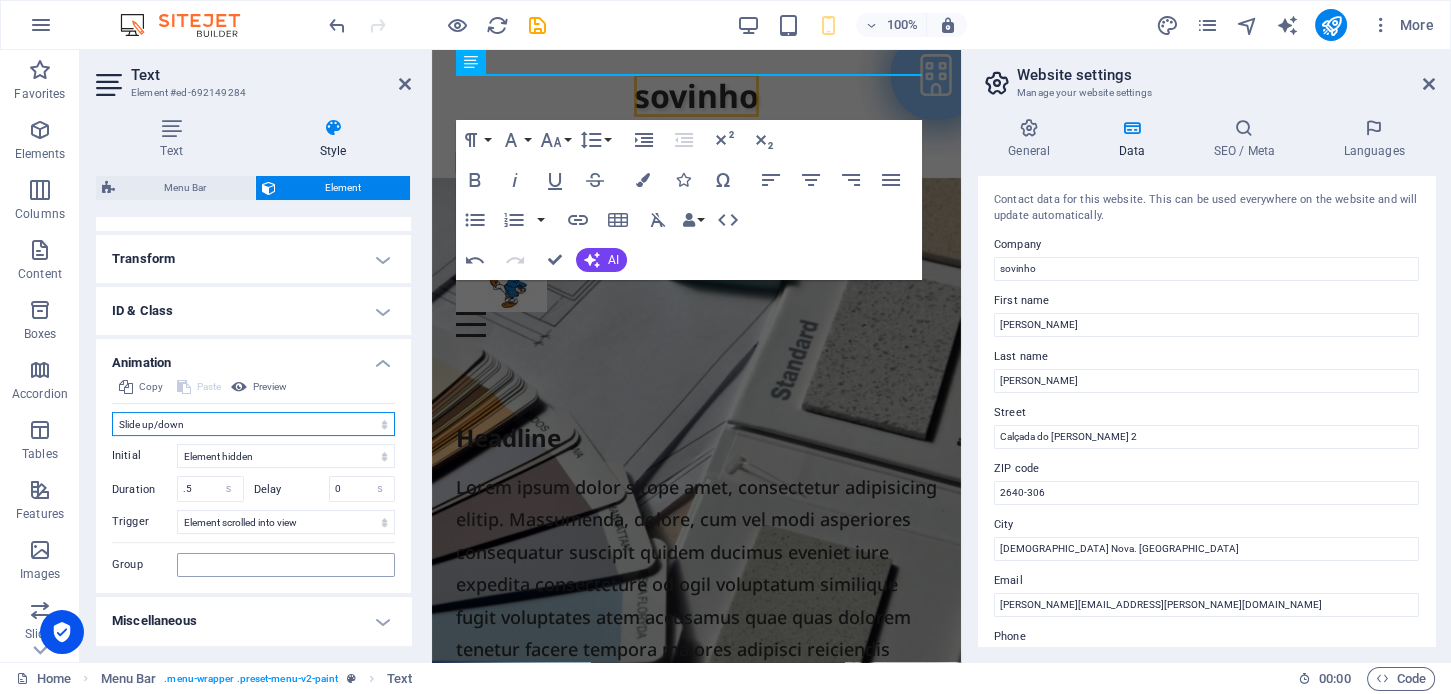 scroll, scrollTop: 201, scrollLeft: 0, axis: vertical 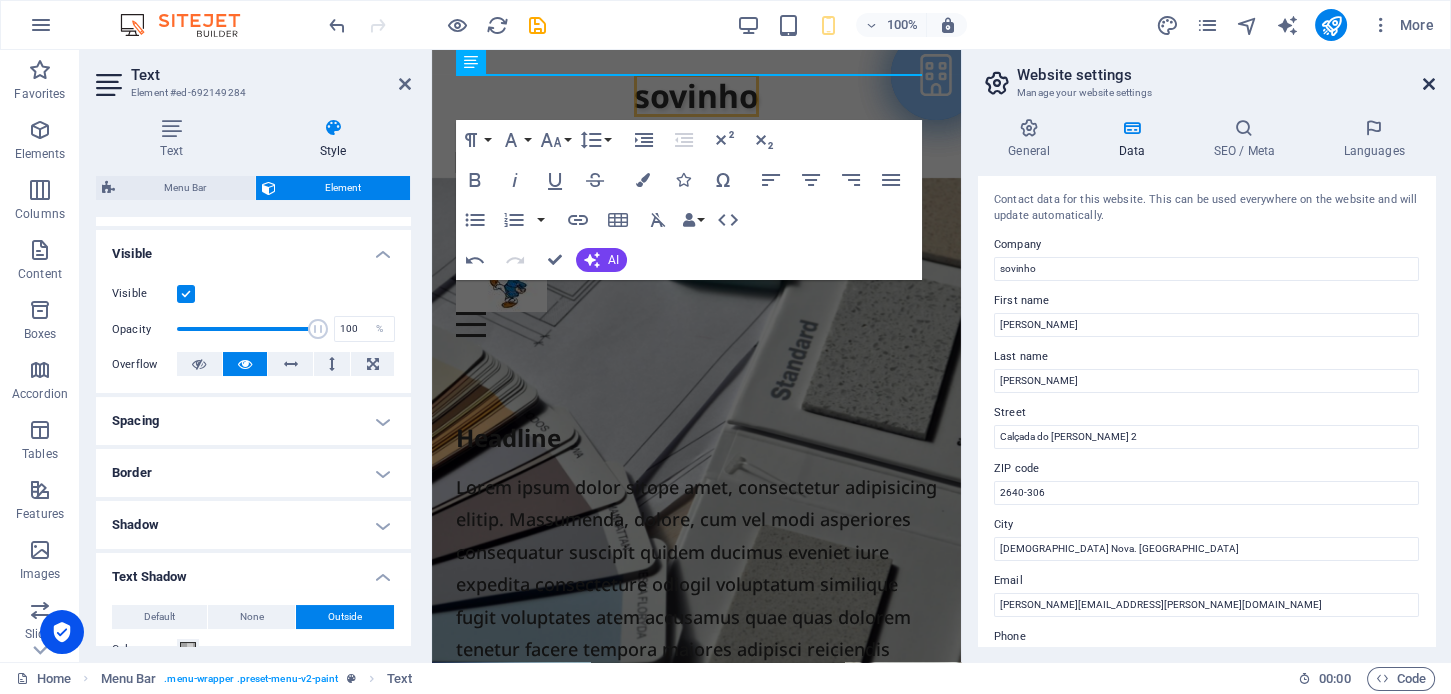 click at bounding box center [1429, 84] 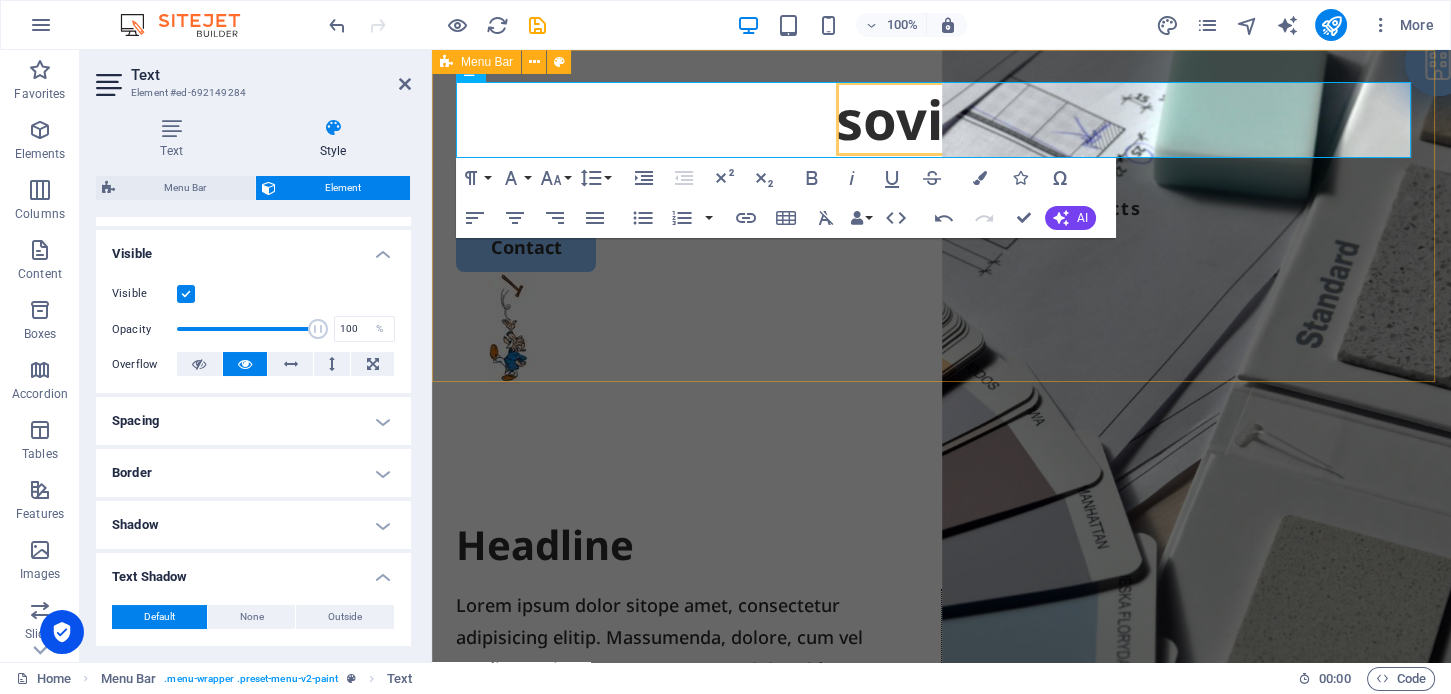 click on "Menu Bar" at bounding box center (487, 62) 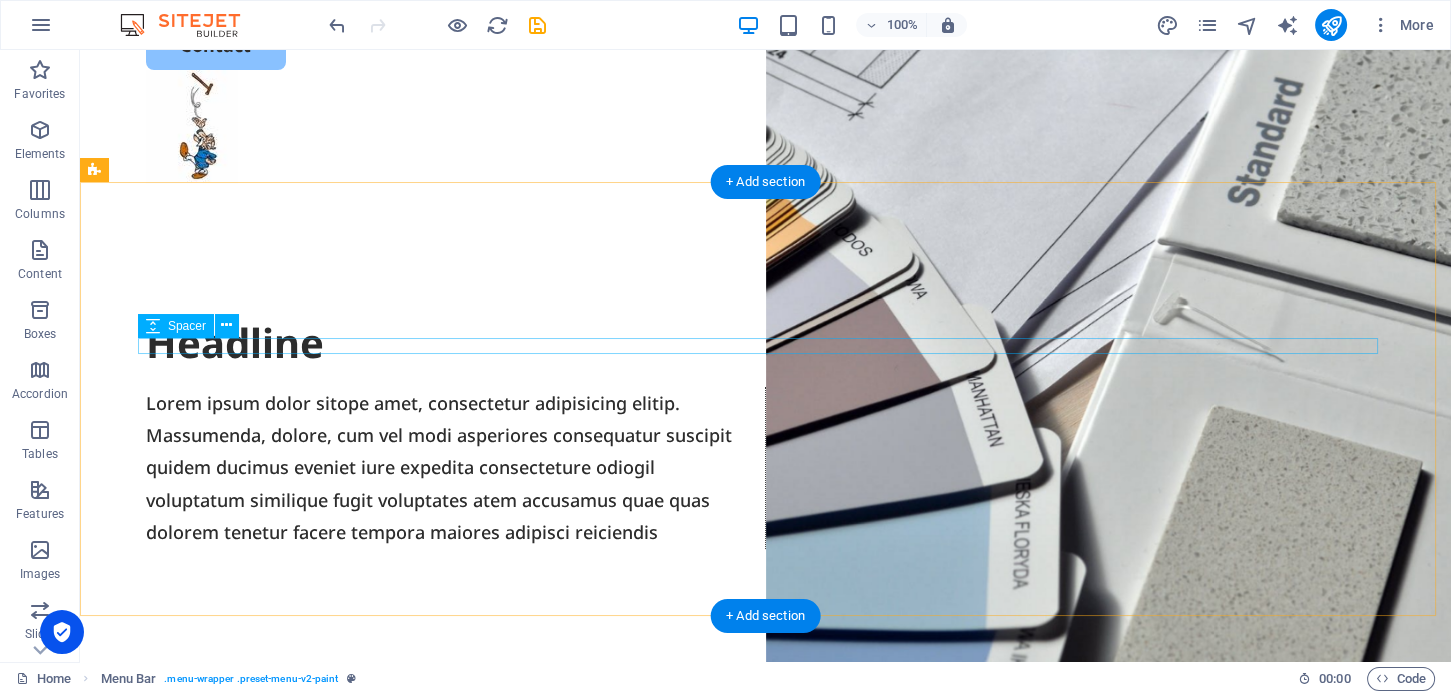 scroll, scrollTop: 0, scrollLeft: 0, axis: both 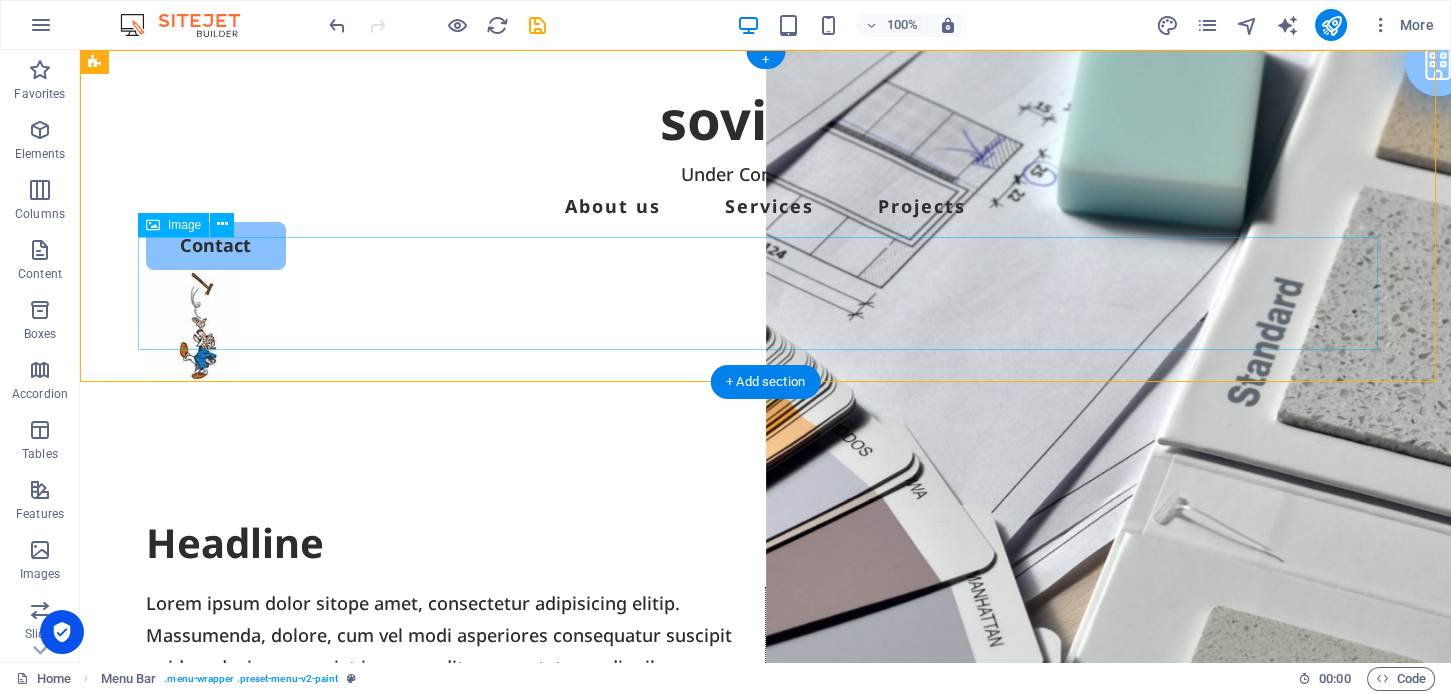 click at bounding box center [766, 326] 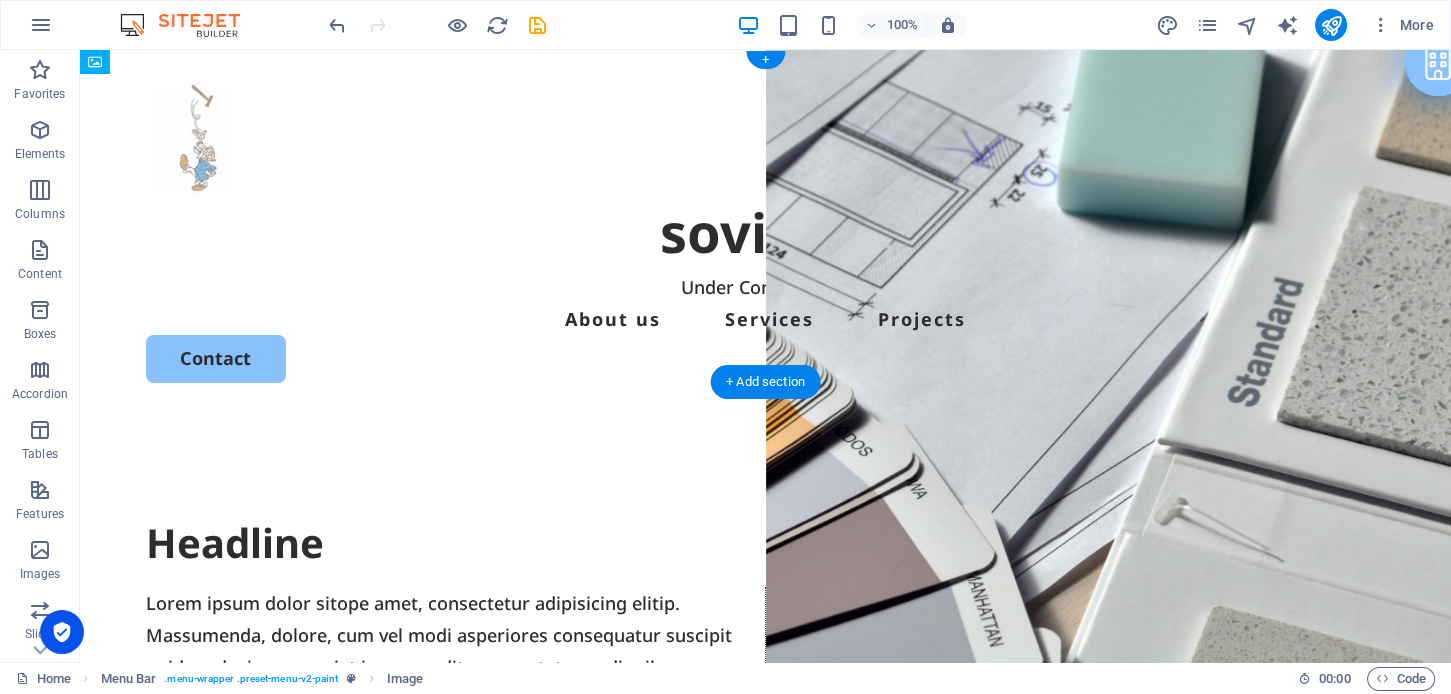 drag, startPoint x: 392, startPoint y: 263, endPoint x: 384, endPoint y: 148, distance: 115.27792 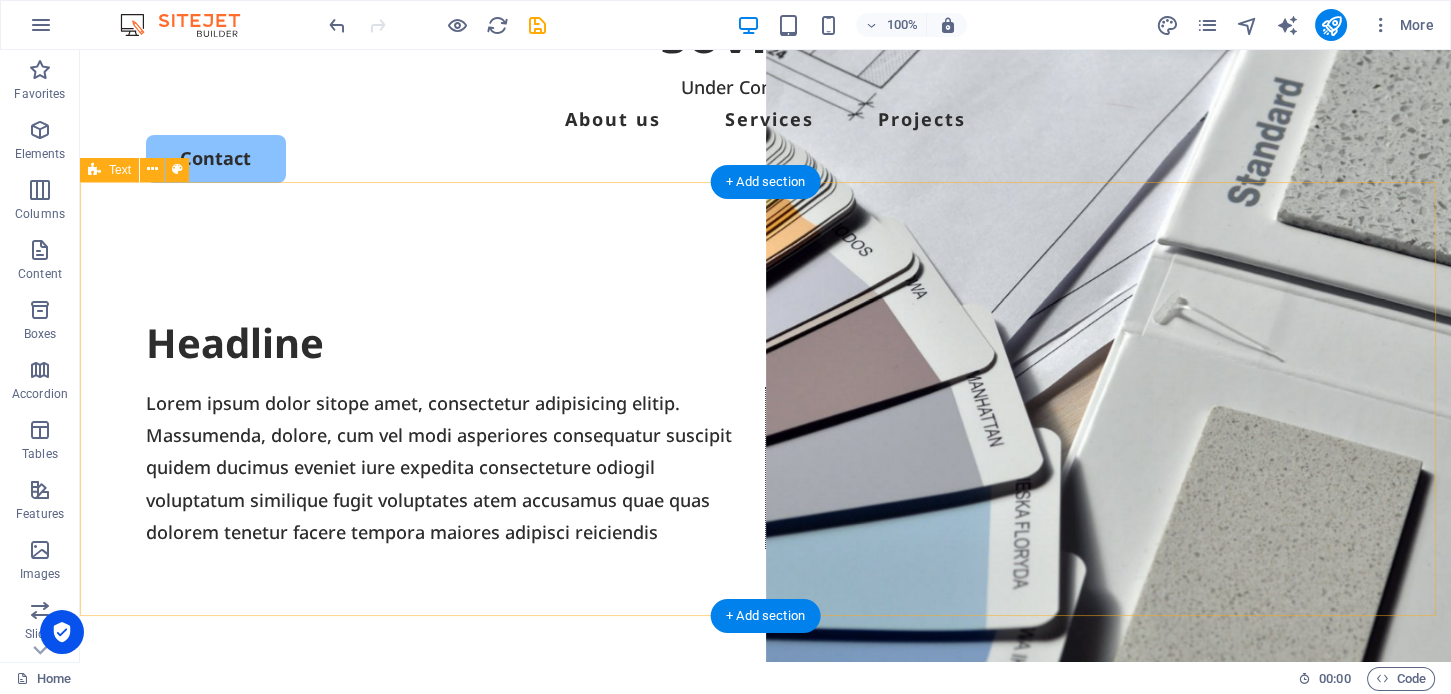 scroll, scrollTop: 0, scrollLeft: 0, axis: both 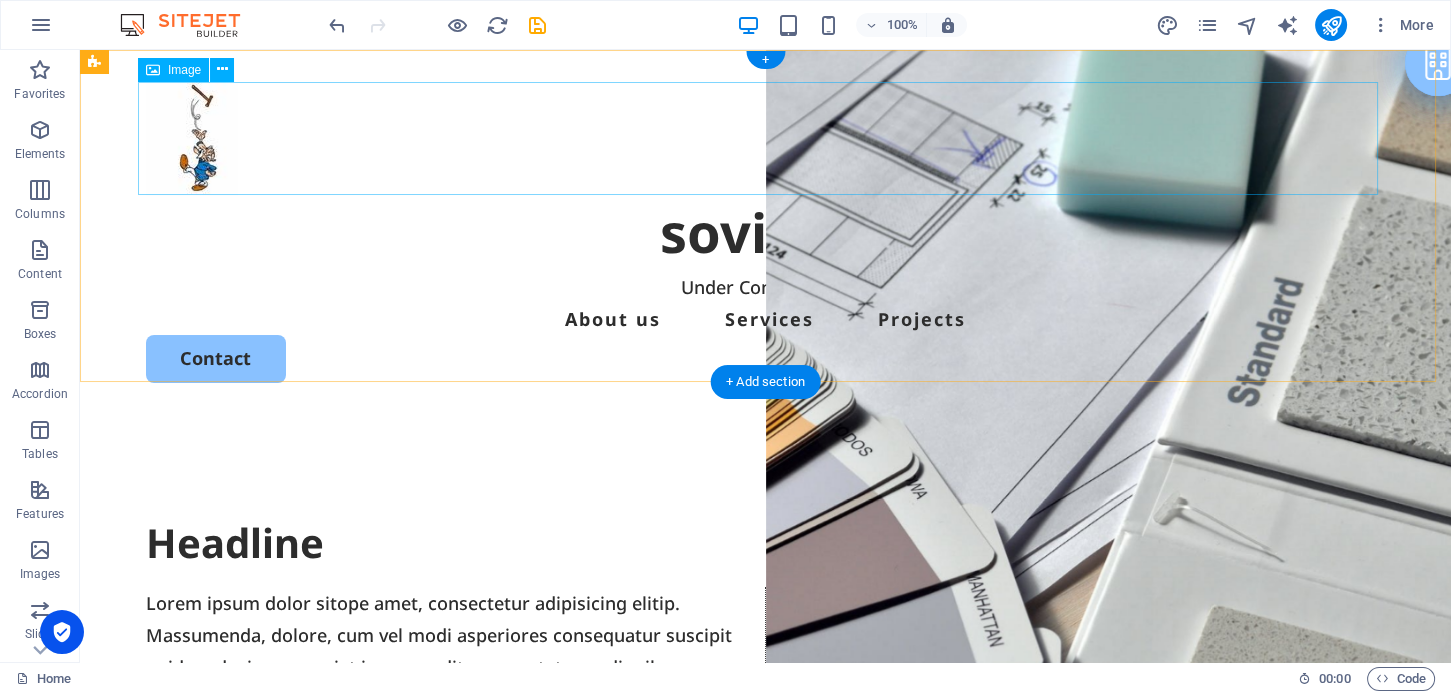 click at bounding box center [766, 138] 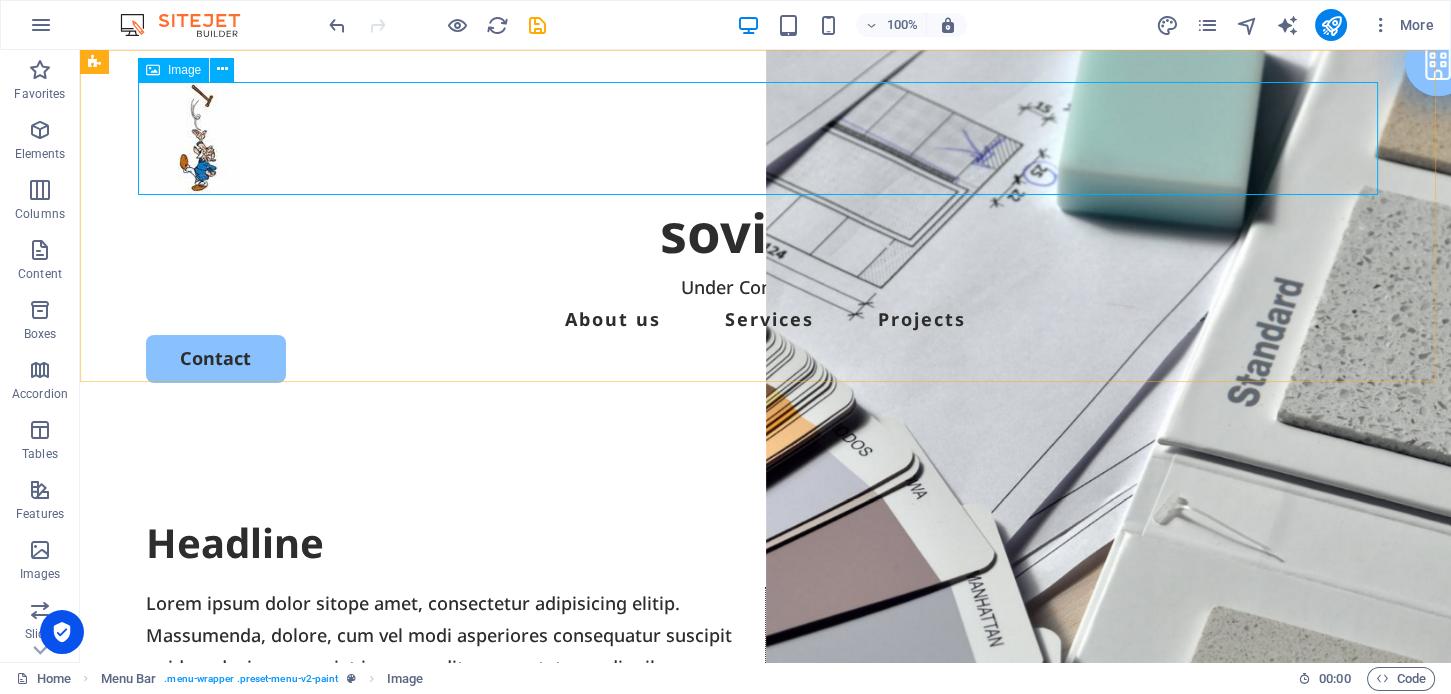 click on "Image" at bounding box center [184, 70] 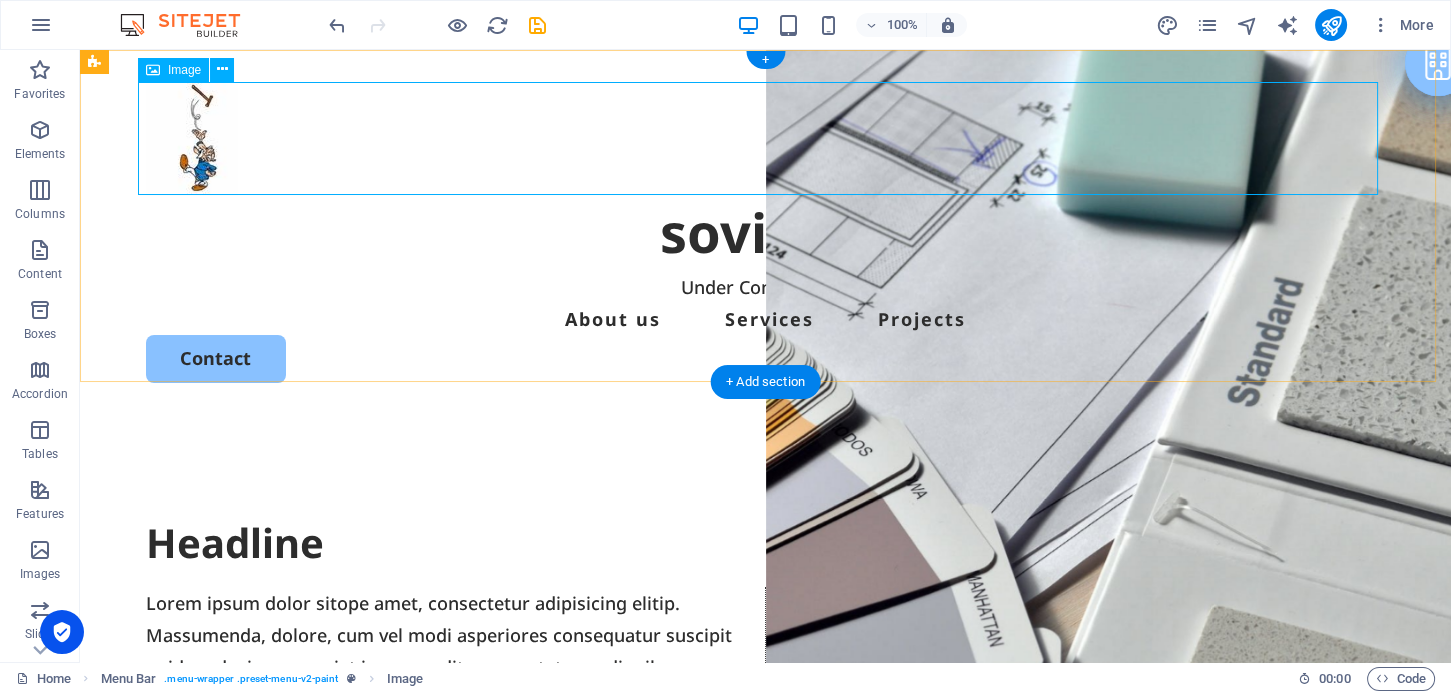 click at bounding box center (766, 138) 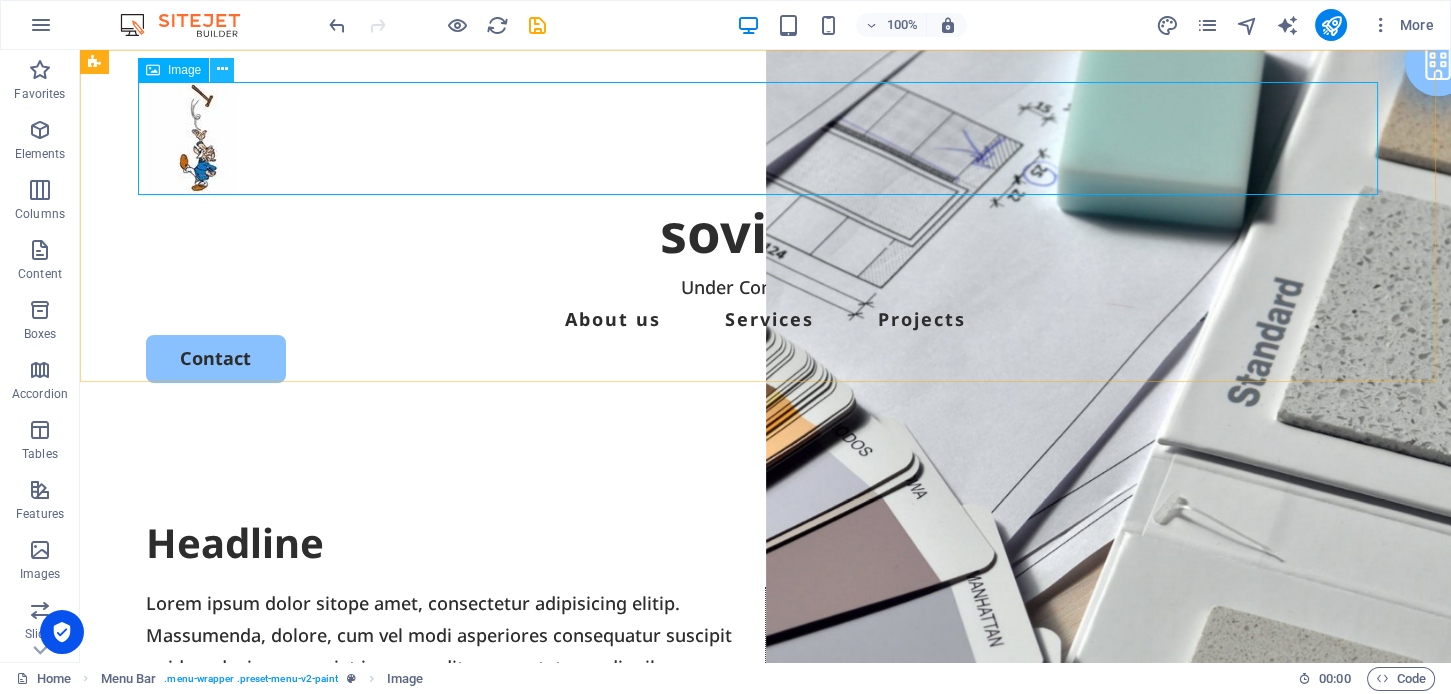 click at bounding box center [222, 69] 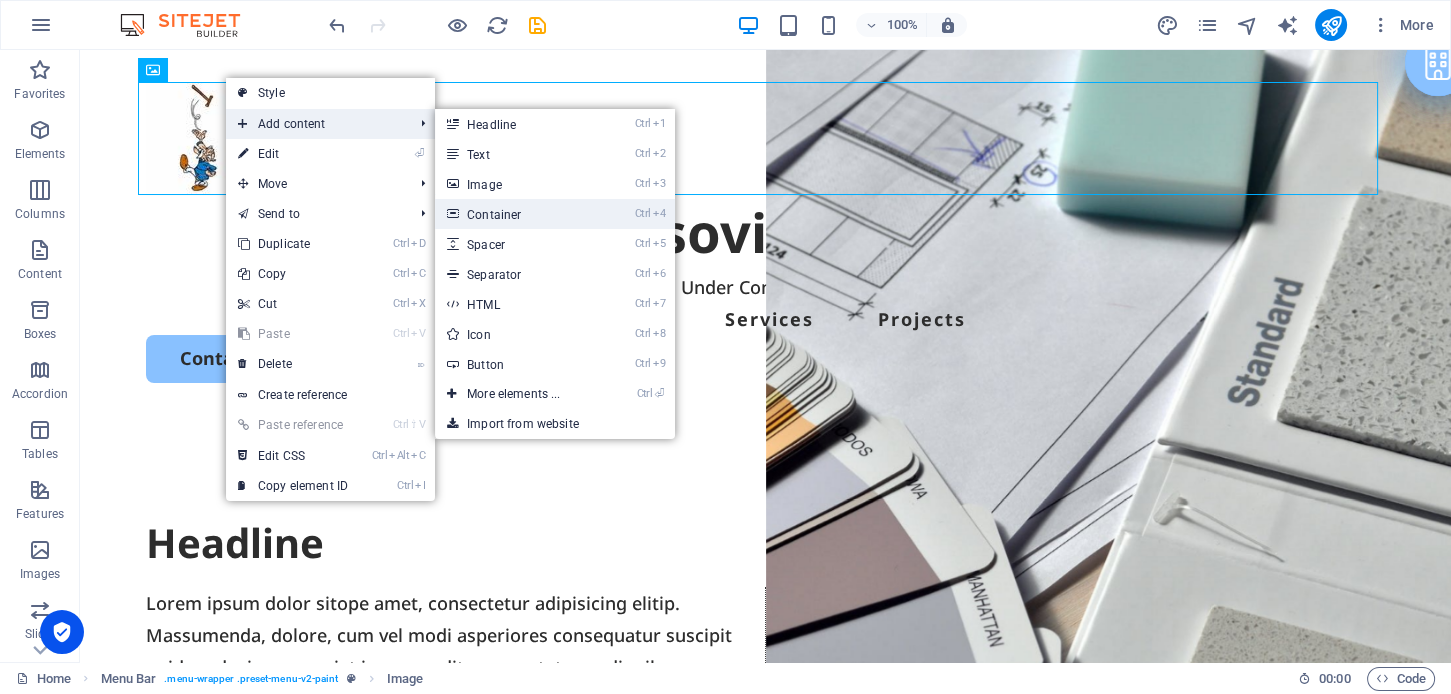click on "Ctrl 4  Container" at bounding box center [517, 214] 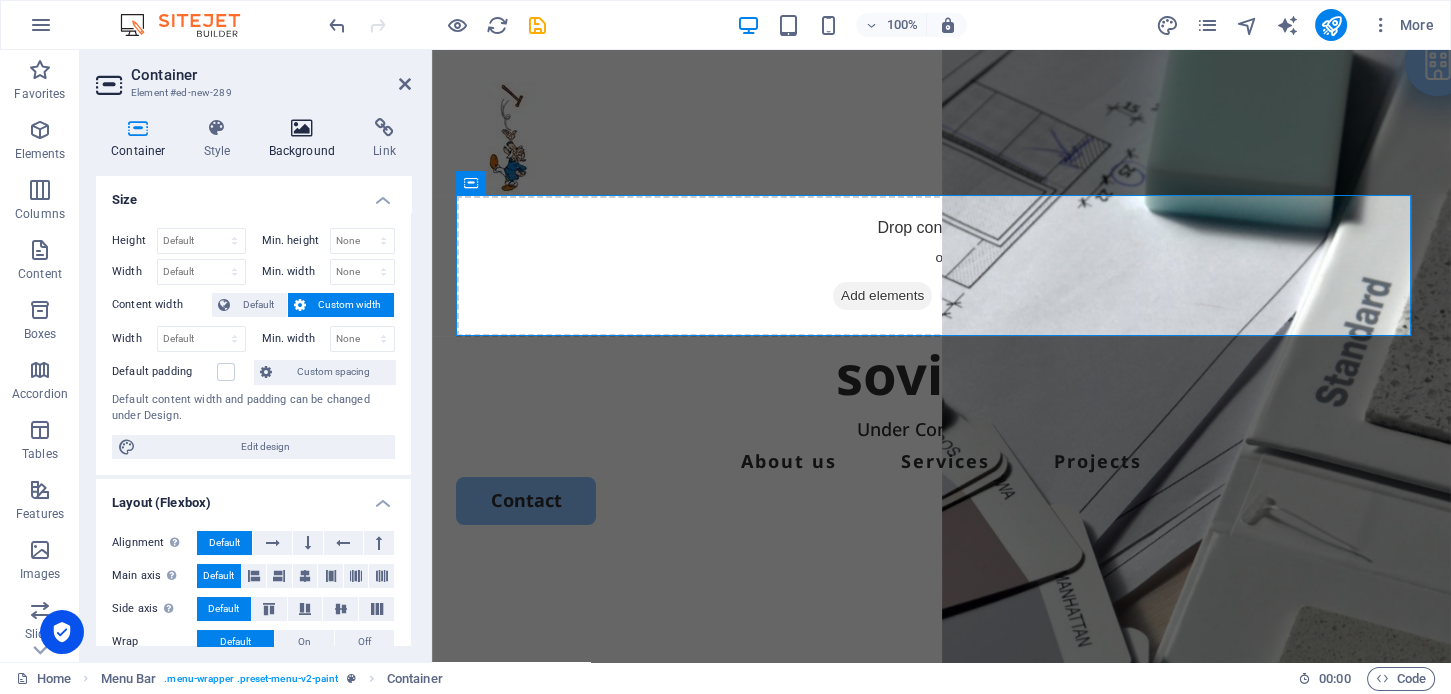 click at bounding box center (302, 128) 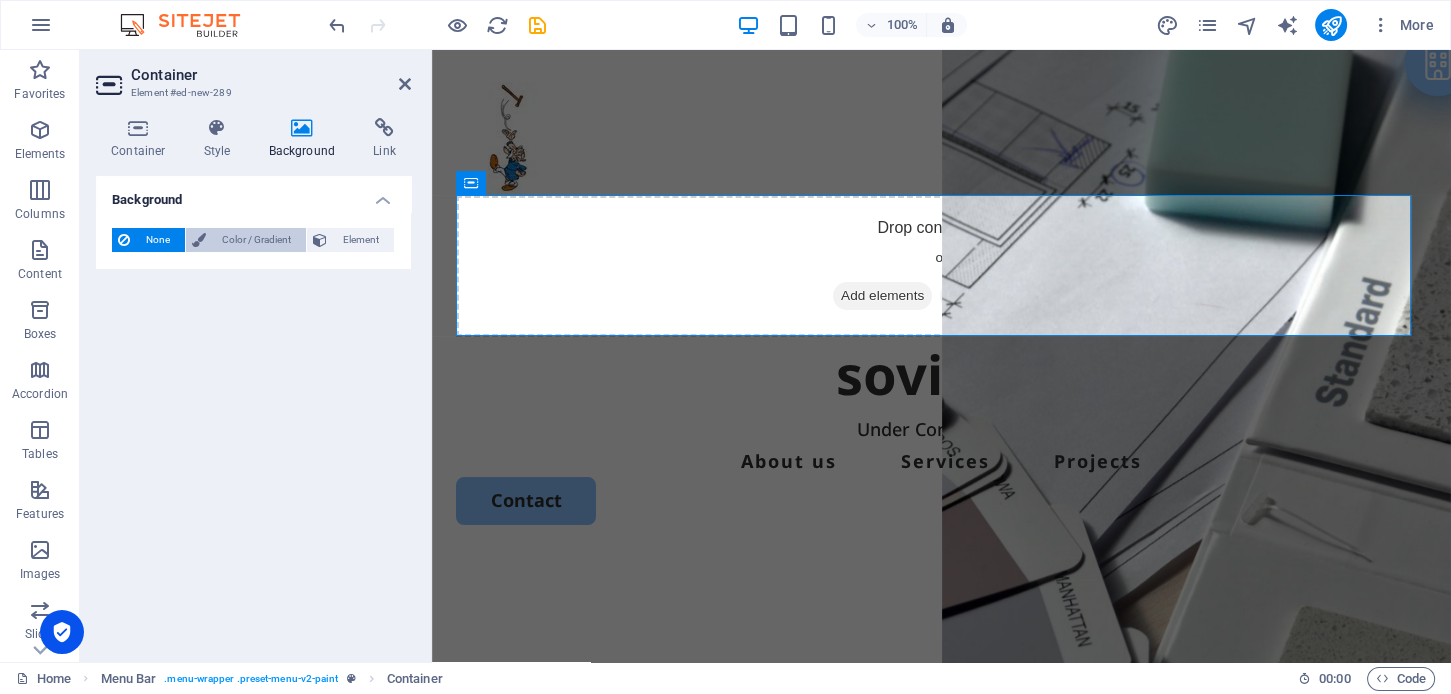 click on "Color / Gradient" at bounding box center [256, 240] 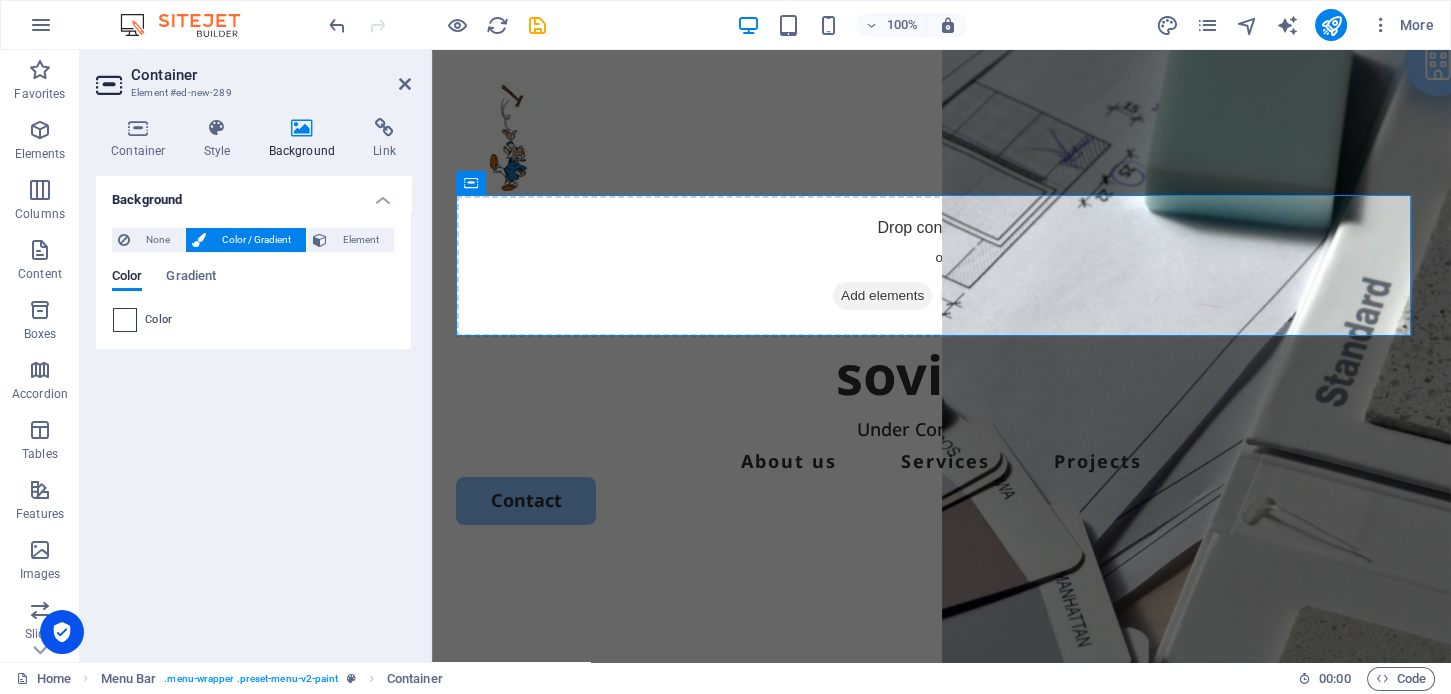 click at bounding box center [125, 320] 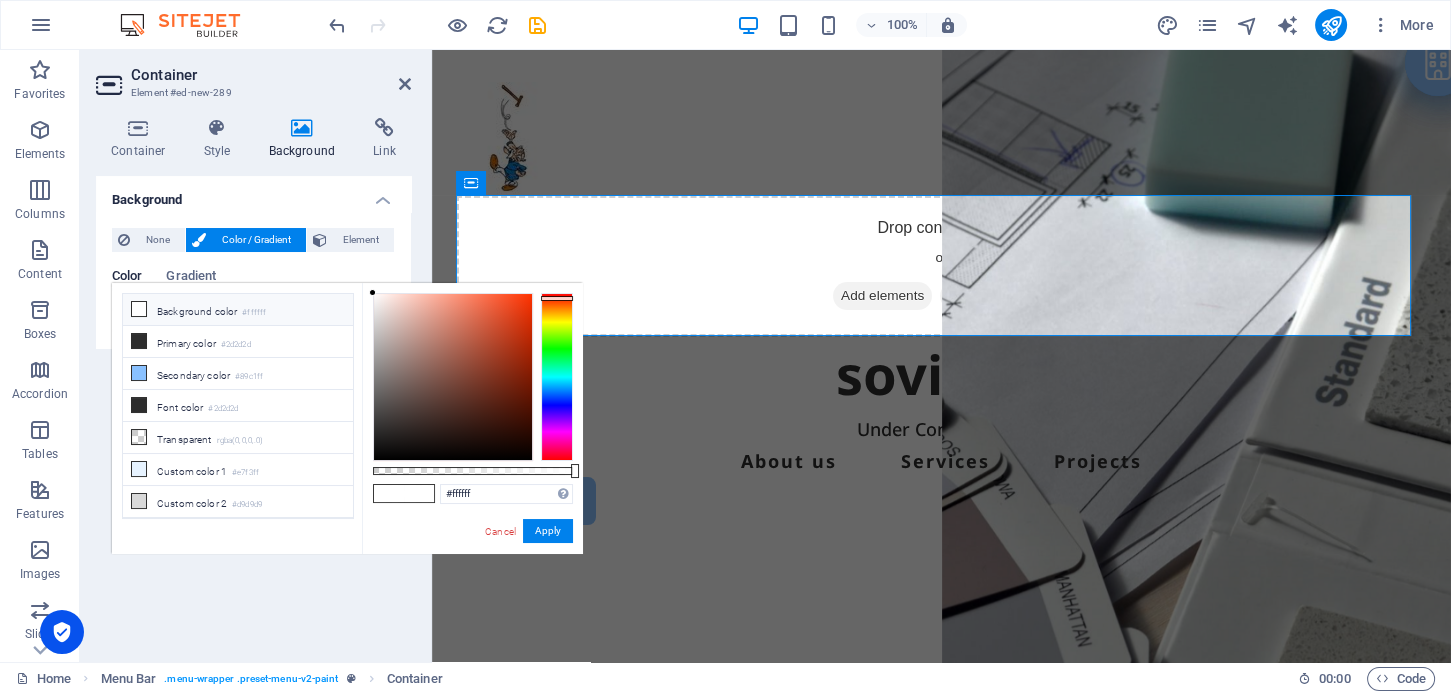 click at bounding box center (557, 377) 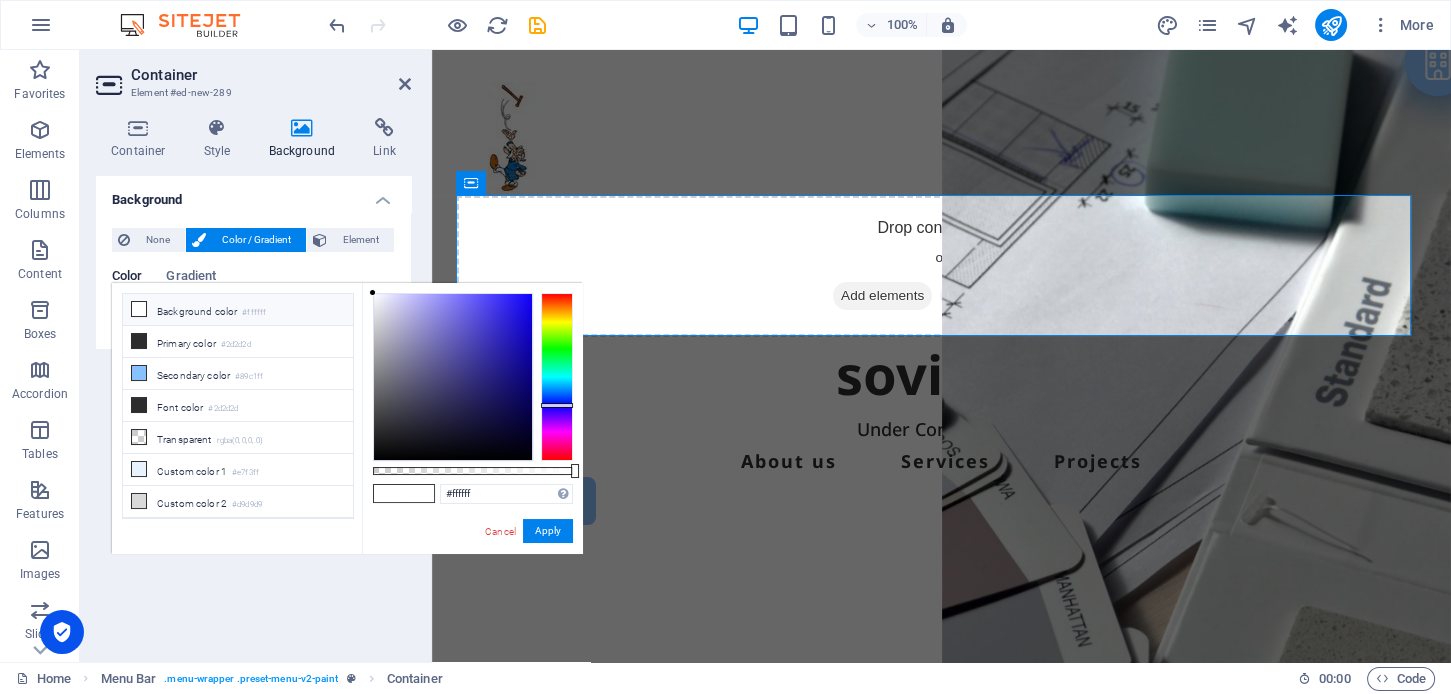 click at bounding box center [557, 377] 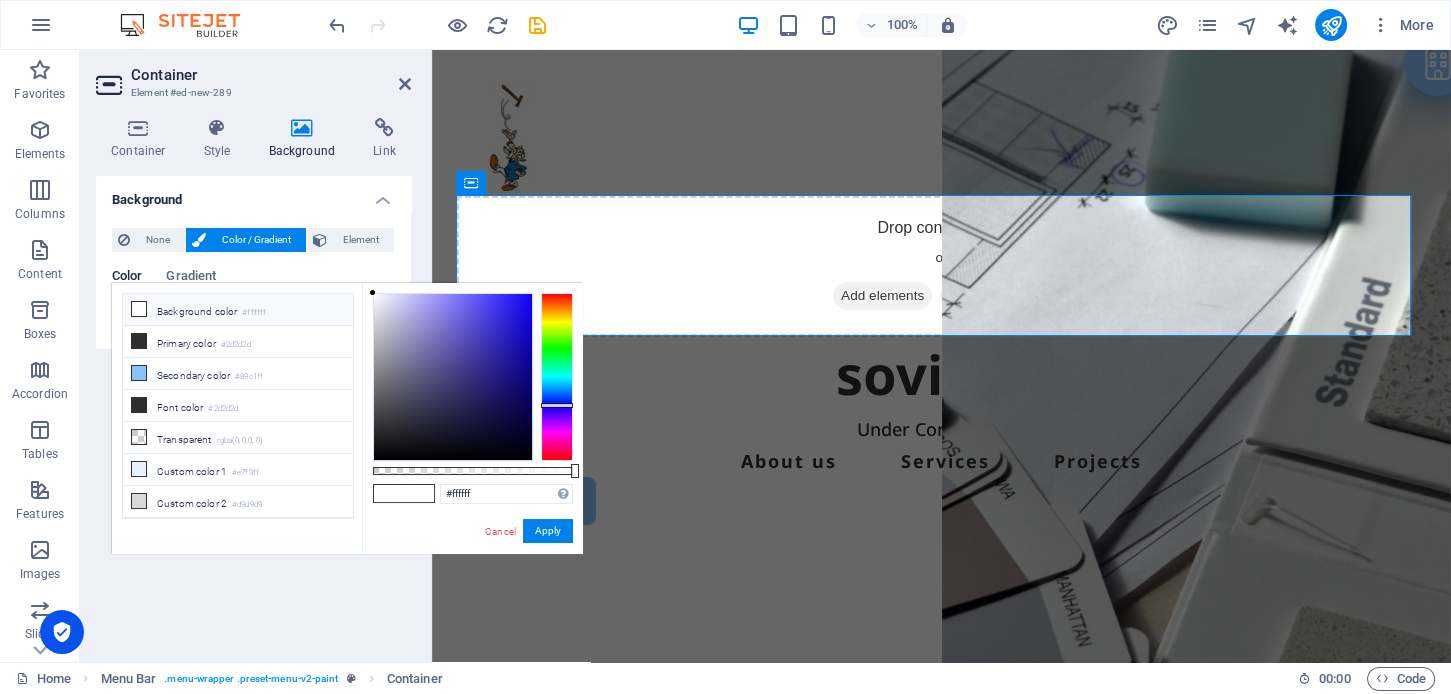 type on "#a5a2ca" 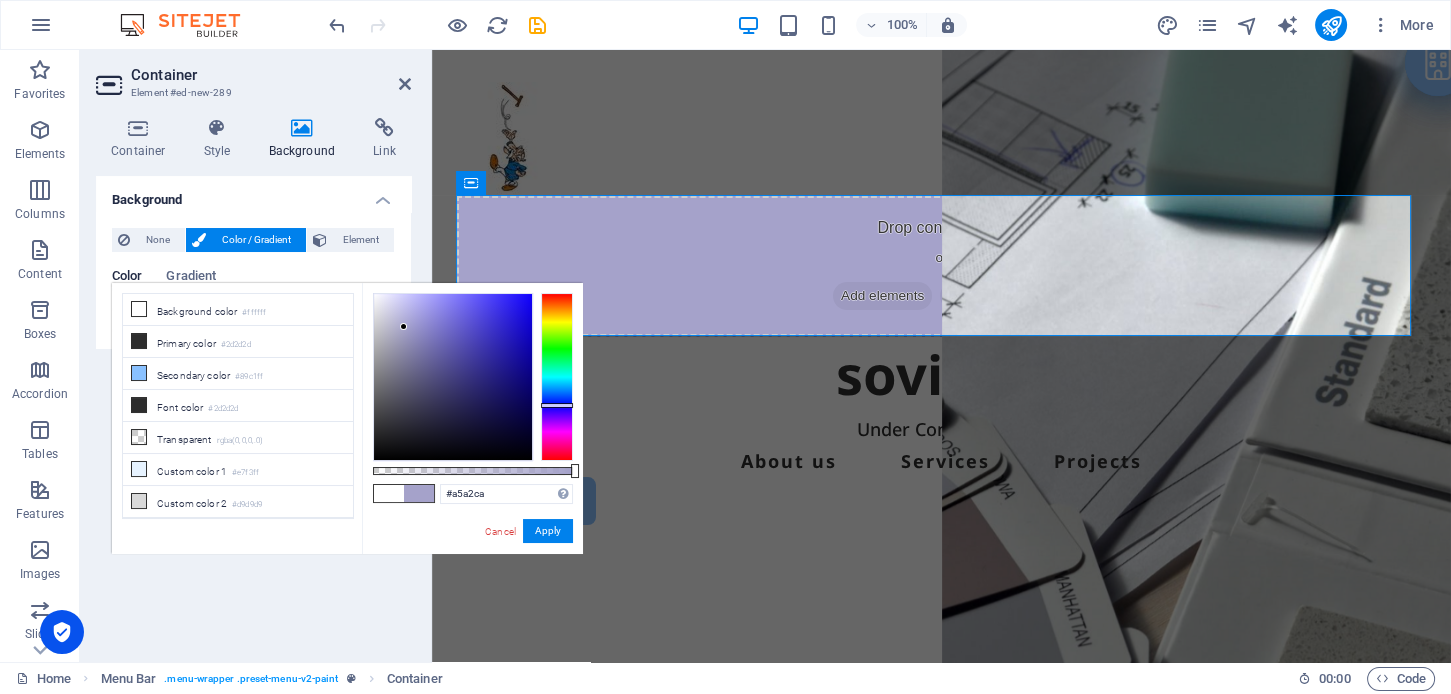 click at bounding box center [453, 377] 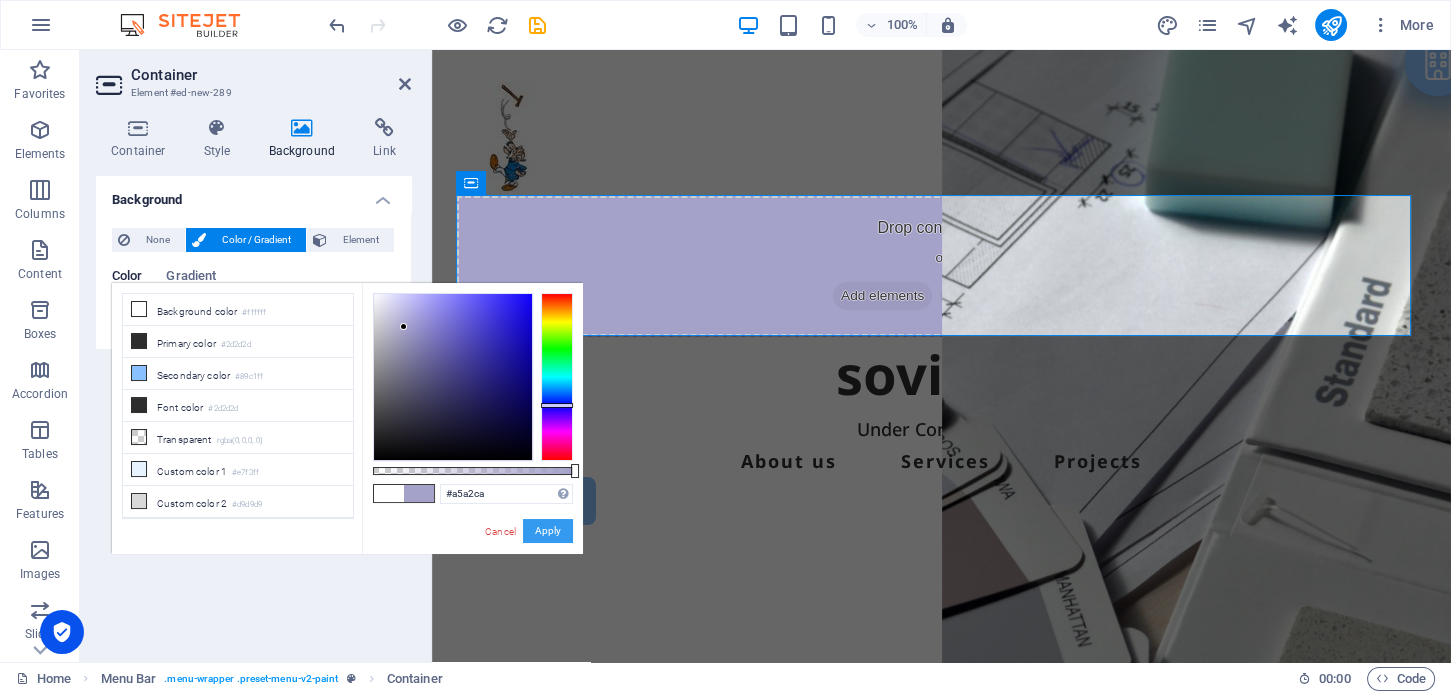 click on "Apply" at bounding box center (548, 531) 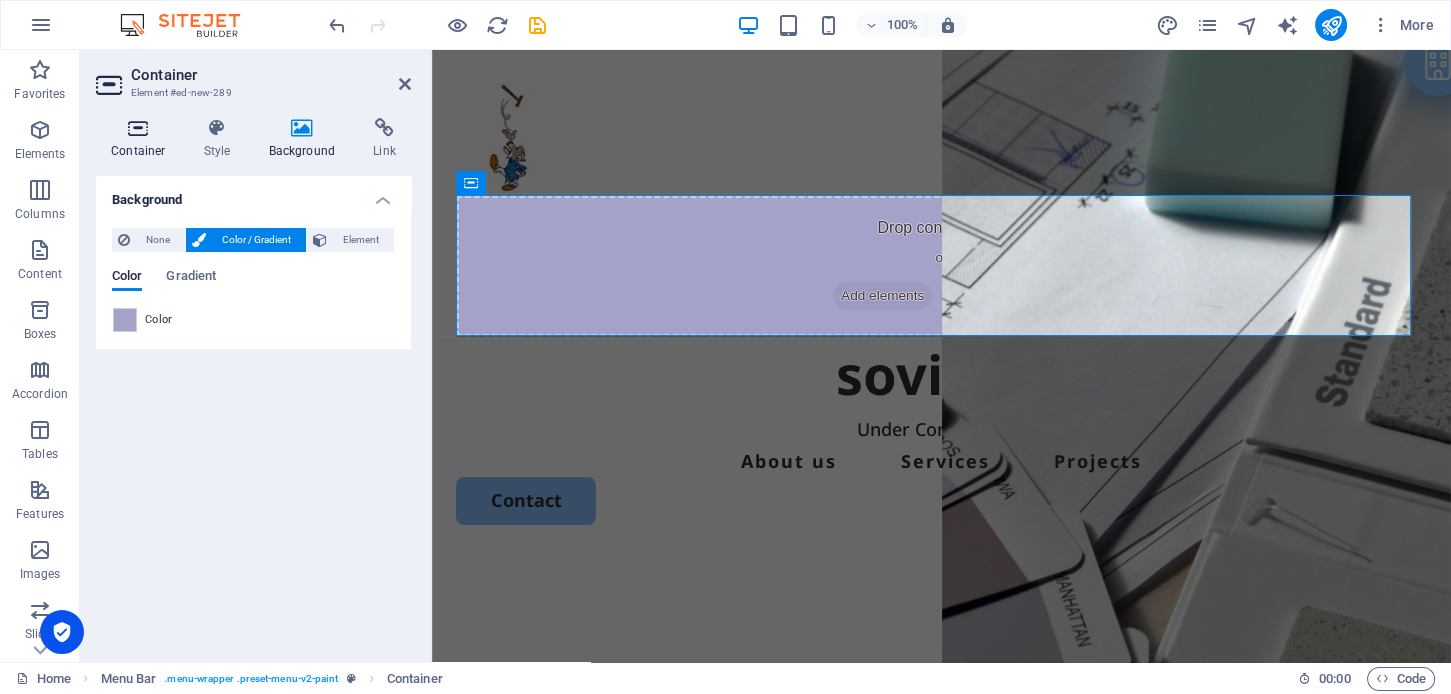 click on "Container" at bounding box center [142, 139] 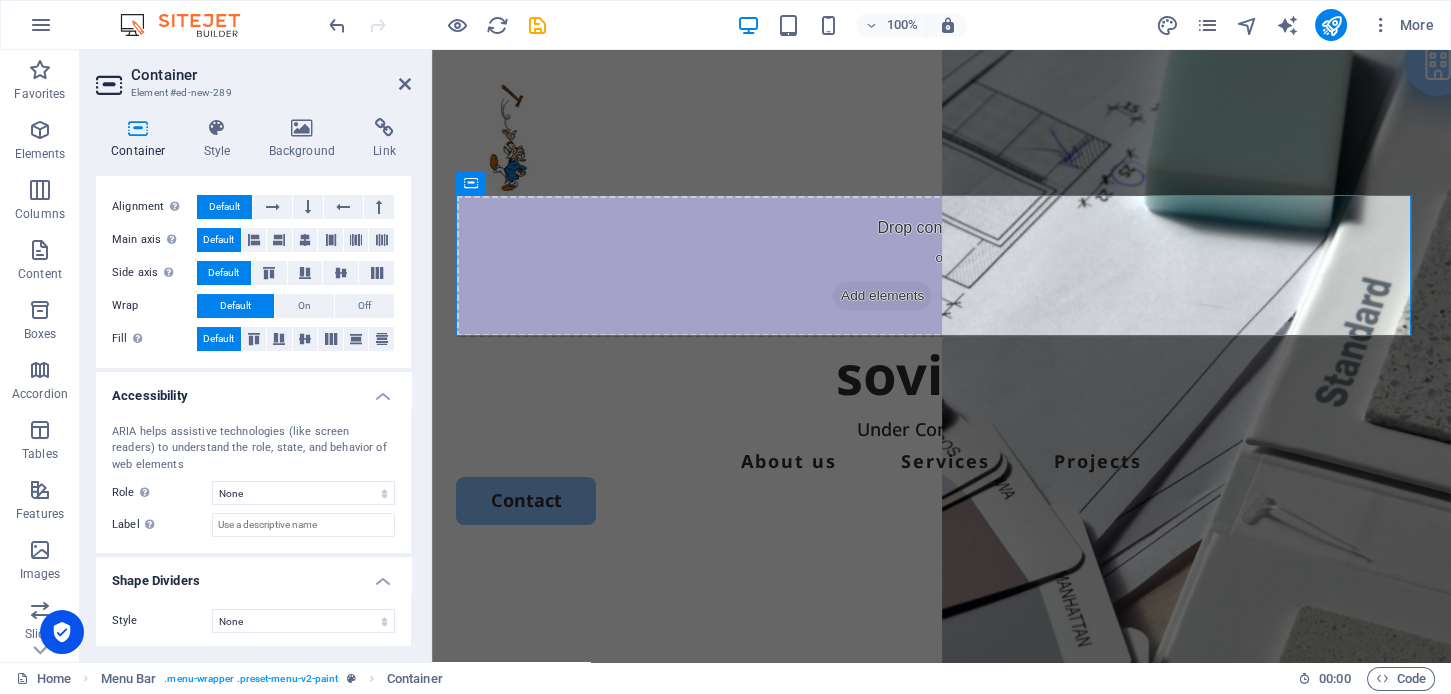 scroll, scrollTop: 338, scrollLeft: 0, axis: vertical 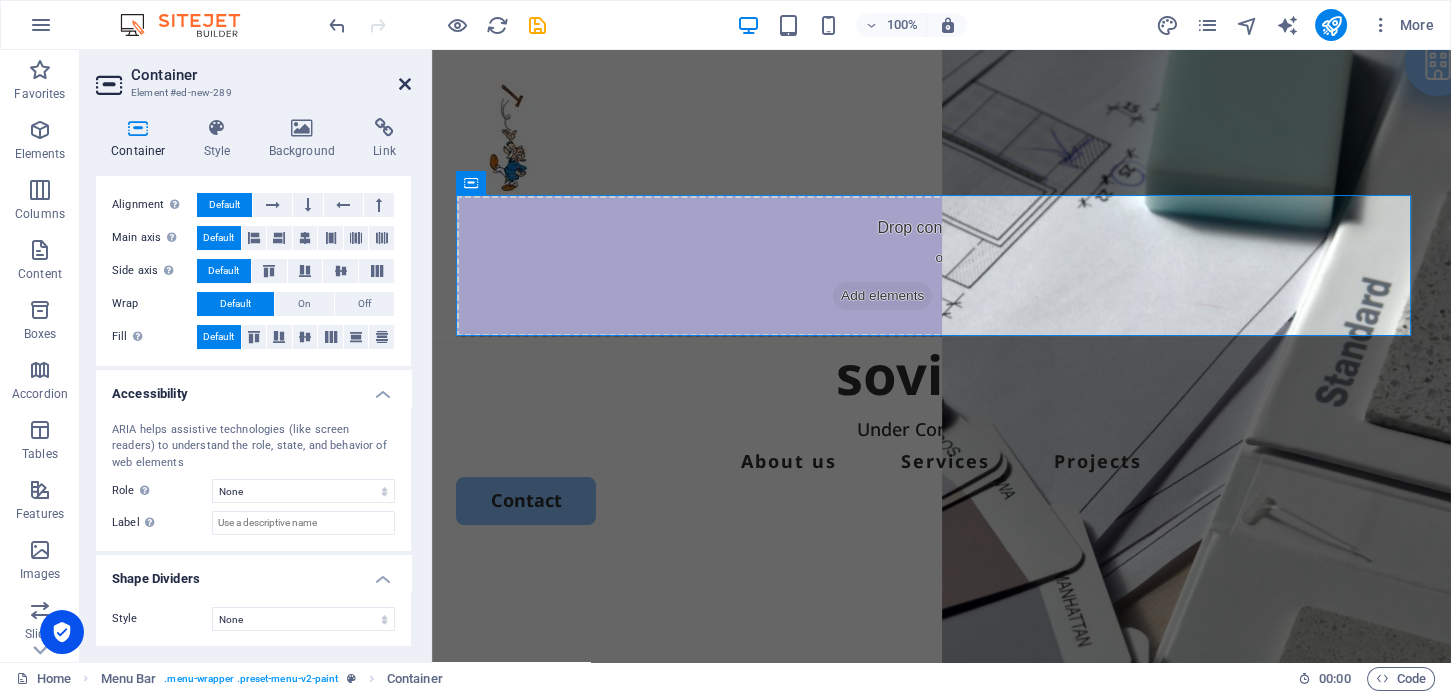 click at bounding box center (405, 84) 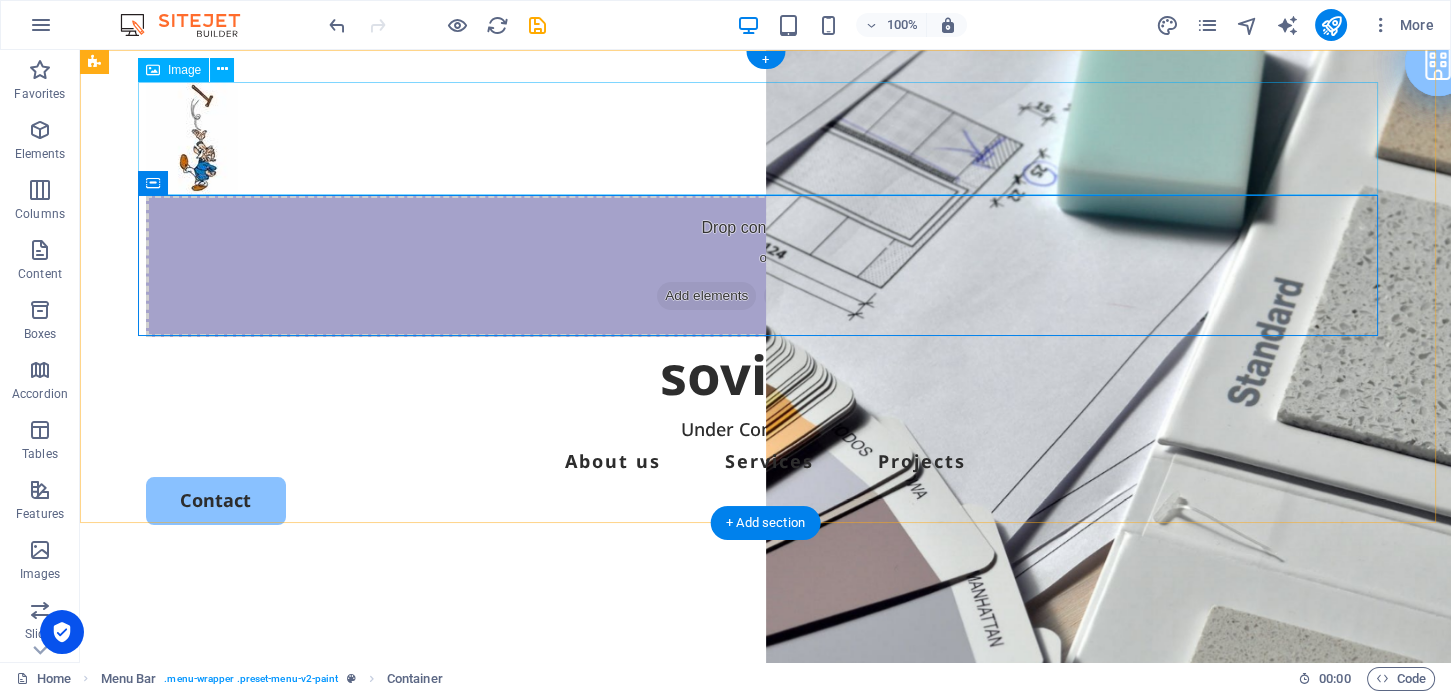 click at bounding box center (766, 138) 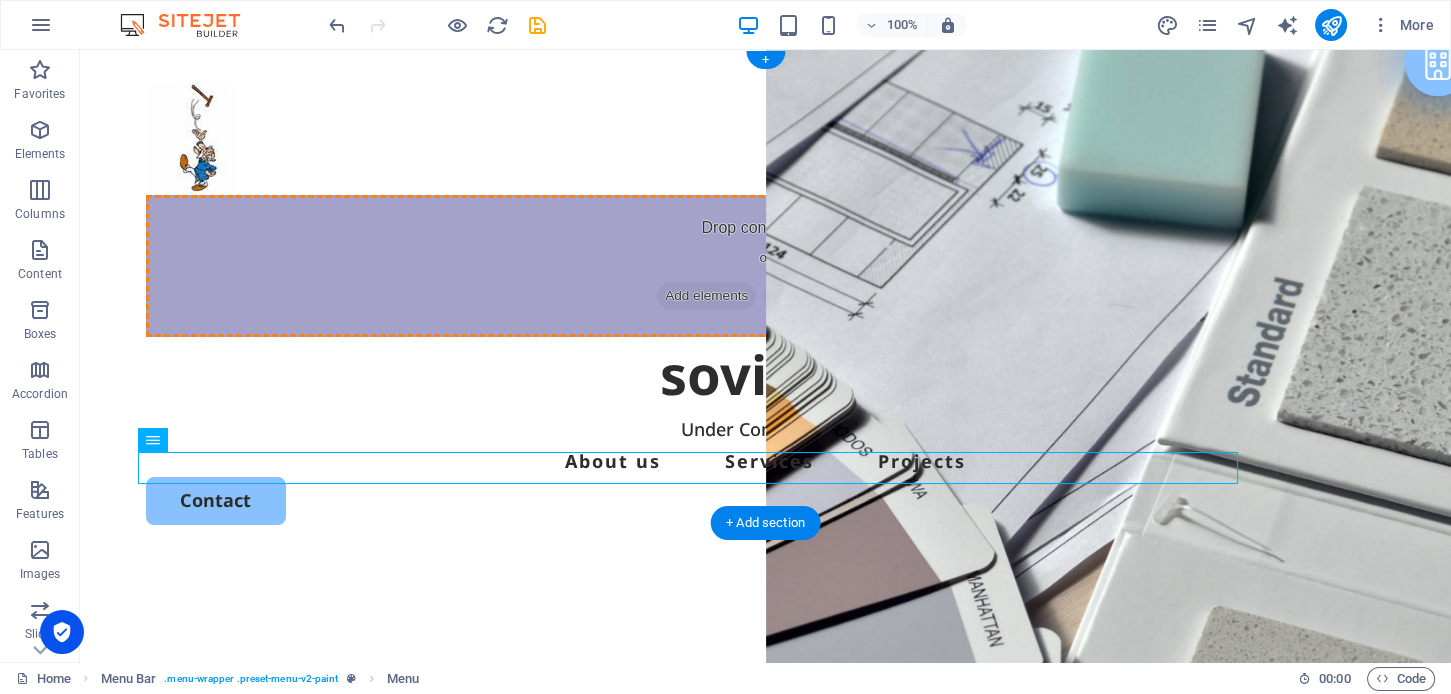 drag, startPoint x: 513, startPoint y: 474, endPoint x: 529, endPoint y: 281, distance: 193.66208 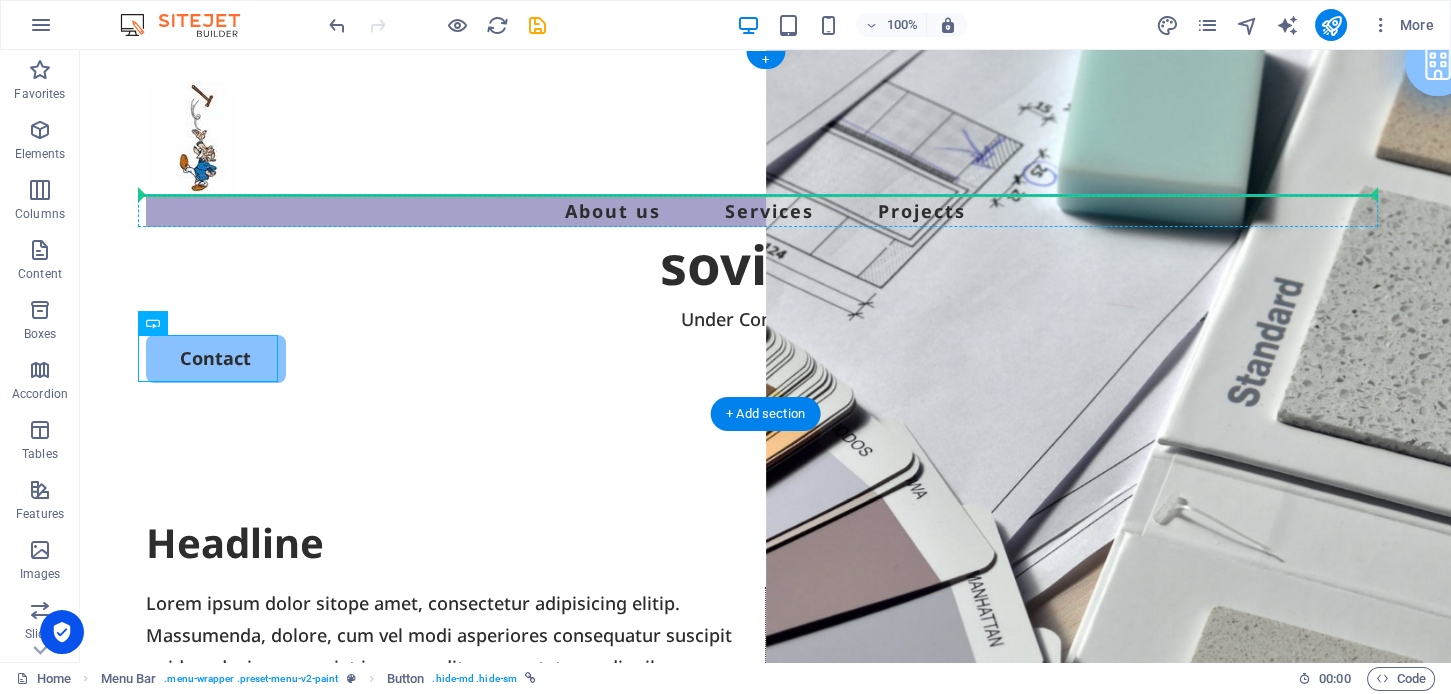 drag, startPoint x: 204, startPoint y: 365, endPoint x: 1282, endPoint y: 207, distance: 1089.5173 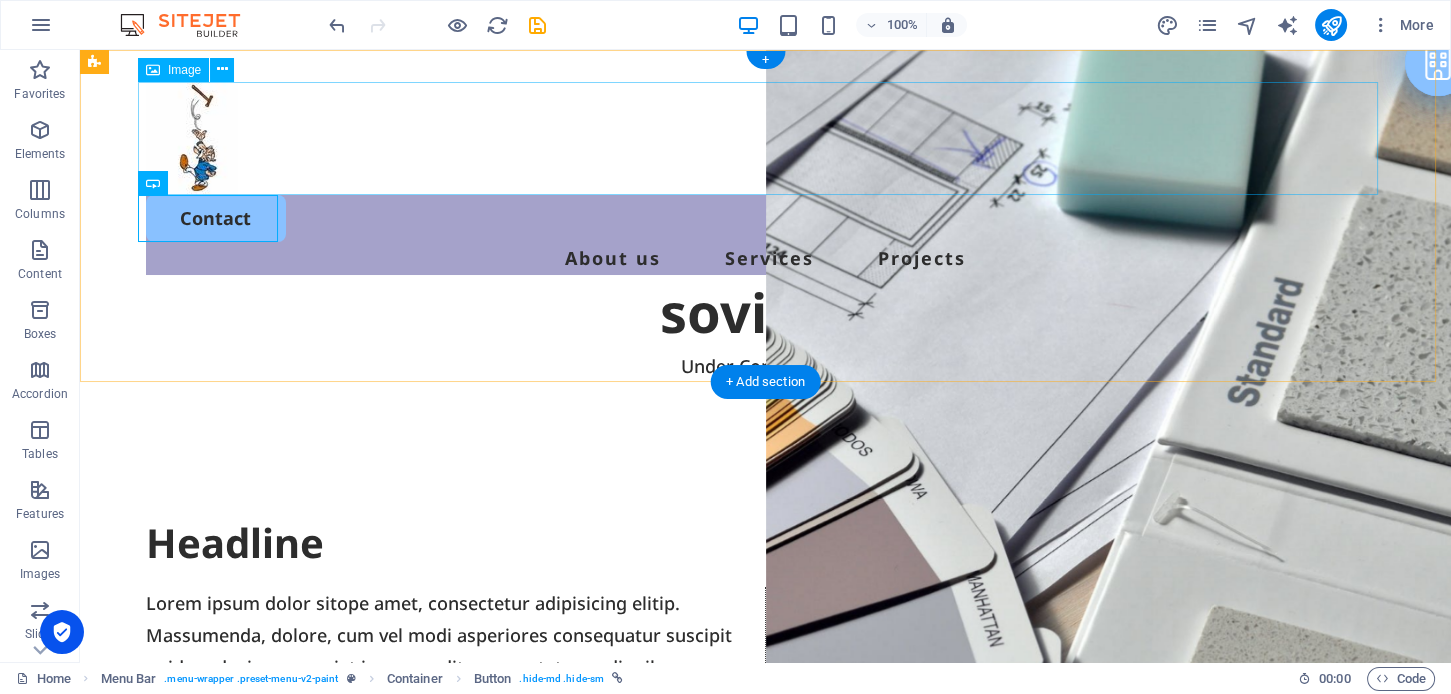 click at bounding box center [766, 138] 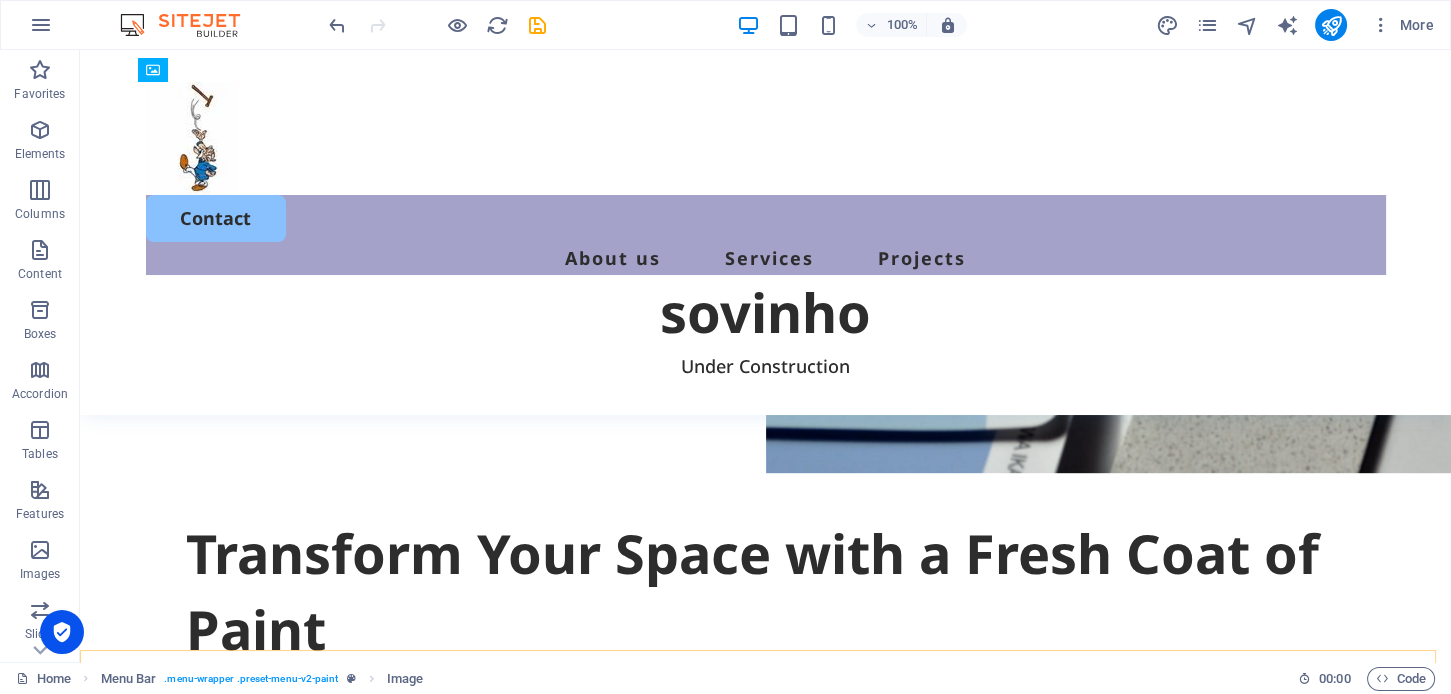 scroll, scrollTop: 0, scrollLeft: 0, axis: both 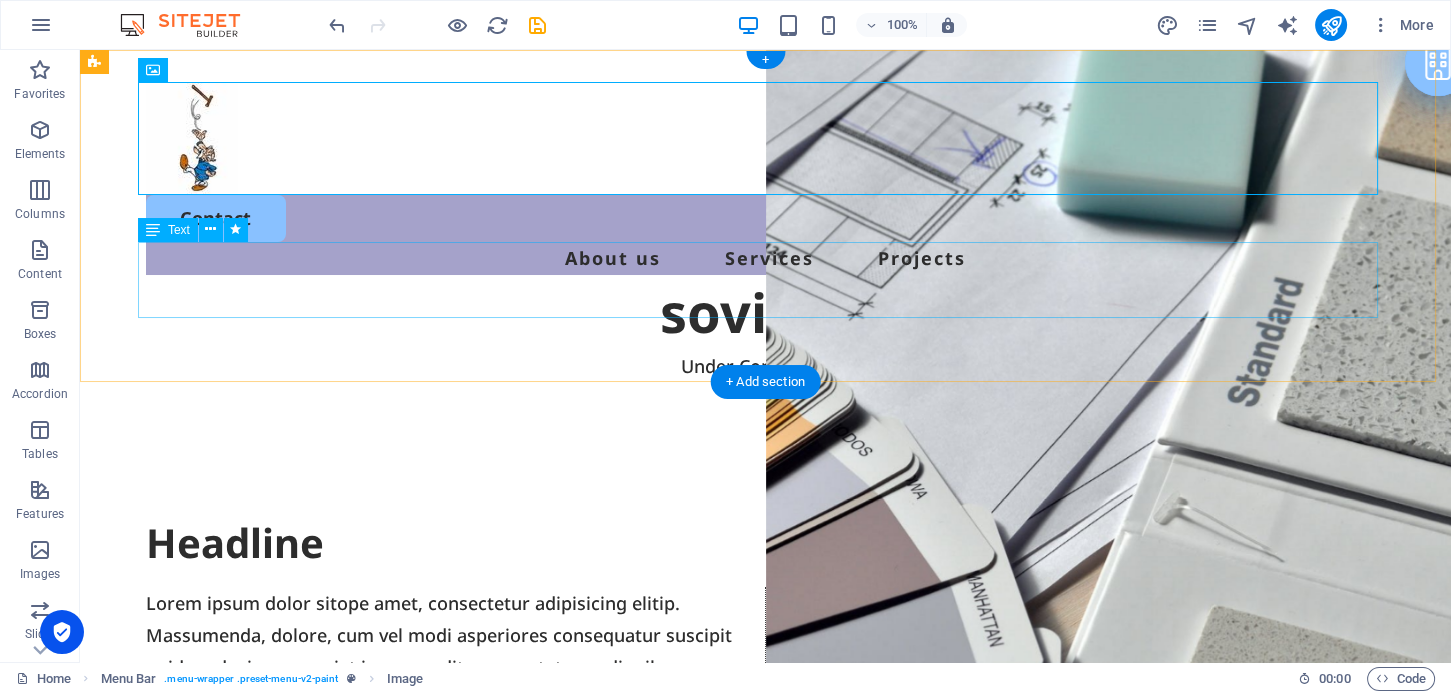 click on "sovinho" at bounding box center (765, 312) 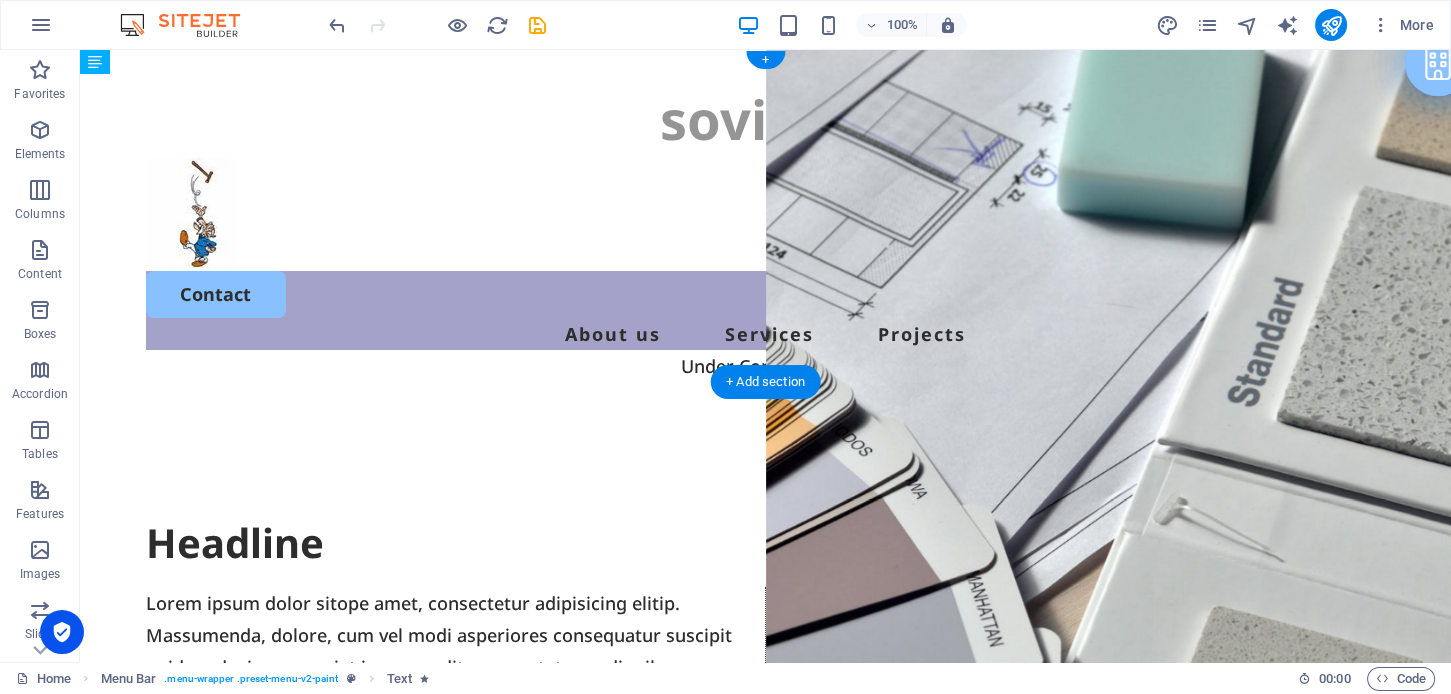 drag, startPoint x: 265, startPoint y: 281, endPoint x: 202, endPoint y: 141, distance: 153.52199 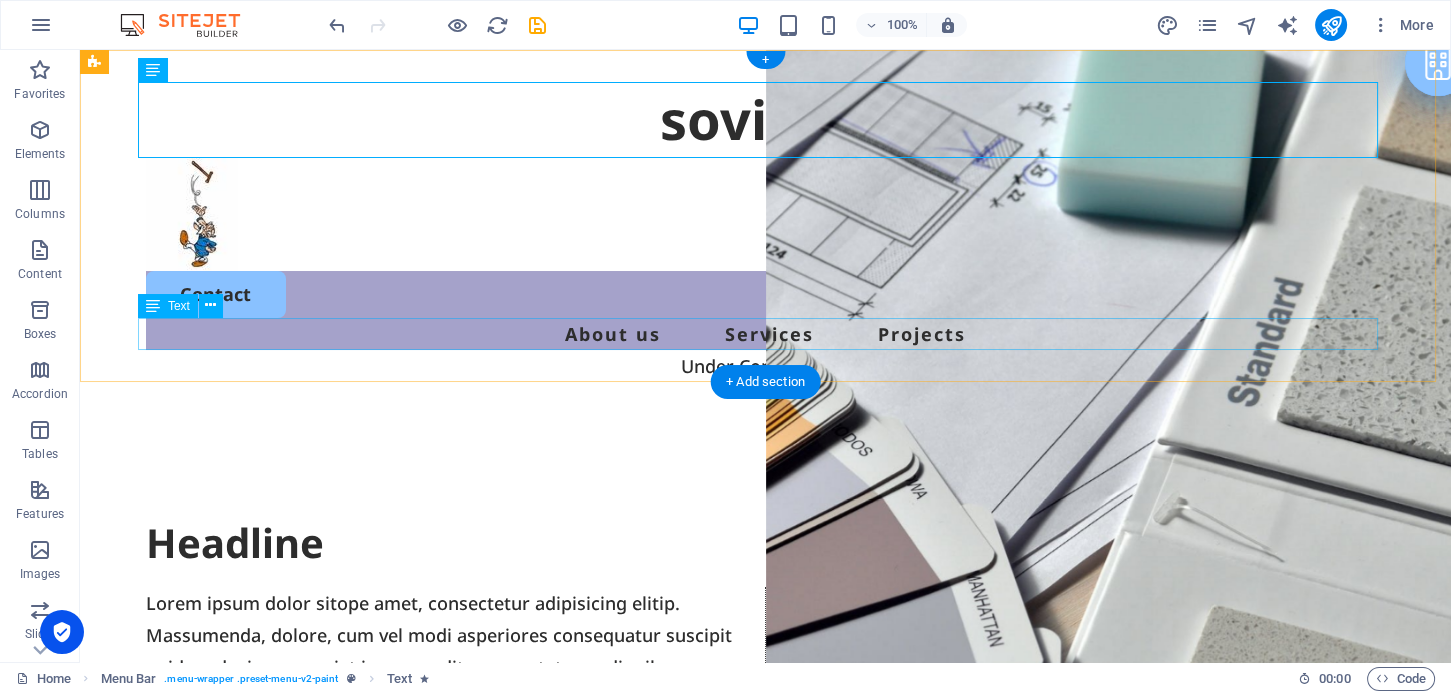 click on "Under Construction" at bounding box center (766, 366) 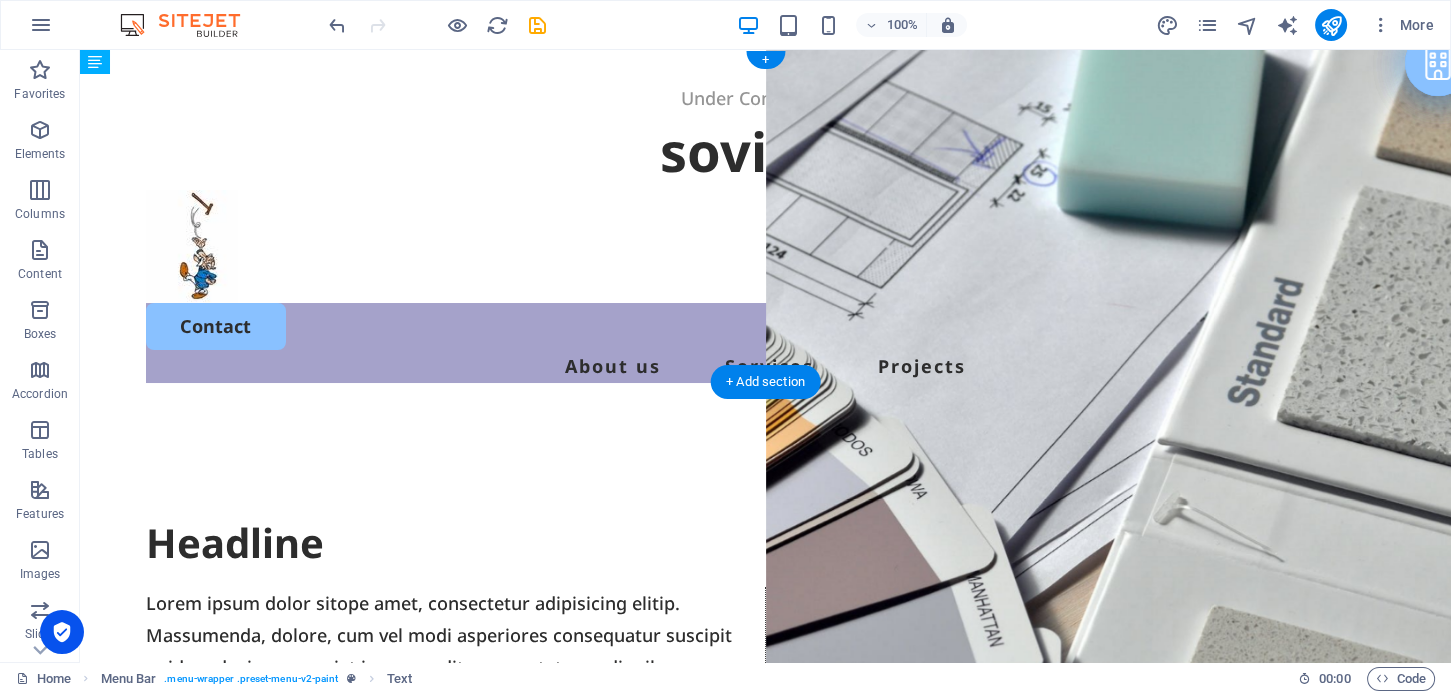 drag, startPoint x: 246, startPoint y: 355, endPoint x: 179, endPoint y: 138, distance: 227.10791 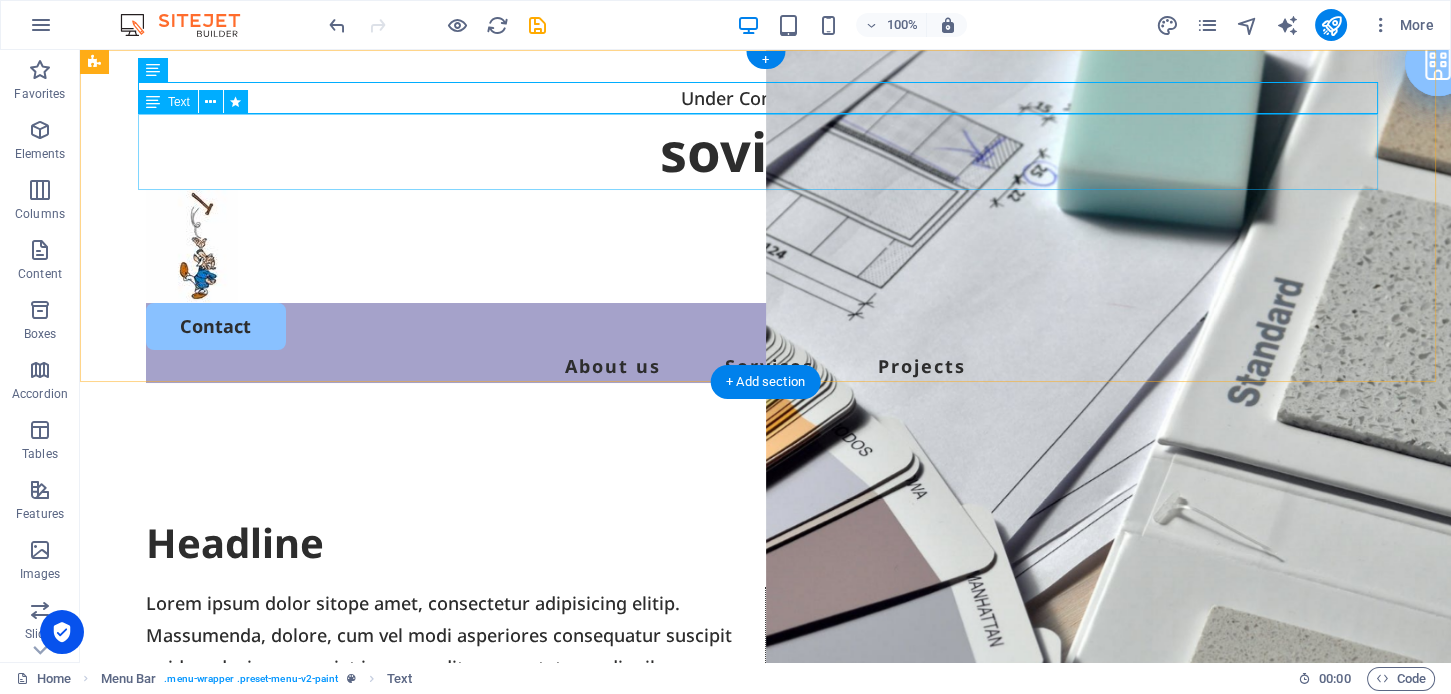 click on "sovinho" at bounding box center [766, 152] 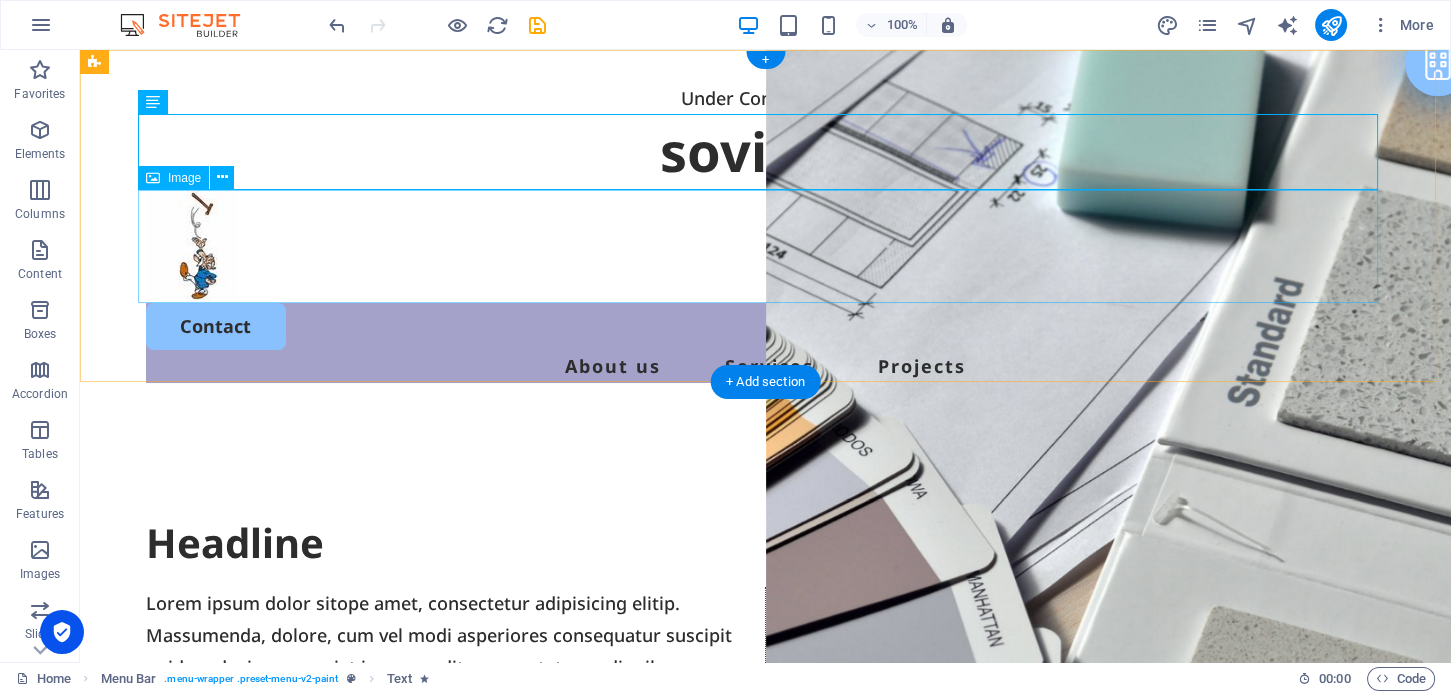 click at bounding box center (766, 246) 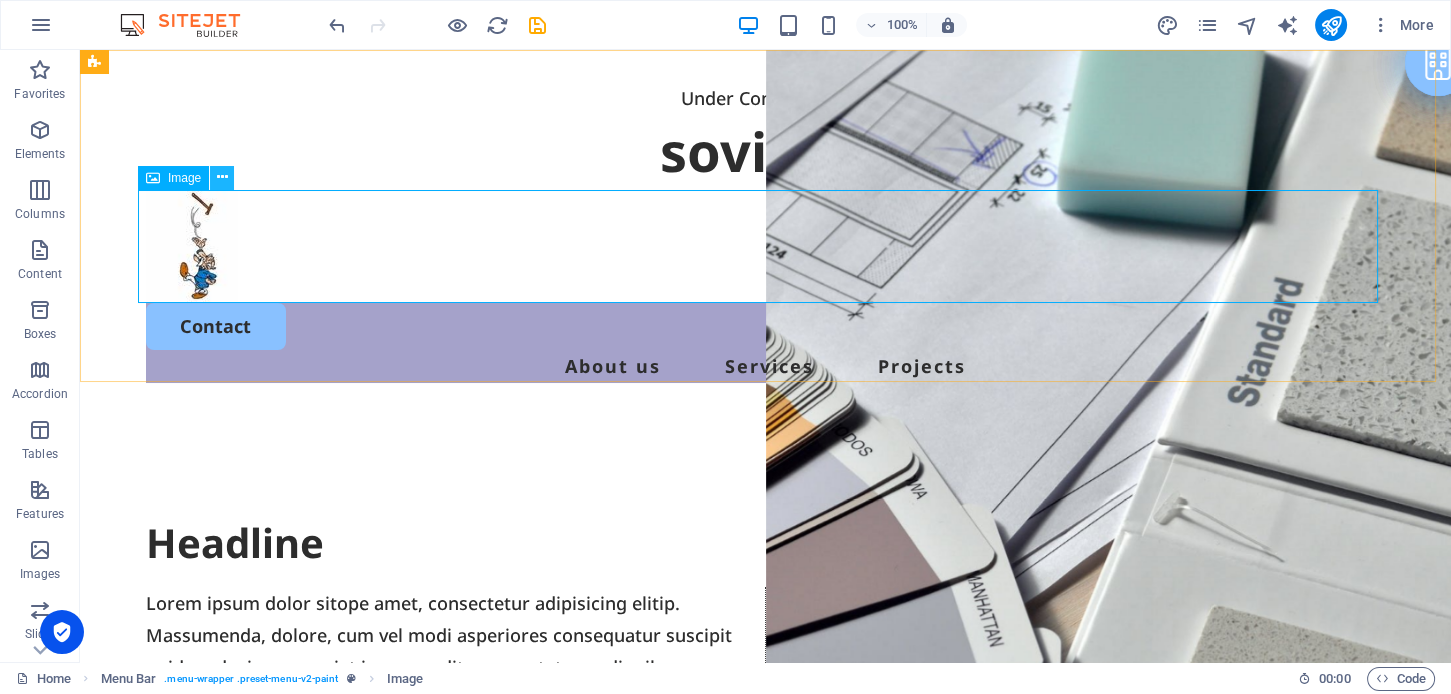 click at bounding box center [222, 177] 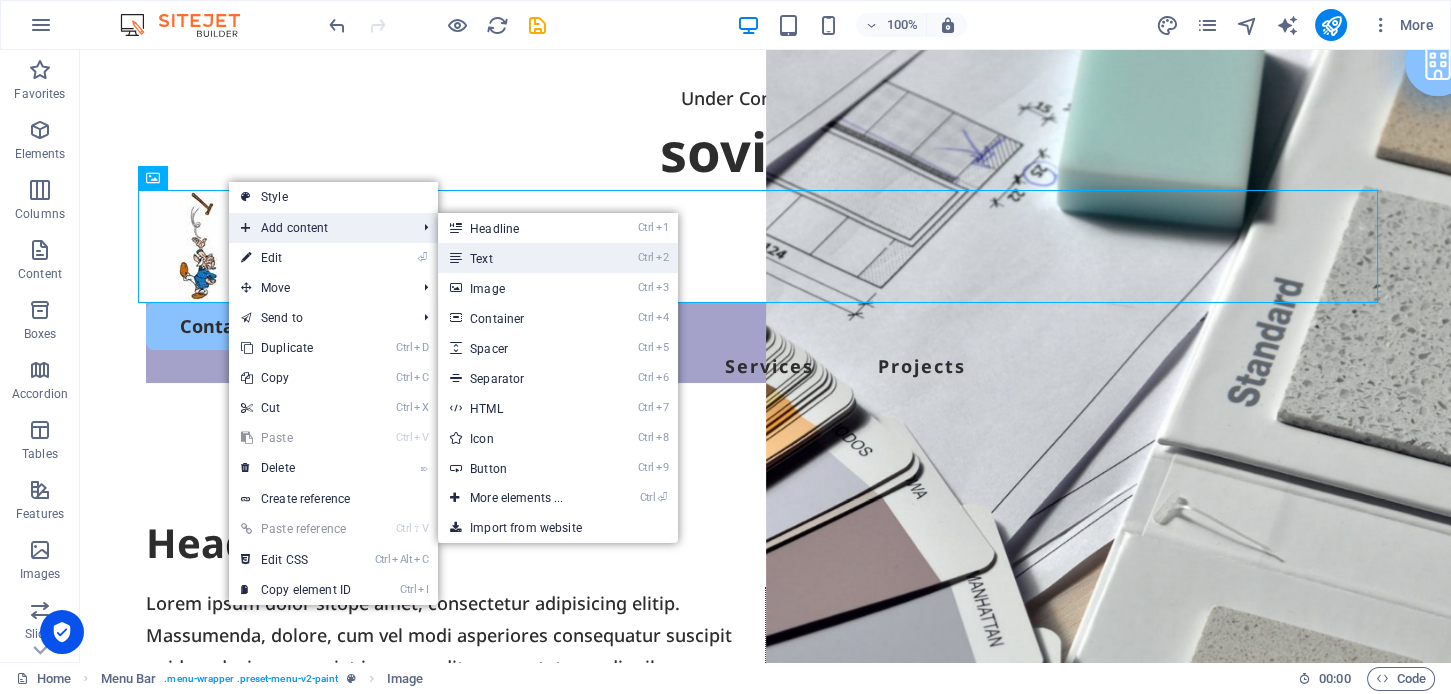click on "Ctrl 2  Text" at bounding box center (520, 258) 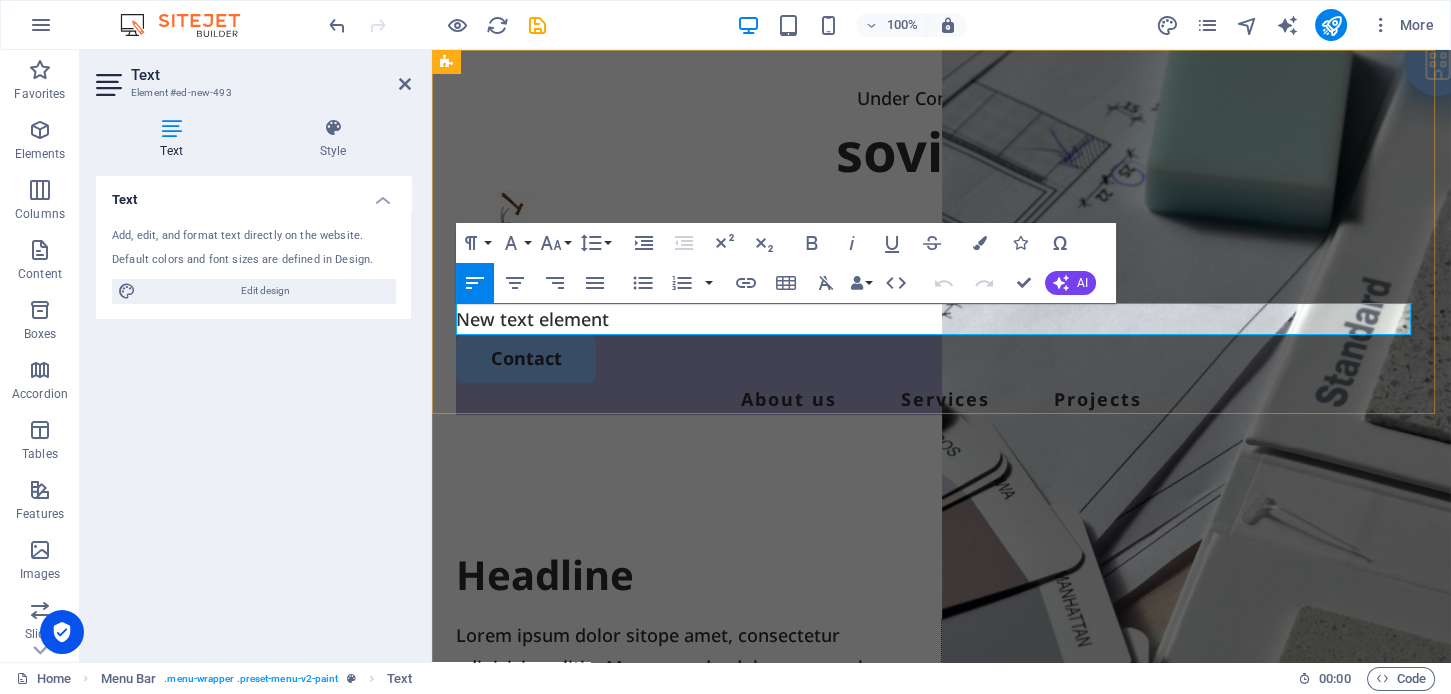 type 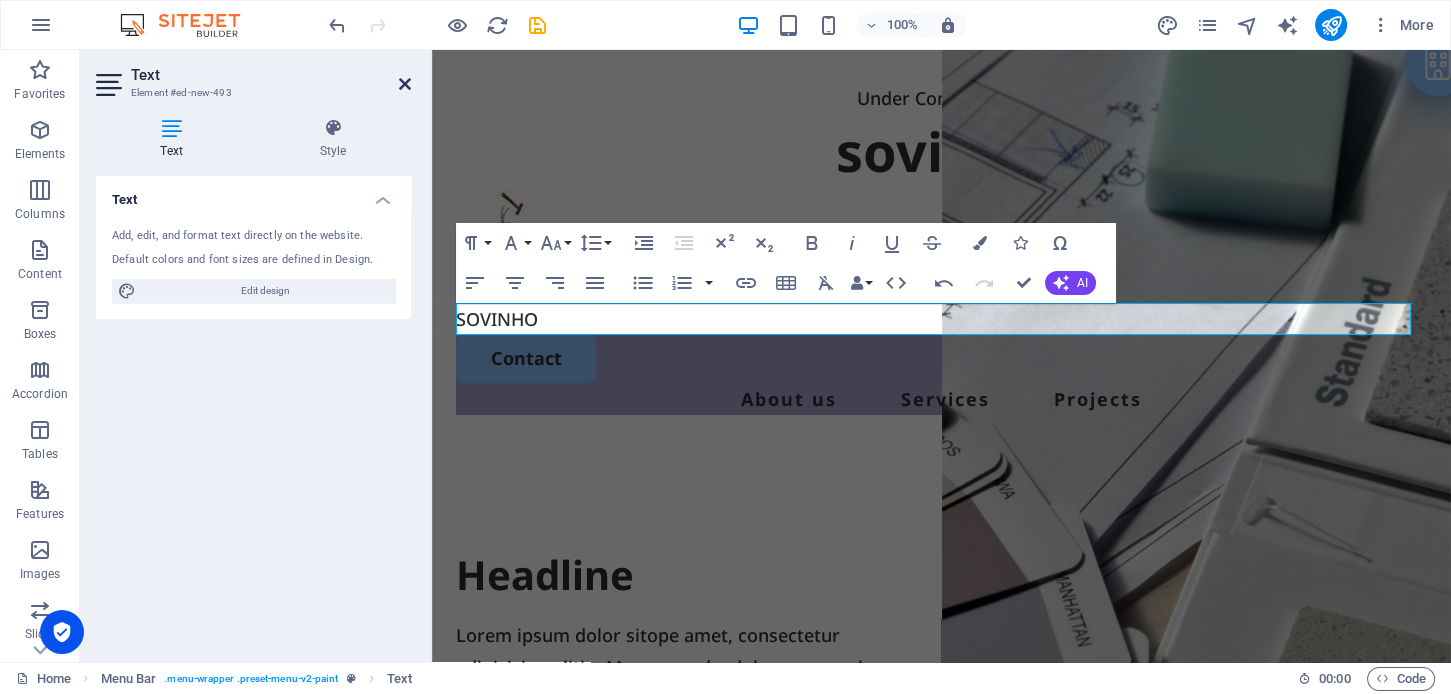 click at bounding box center (405, 84) 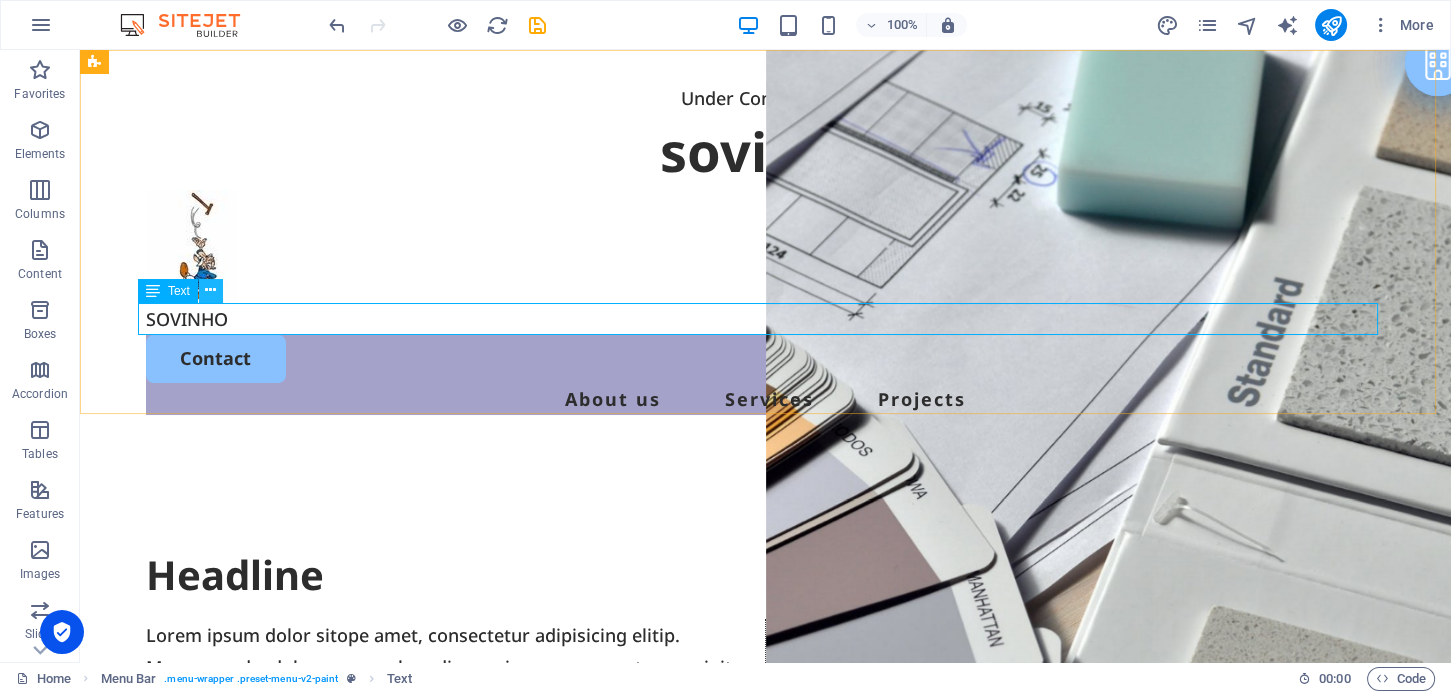 click at bounding box center [210, 290] 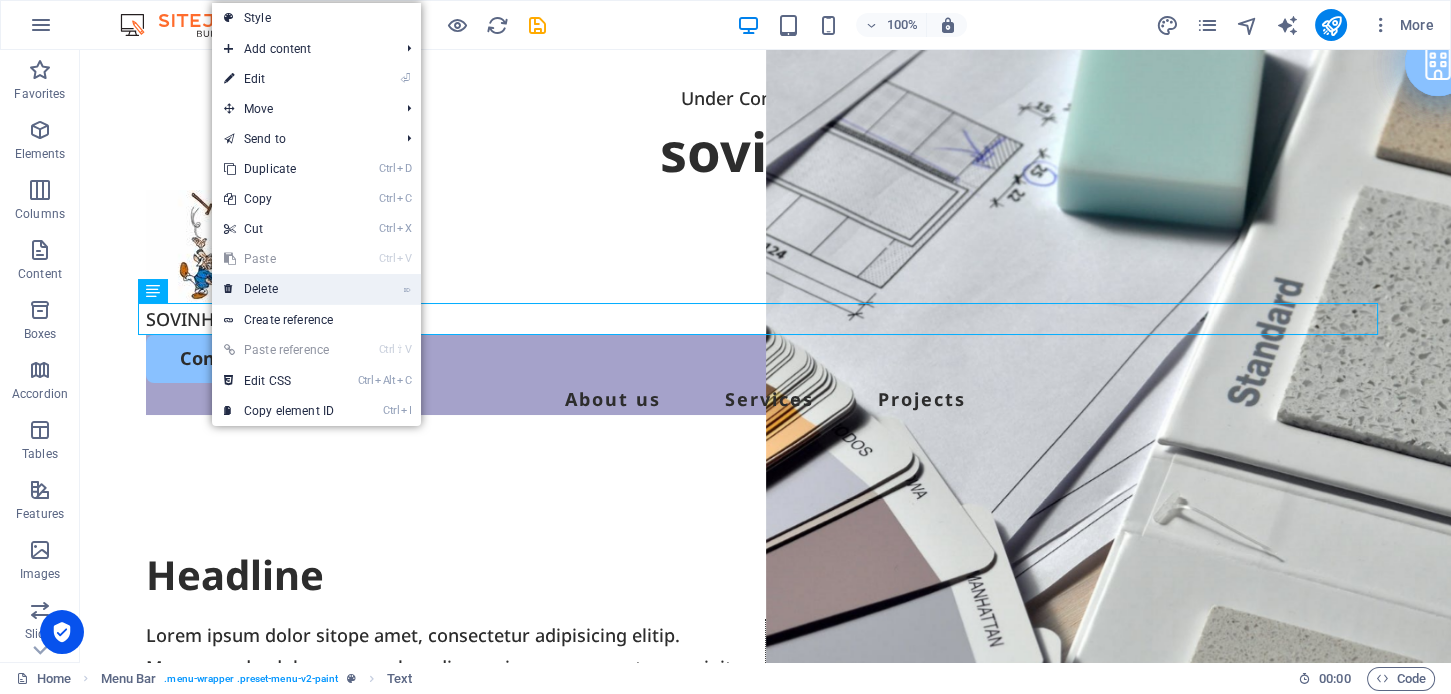 click on "⌦  Delete" at bounding box center (279, 289) 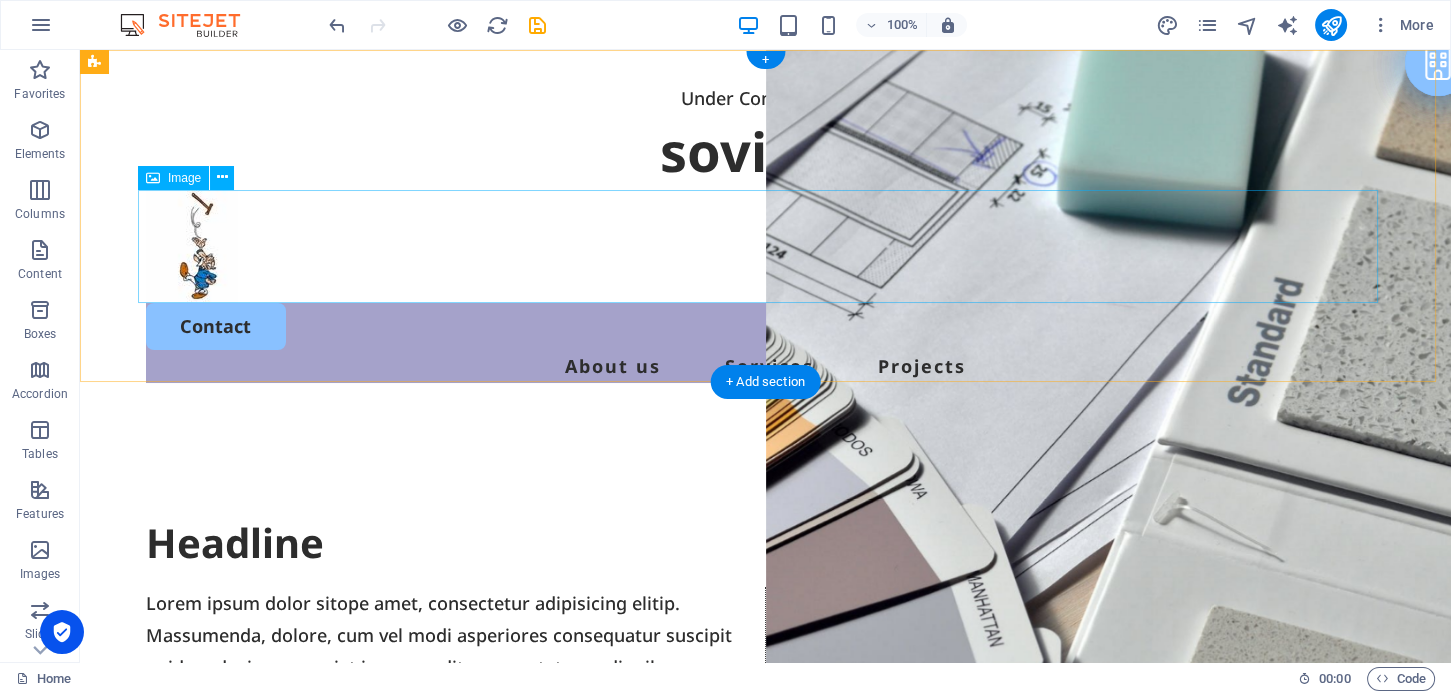 click at bounding box center [766, 246] 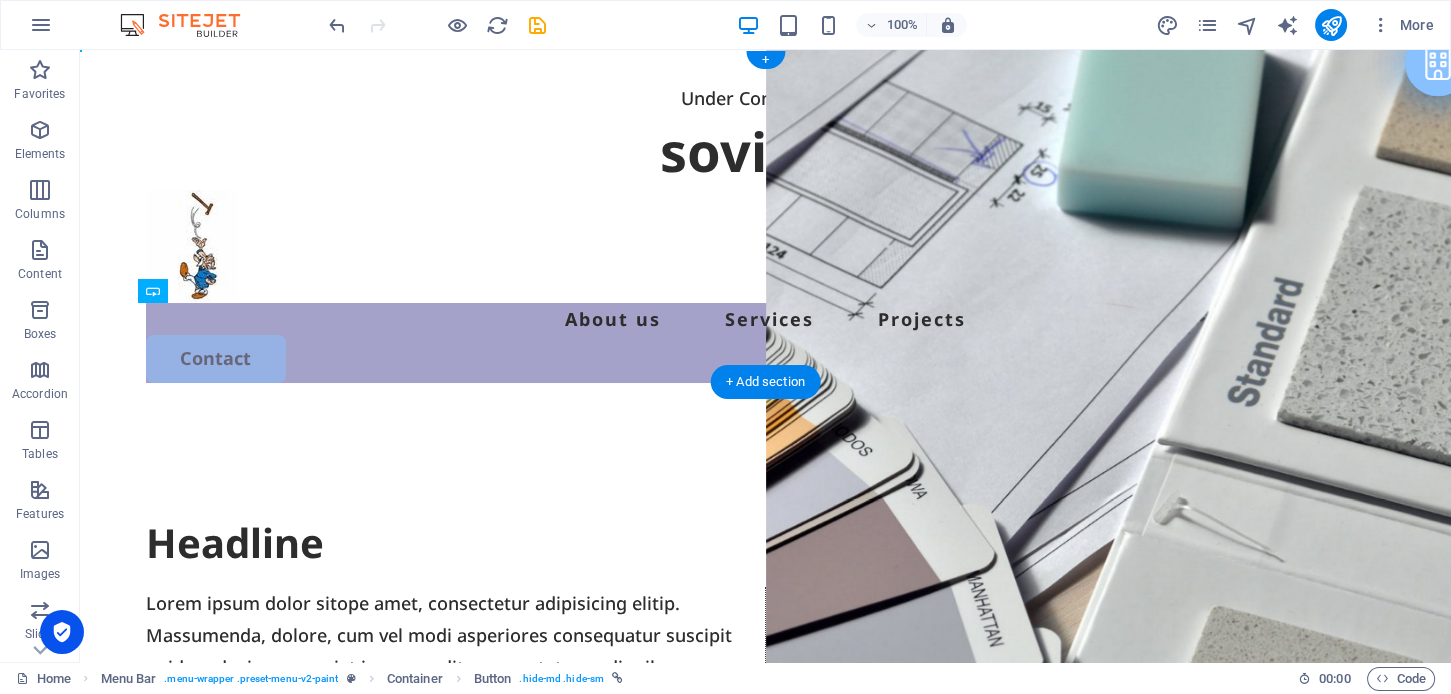 drag, startPoint x: 207, startPoint y: 323, endPoint x: 1323, endPoint y: 303, distance: 1116.1792 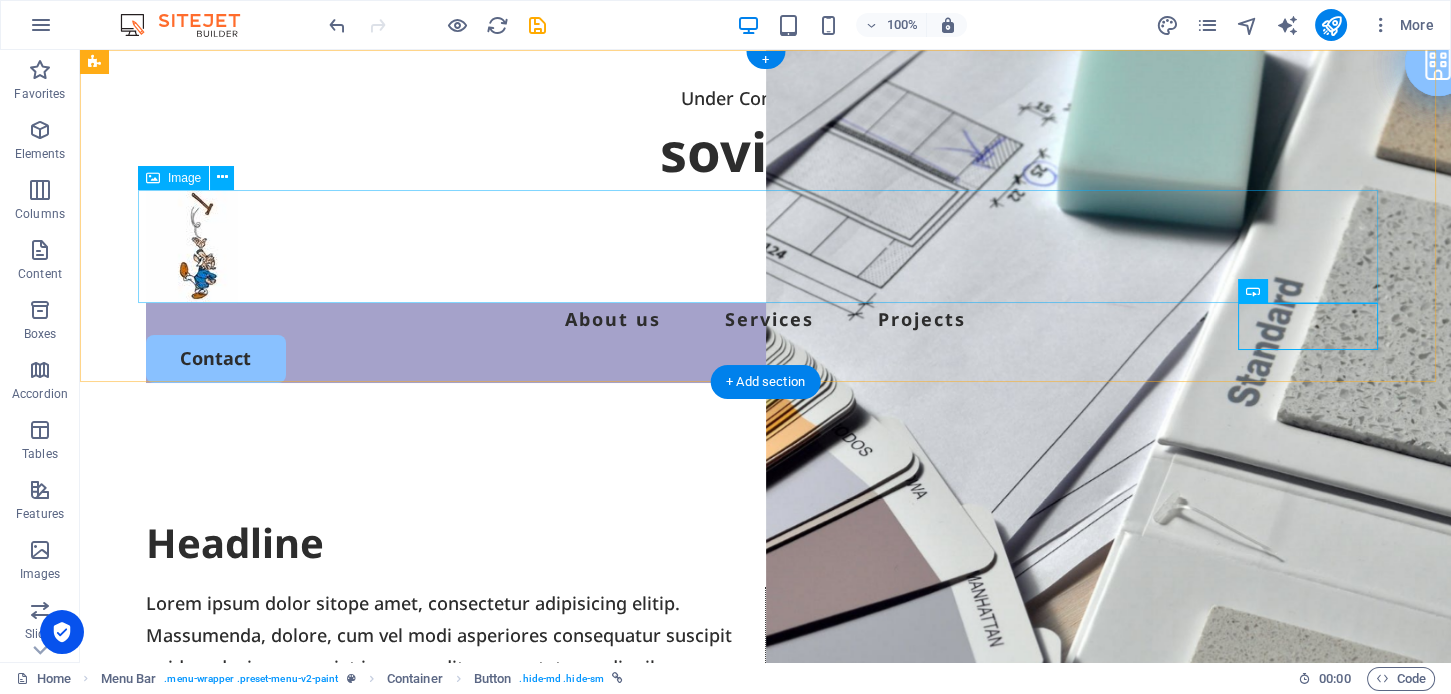 click at bounding box center (766, 246) 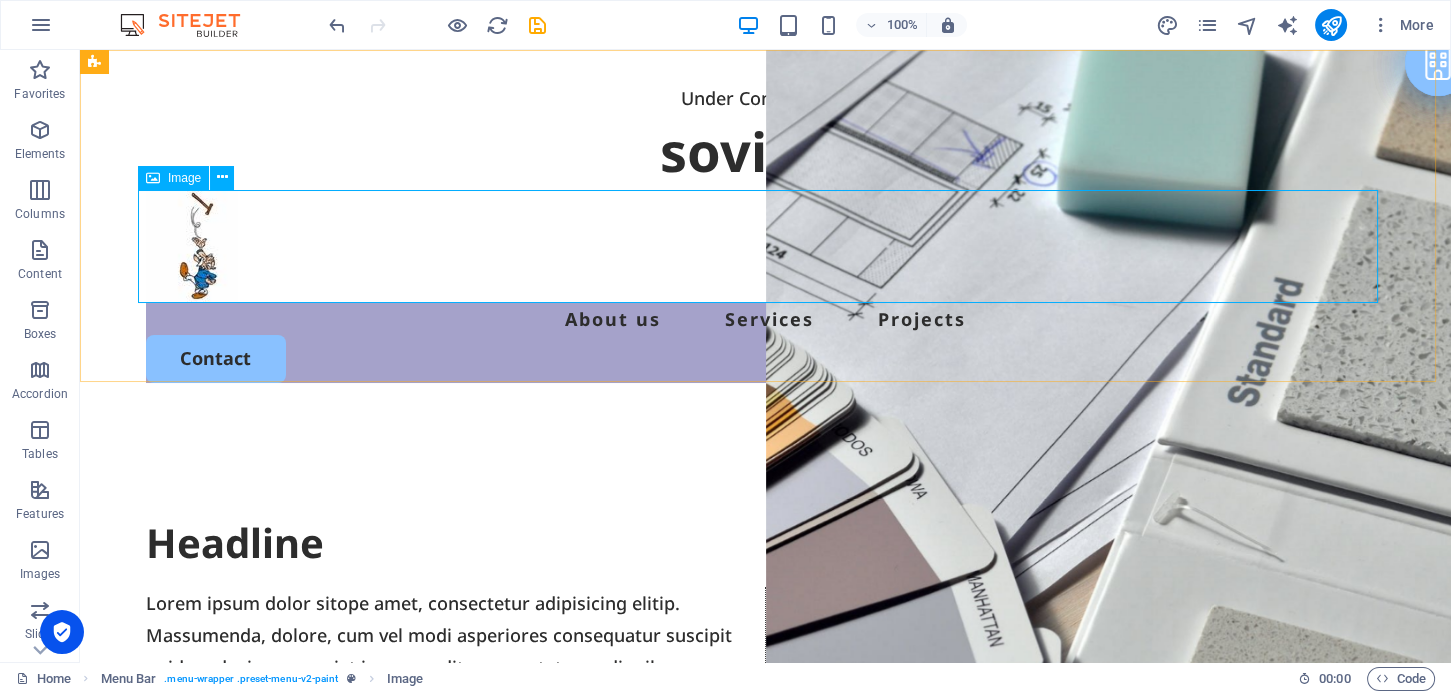 click on "Image" at bounding box center (184, 178) 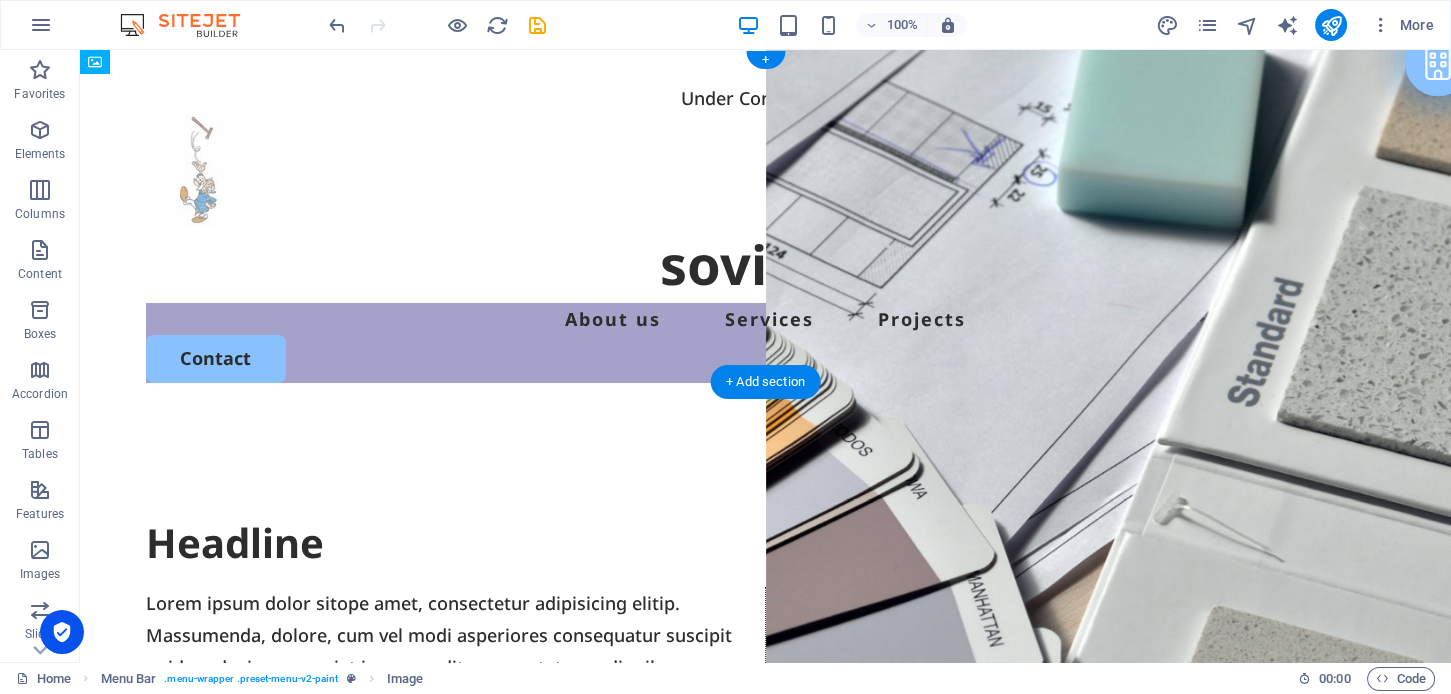 drag, startPoint x: 258, startPoint y: 234, endPoint x: 196, endPoint y: 199, distance: 71.19691 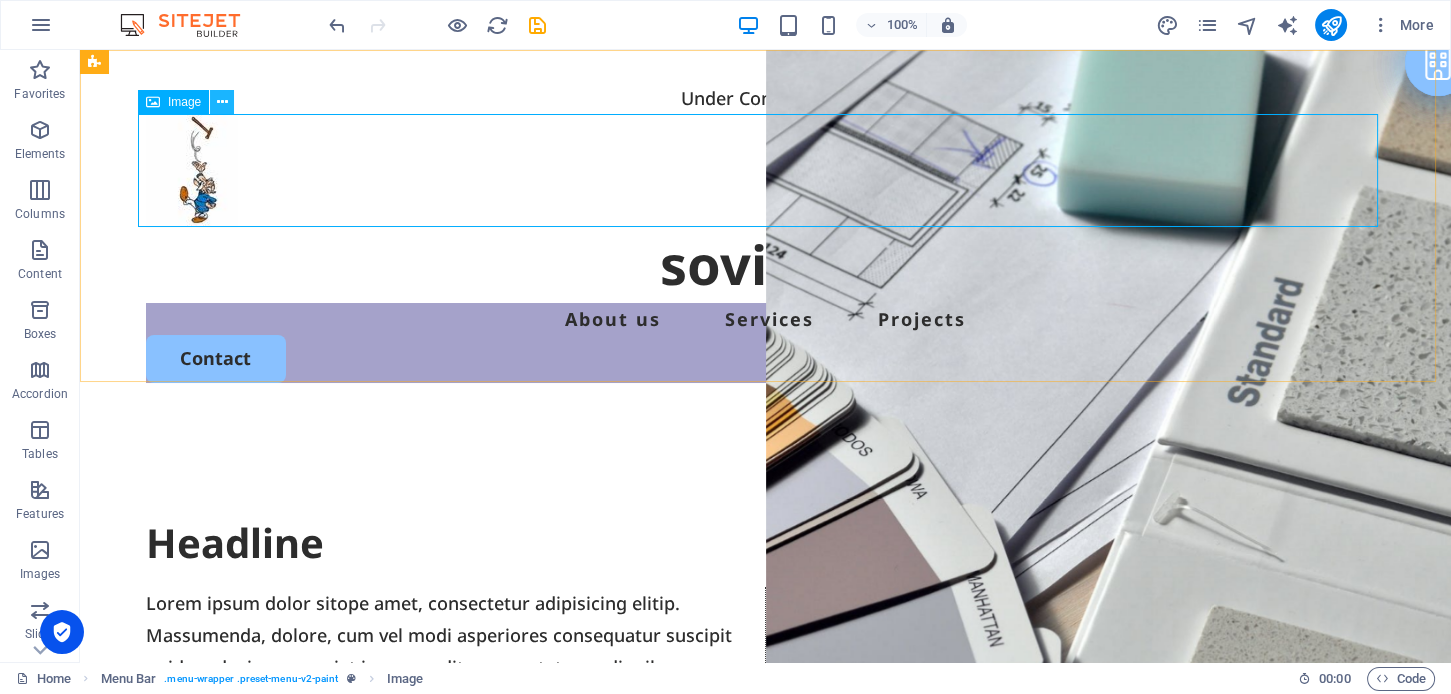 click at bounding box center (222, 102) 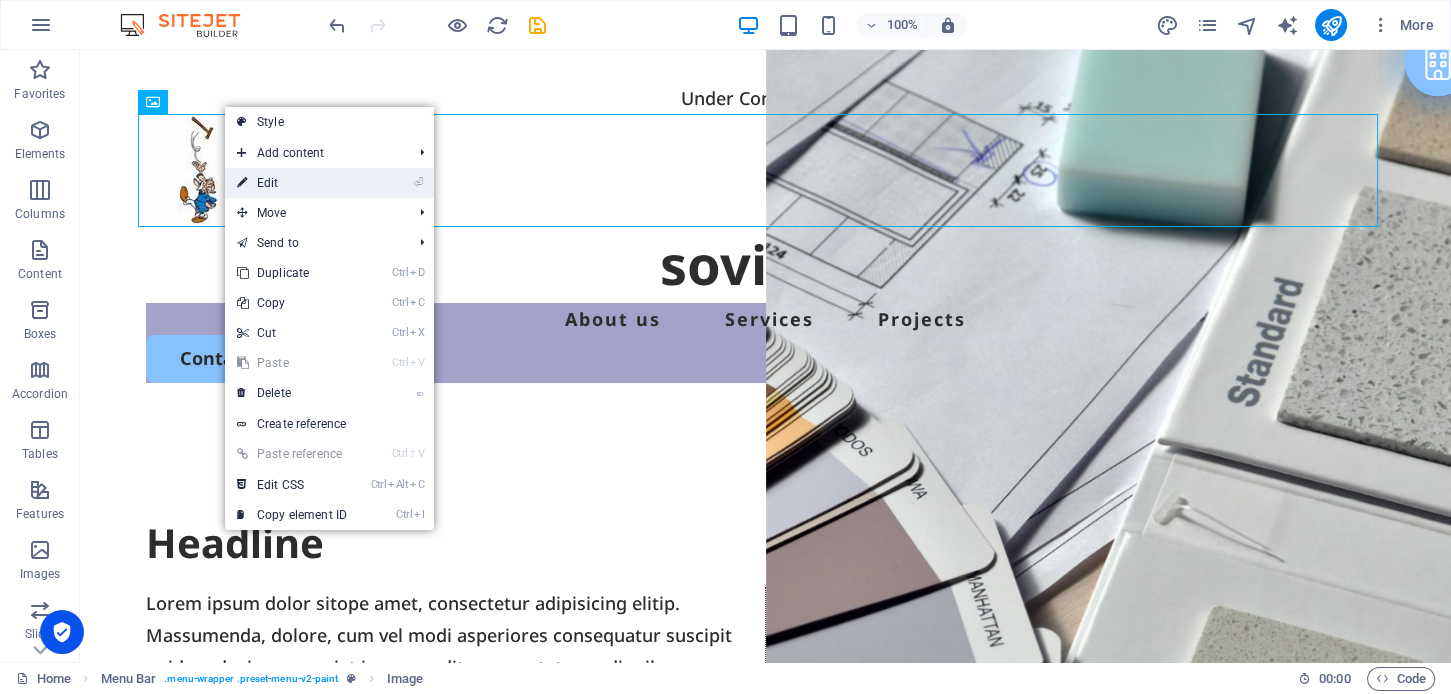 click on "⏎  Edit" at bounding box center [292, 183] 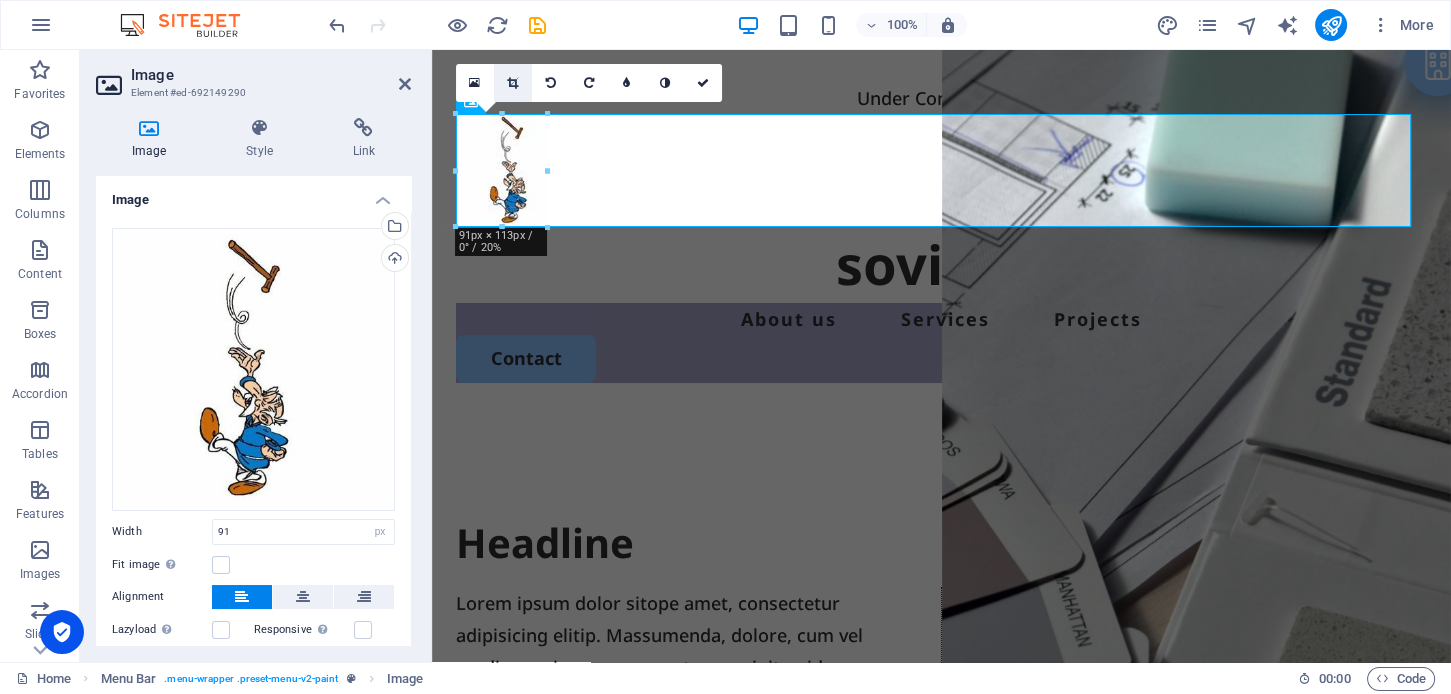 click at bounding box center [512, 83] 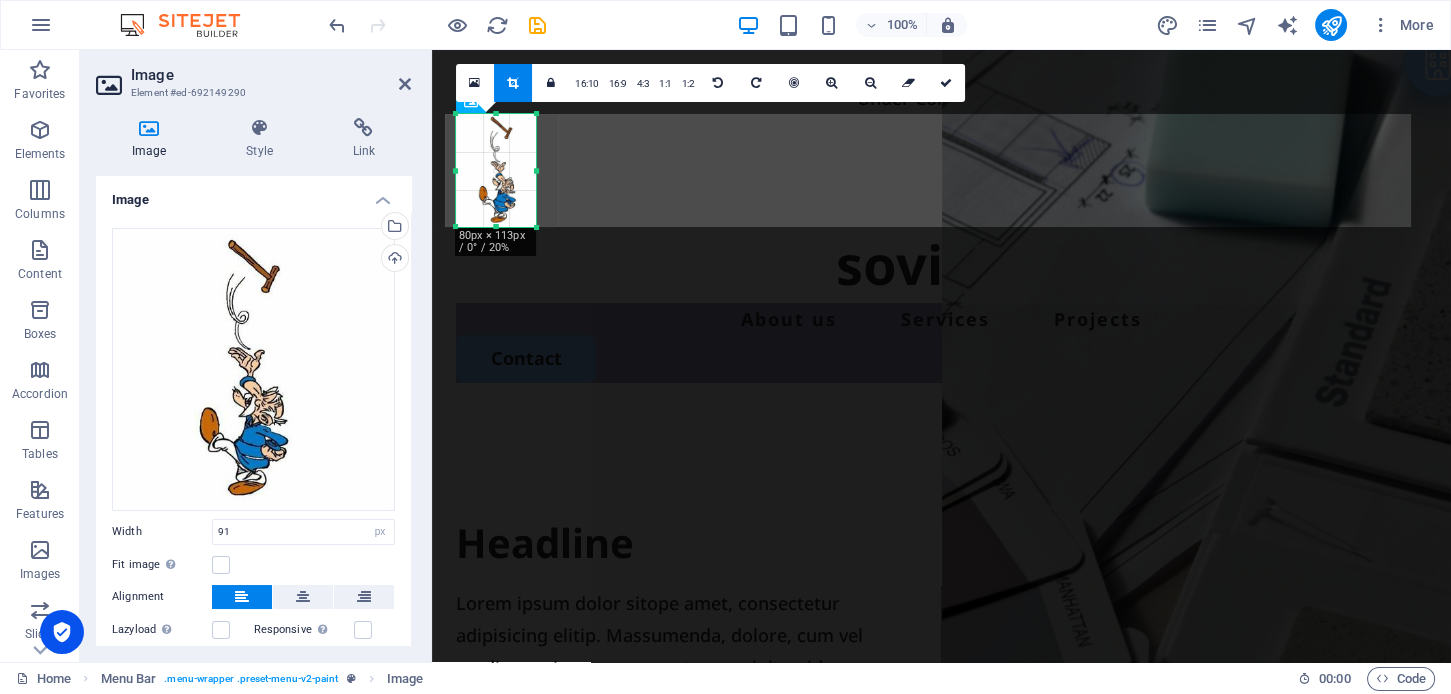 drag, startPoint x: 455, startPoint y: 168, endPoint x: 466, endPoint y: 168, distance: 11 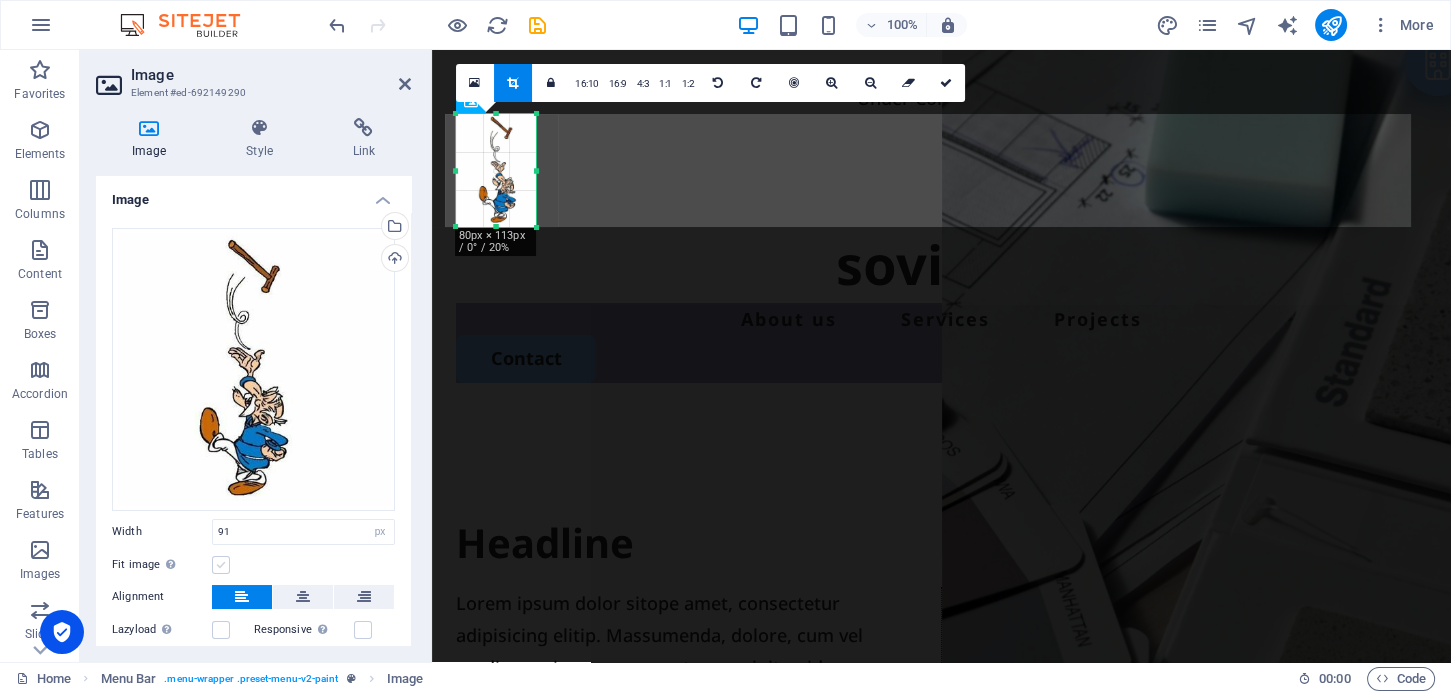 click at bounding box center (221, 565) 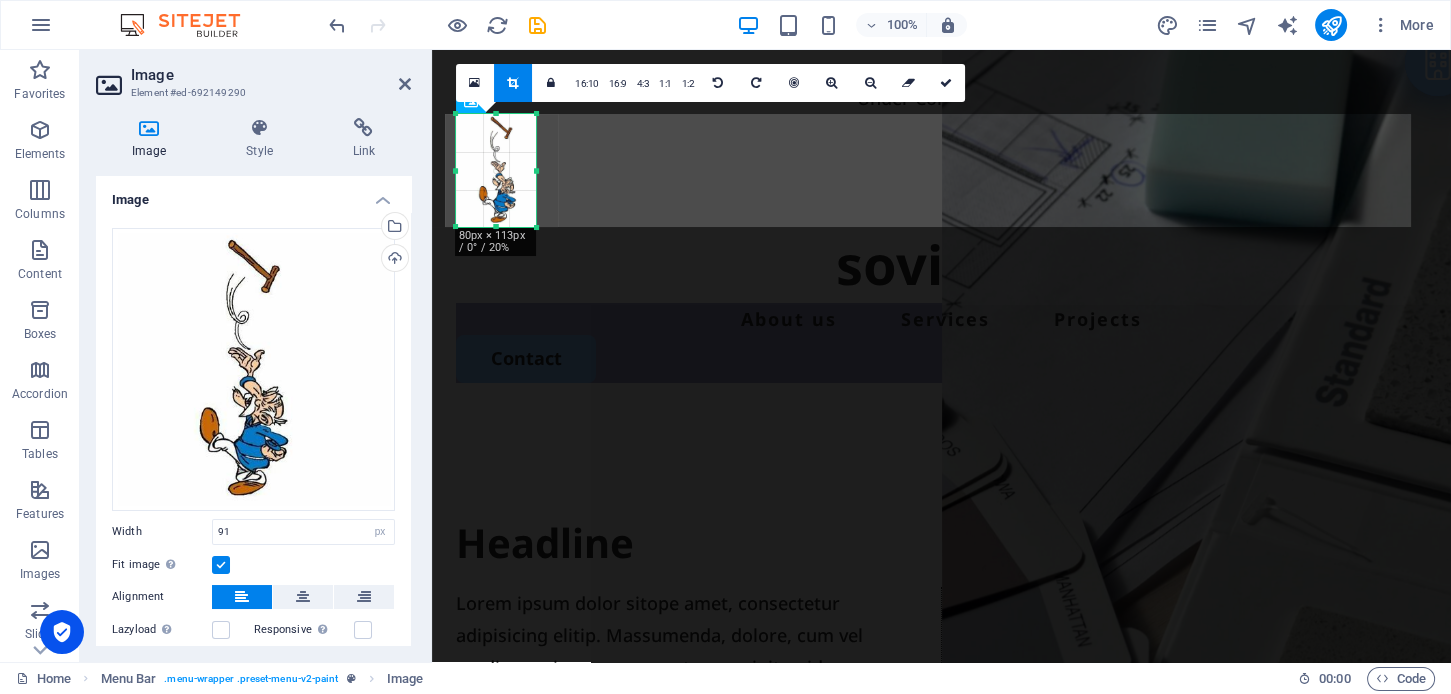 type on "80" 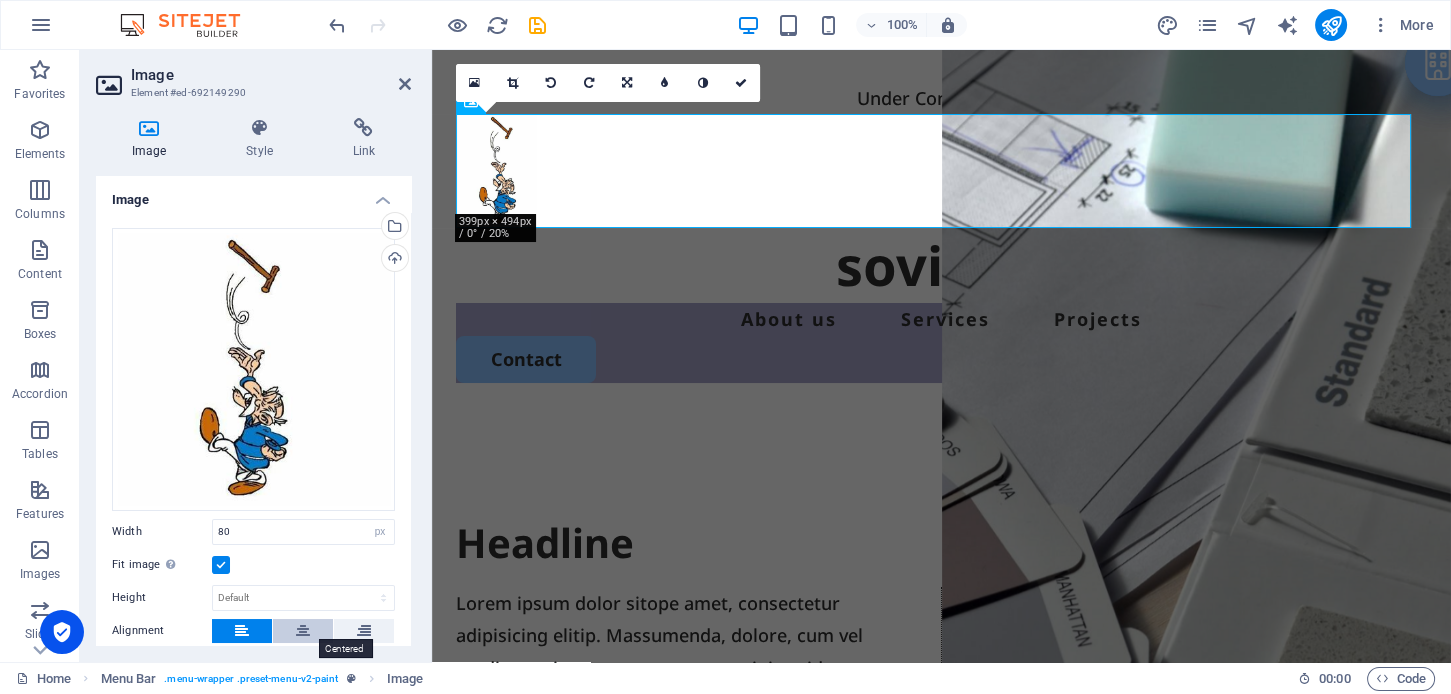 click at bounding box center (303, 631) 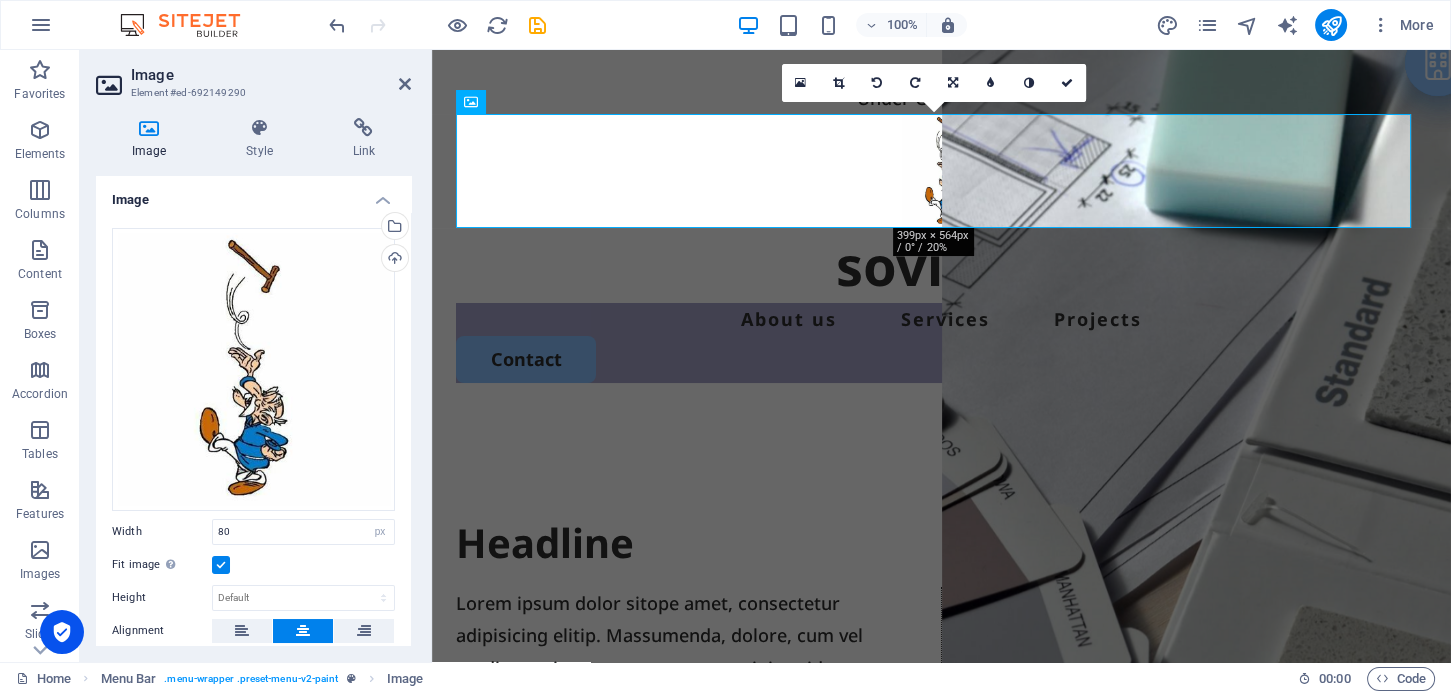 scroll, scrollTop: 200, scrollLeft: 0, axis: vertical 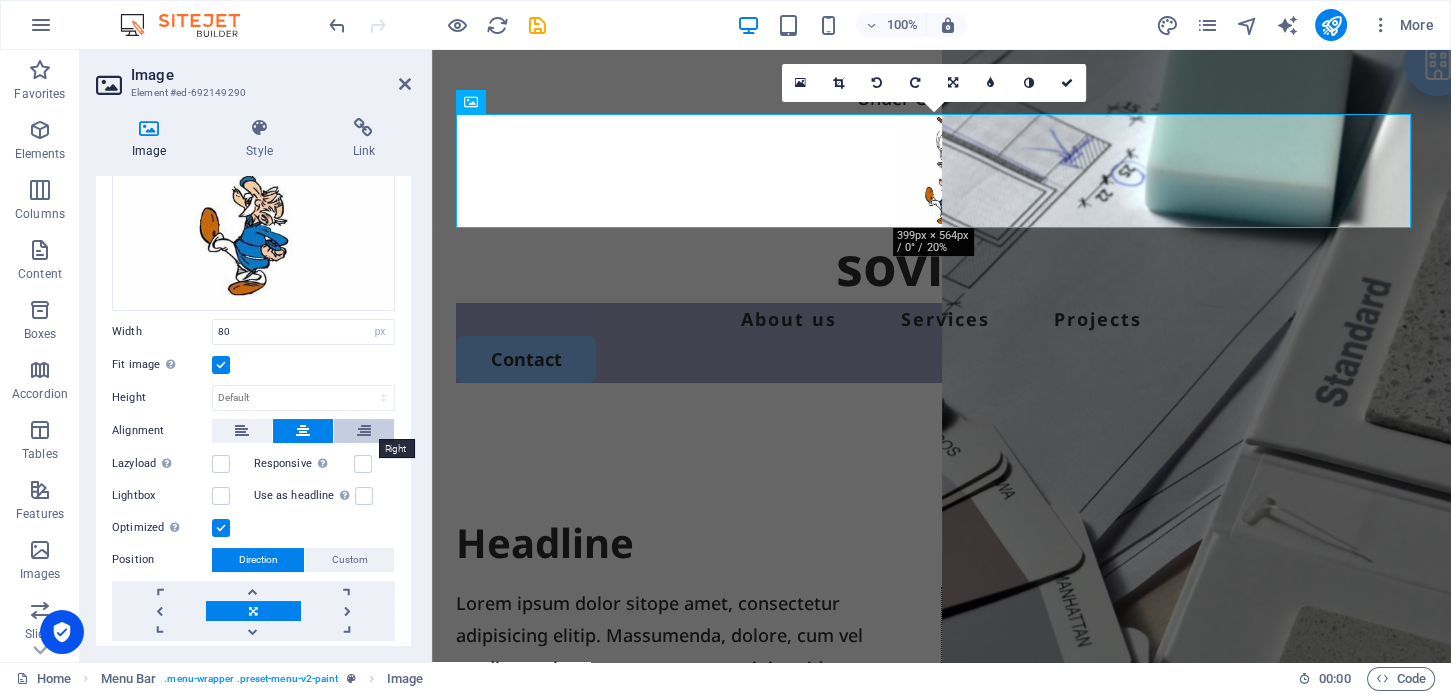 click at bounding box center [364, 431] 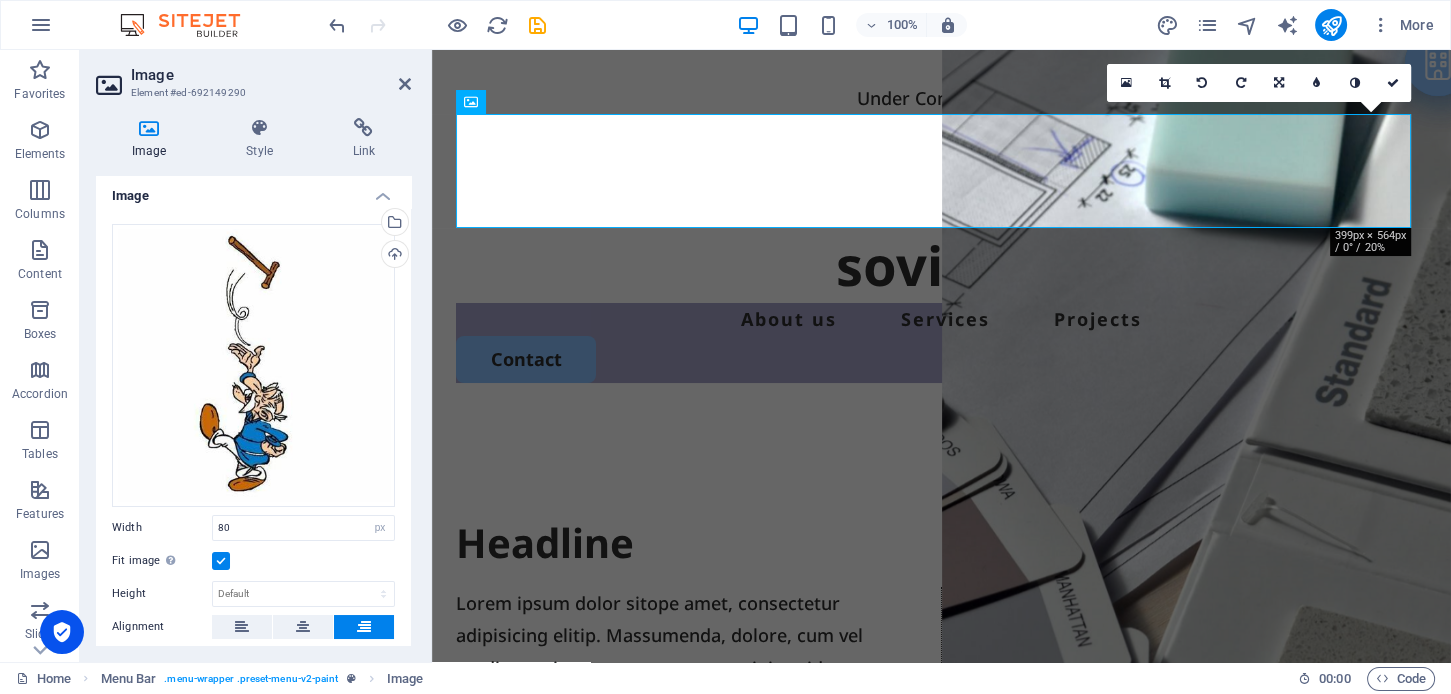 scroll, scrollTop: 0, scrollLeft: 0, axis: both 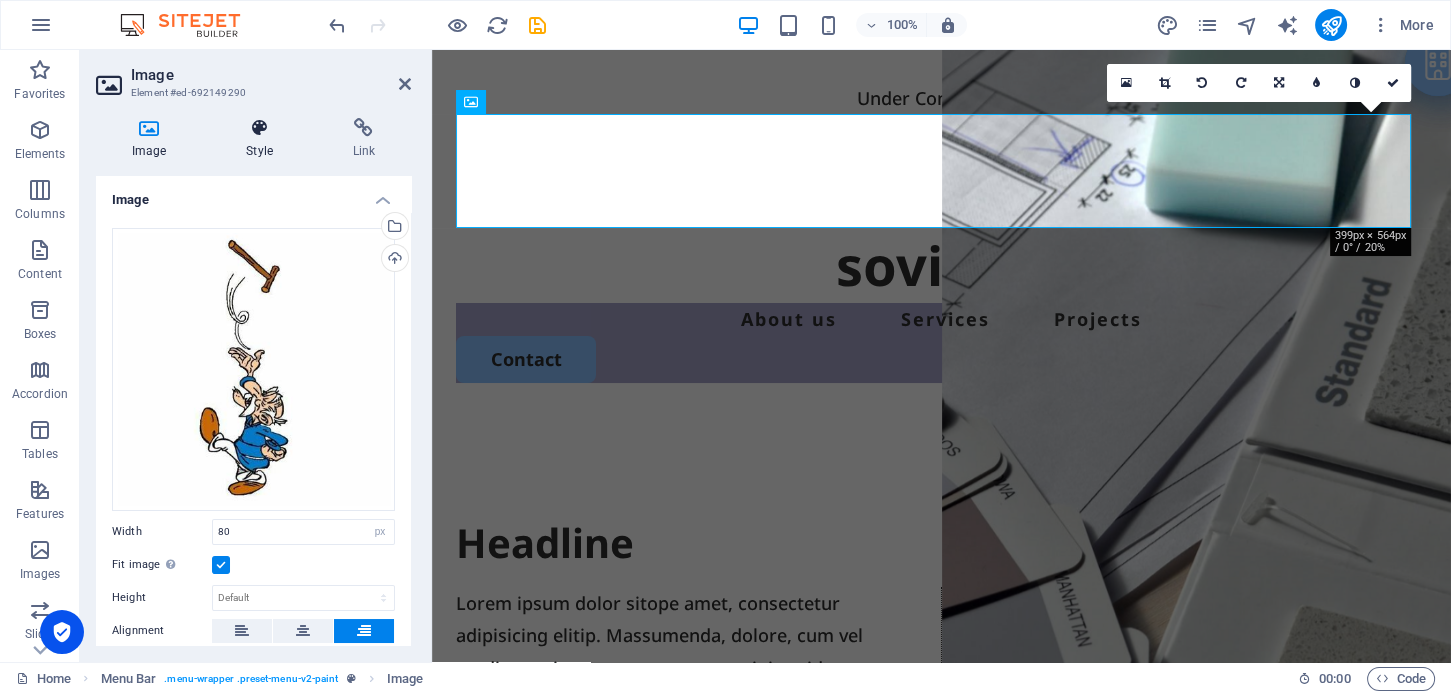 click at bounding box center [259, 128] 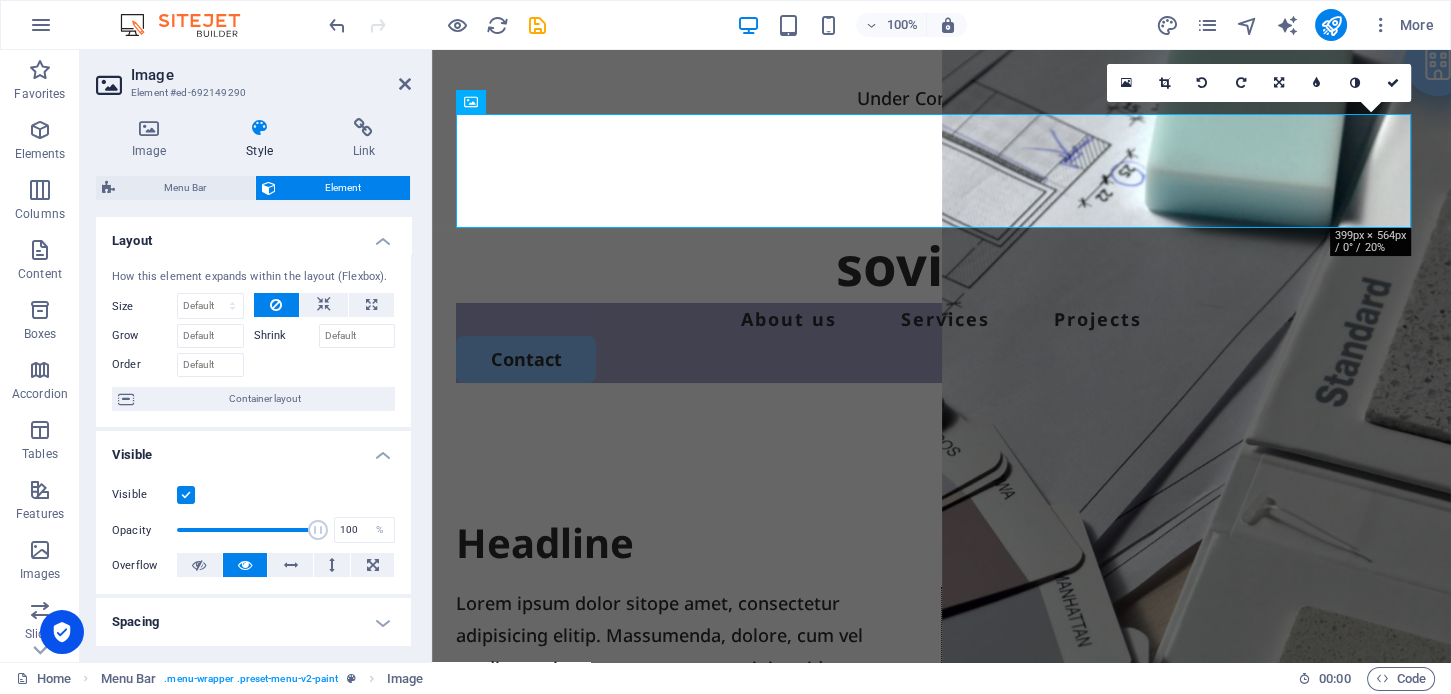 click on "Shrink" at bounding box center (286, 336) 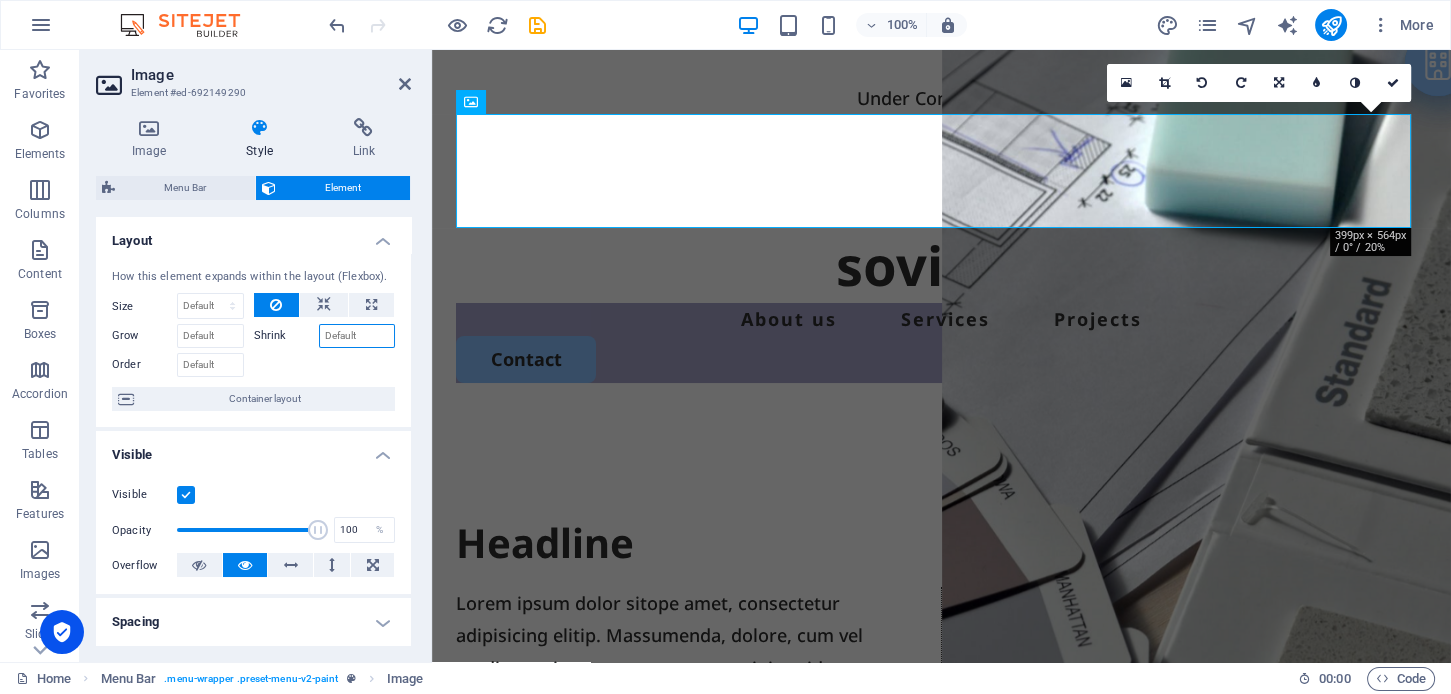 click on "Shrink" at bounding box center [357, 336] 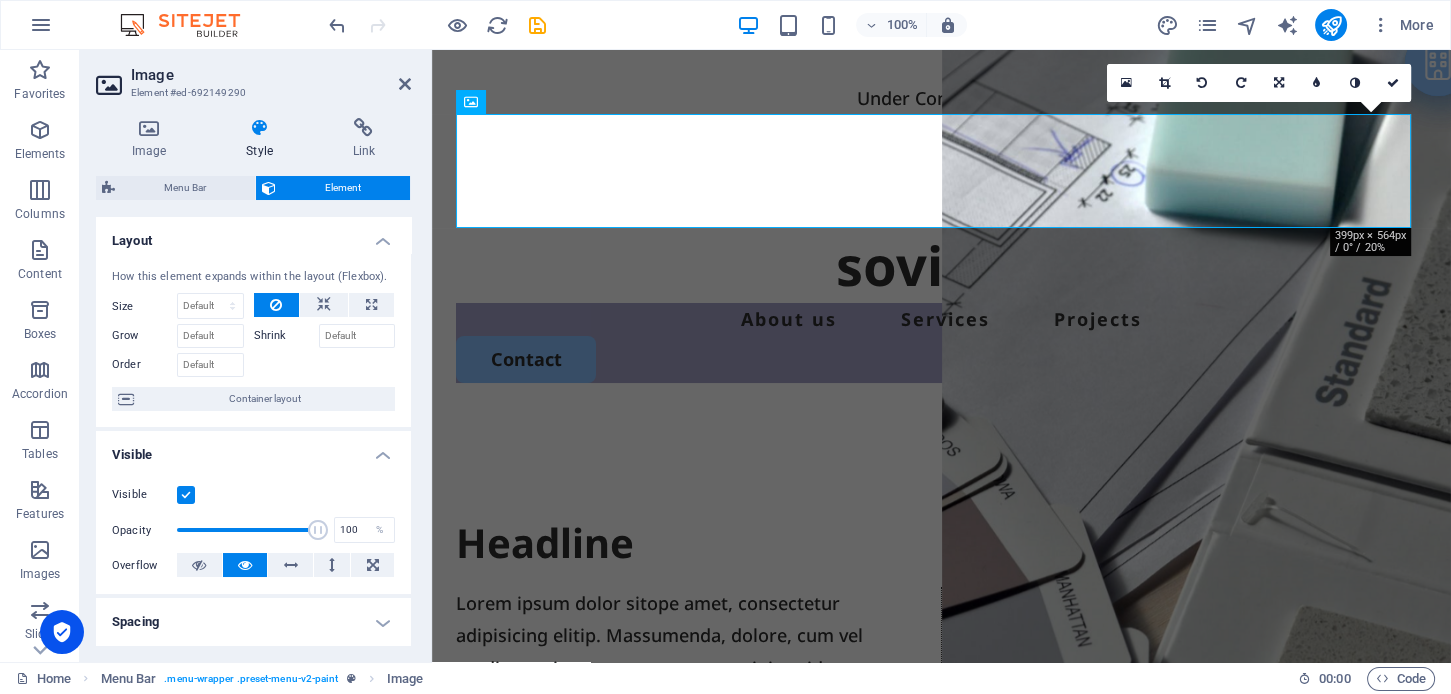 click on "Shrink" at bounding box center [286, 336] 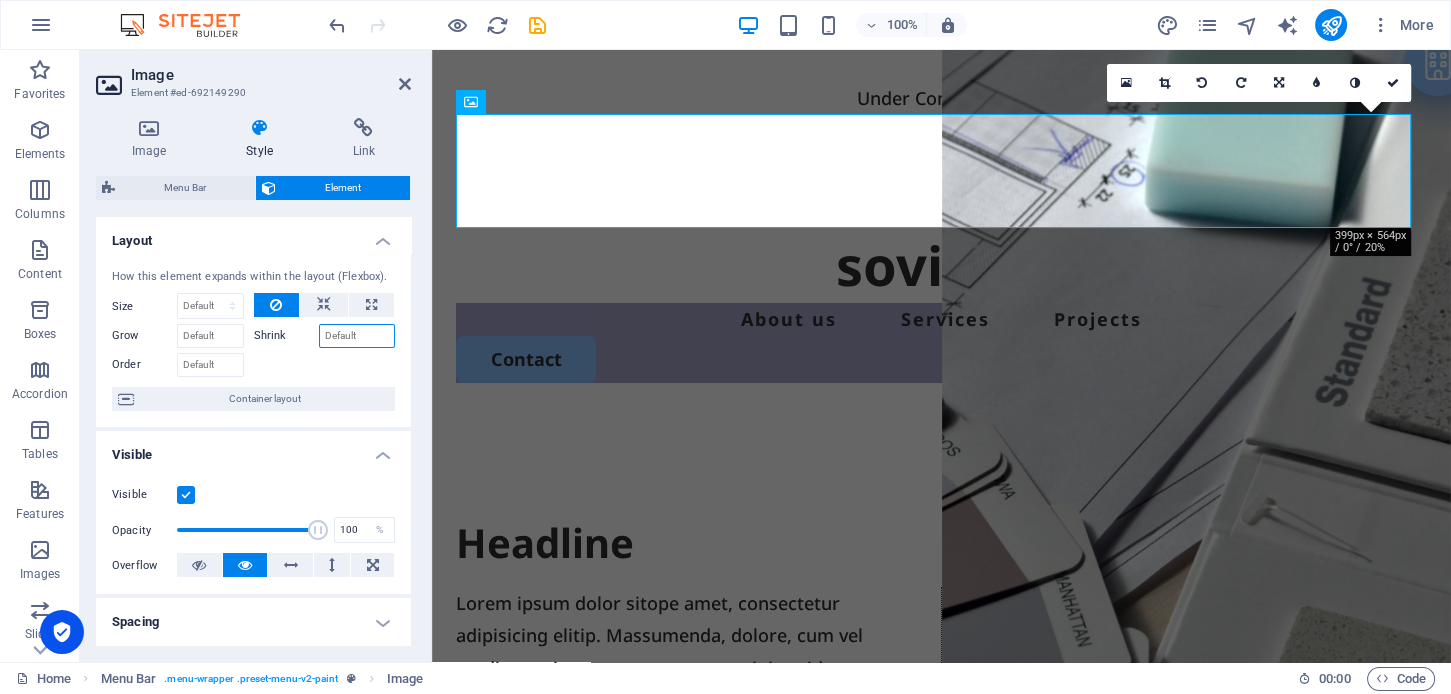 click on "Shrink" at bounding box center [357, 336] 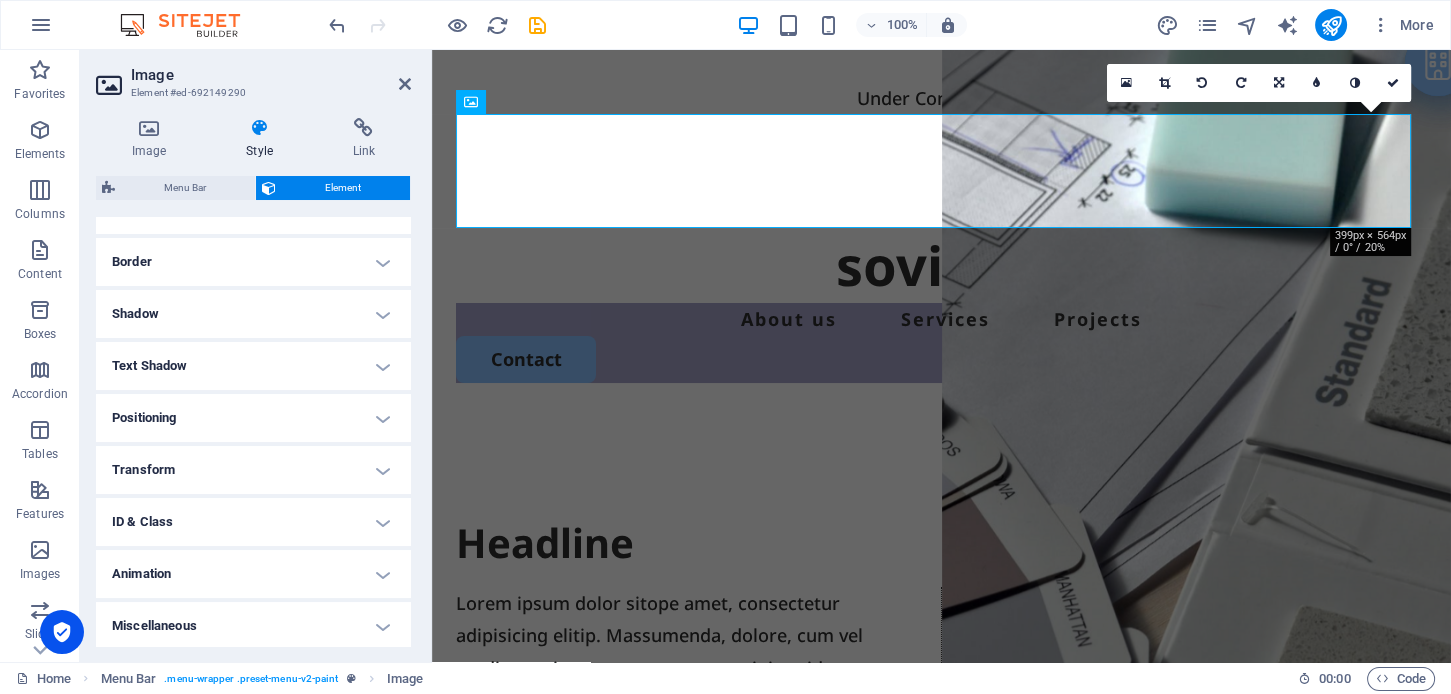 scroll, scrollTop: 415, scrollLeft: 0, axis: vertical 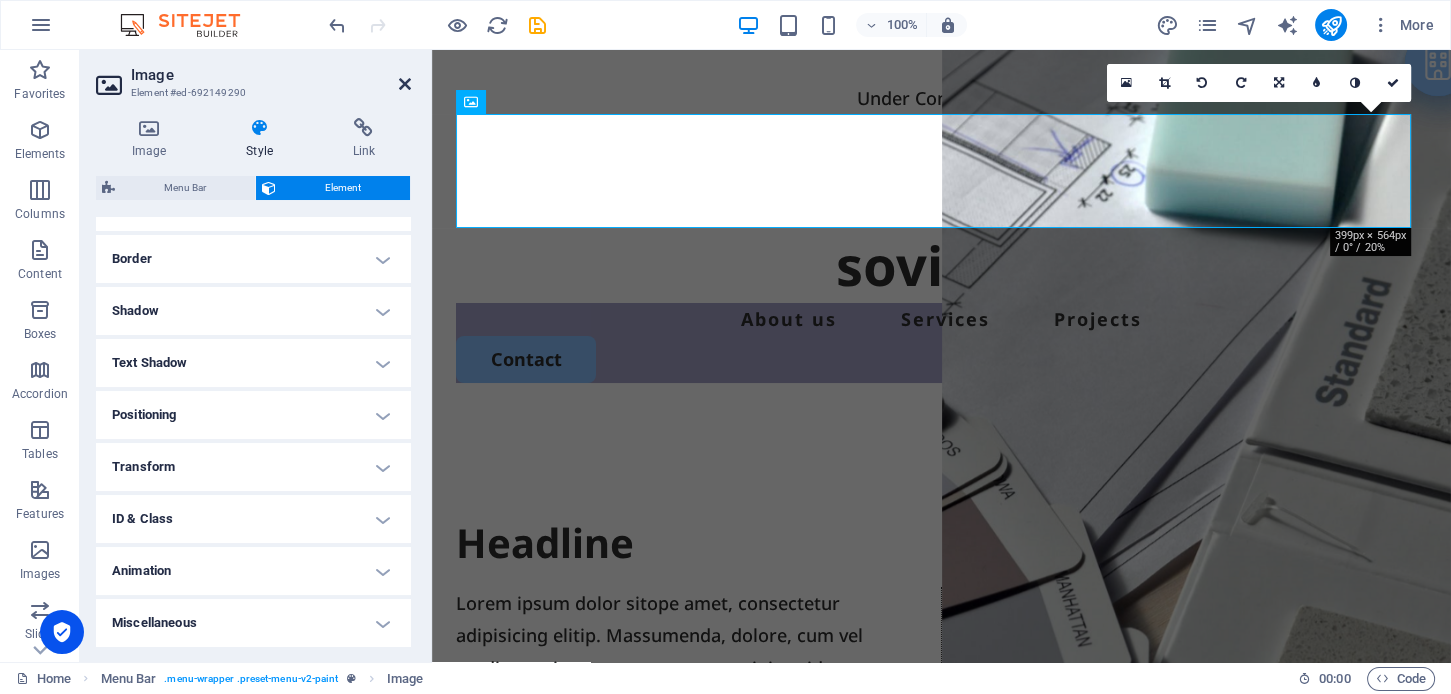click at bounding box center (405, 84) 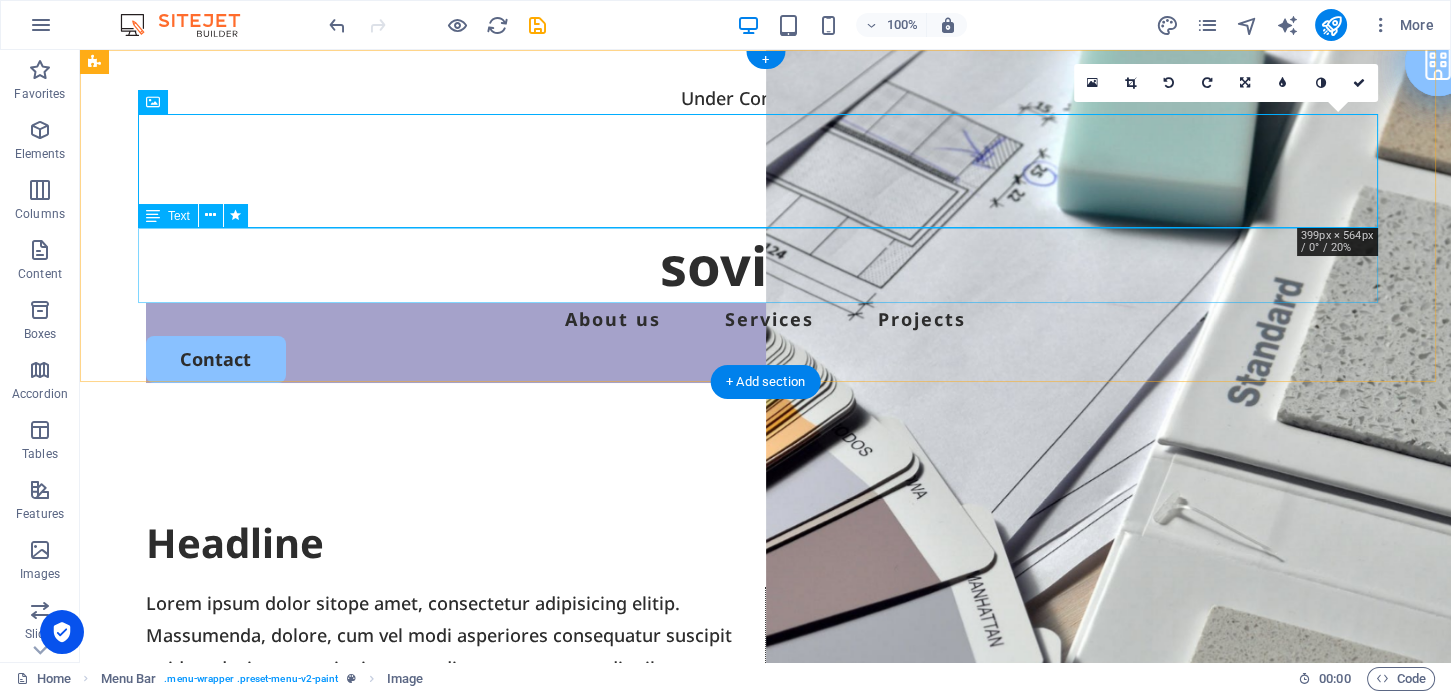click on "sovinho" at bounding box center (766, 266) 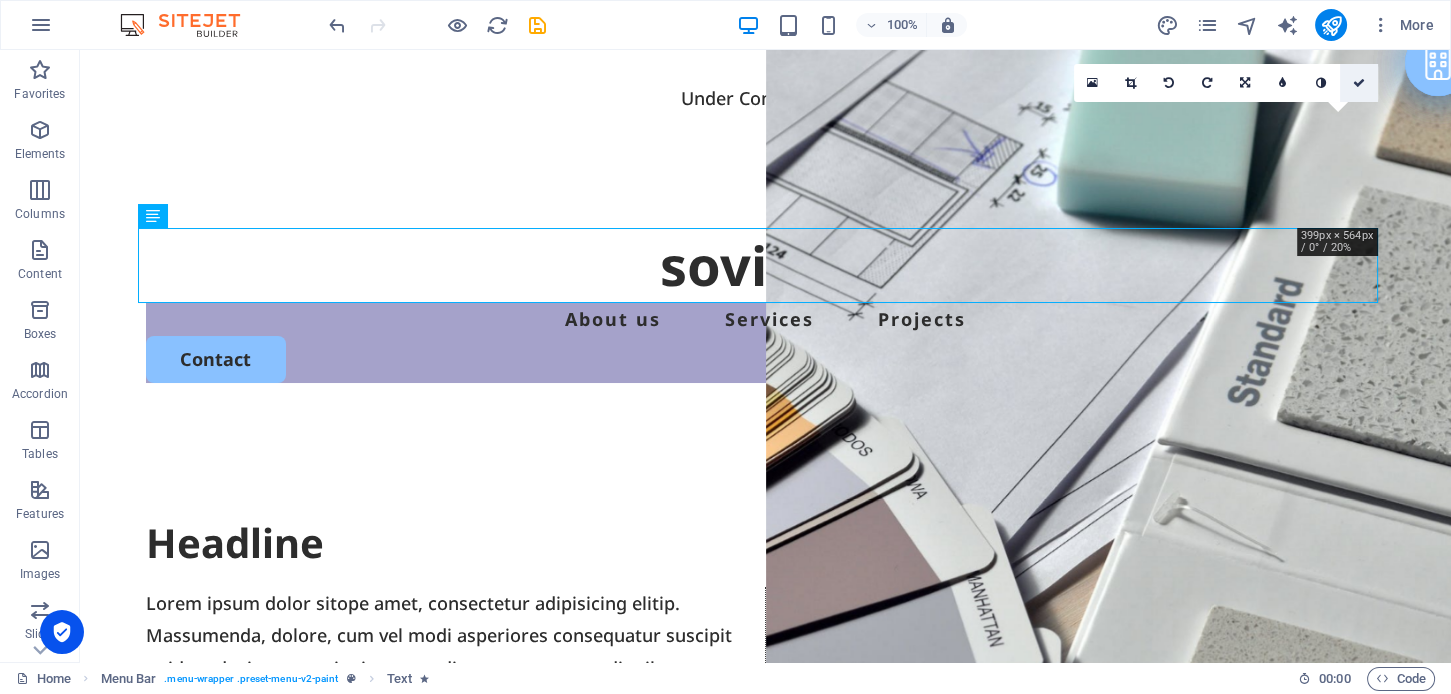 click at bounding box center [1359, 83] 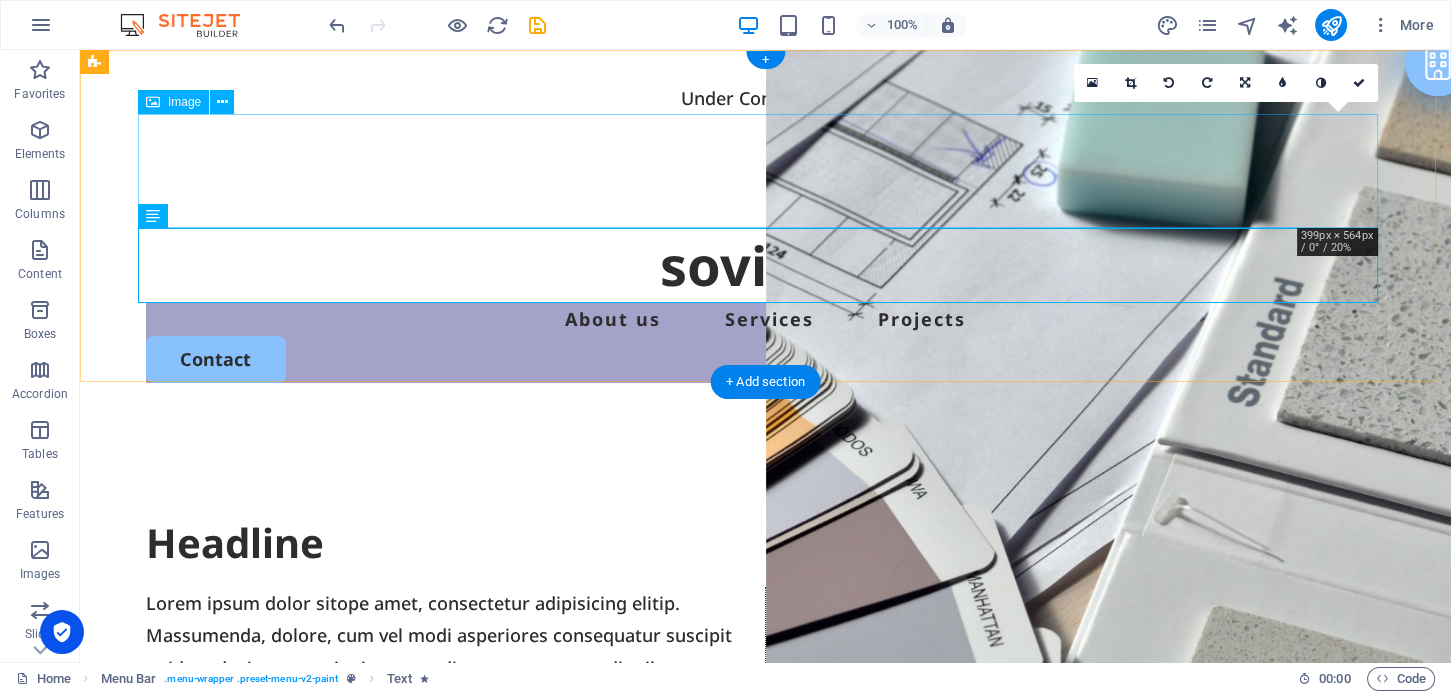 click at bounding box center (766, 170) 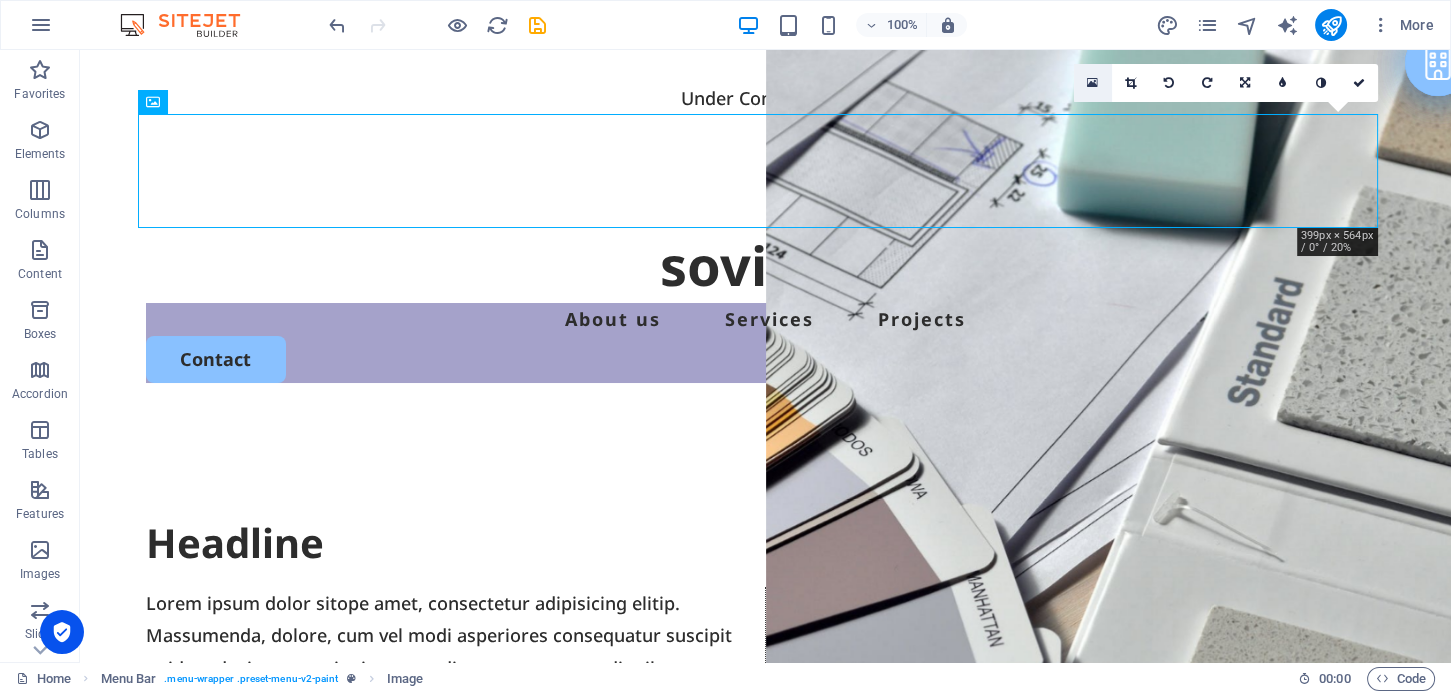 click at bounding box center (1092, 83) 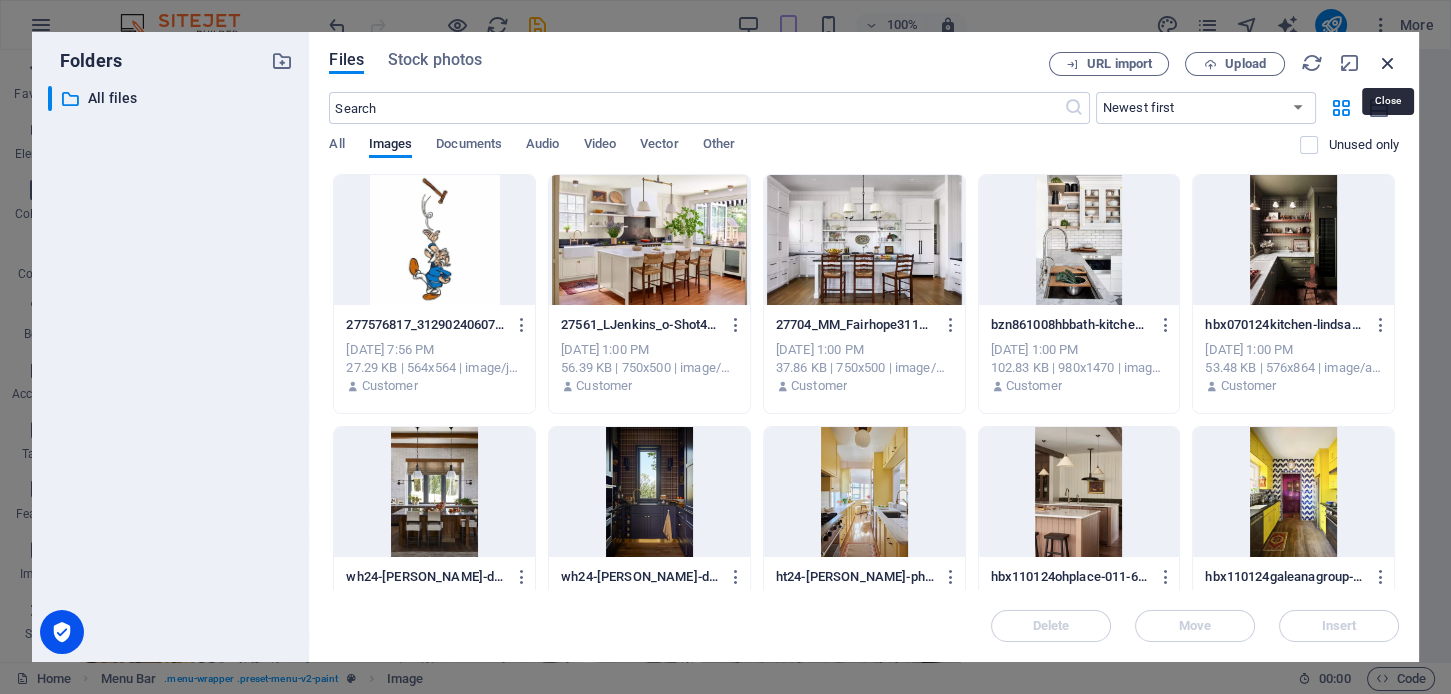 click at bounding box center [1388, 63] 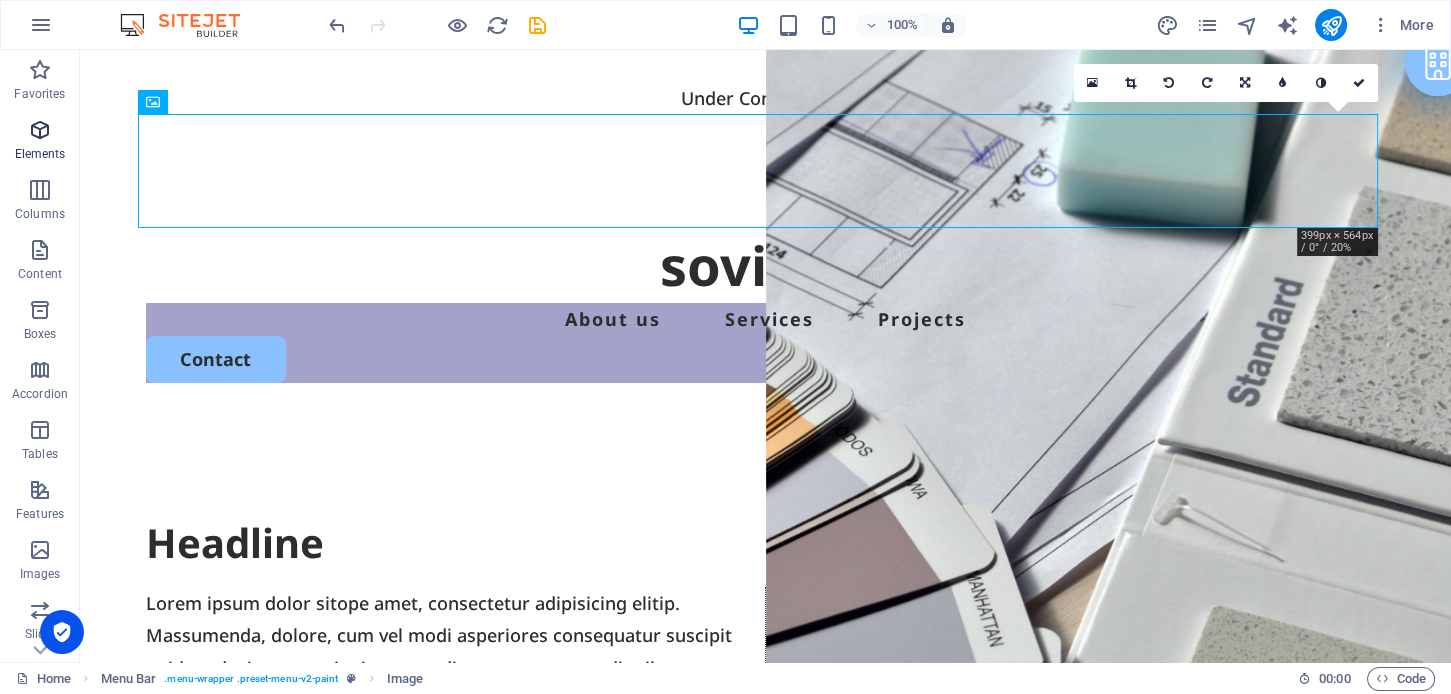 click at bounding box center [40, 130] 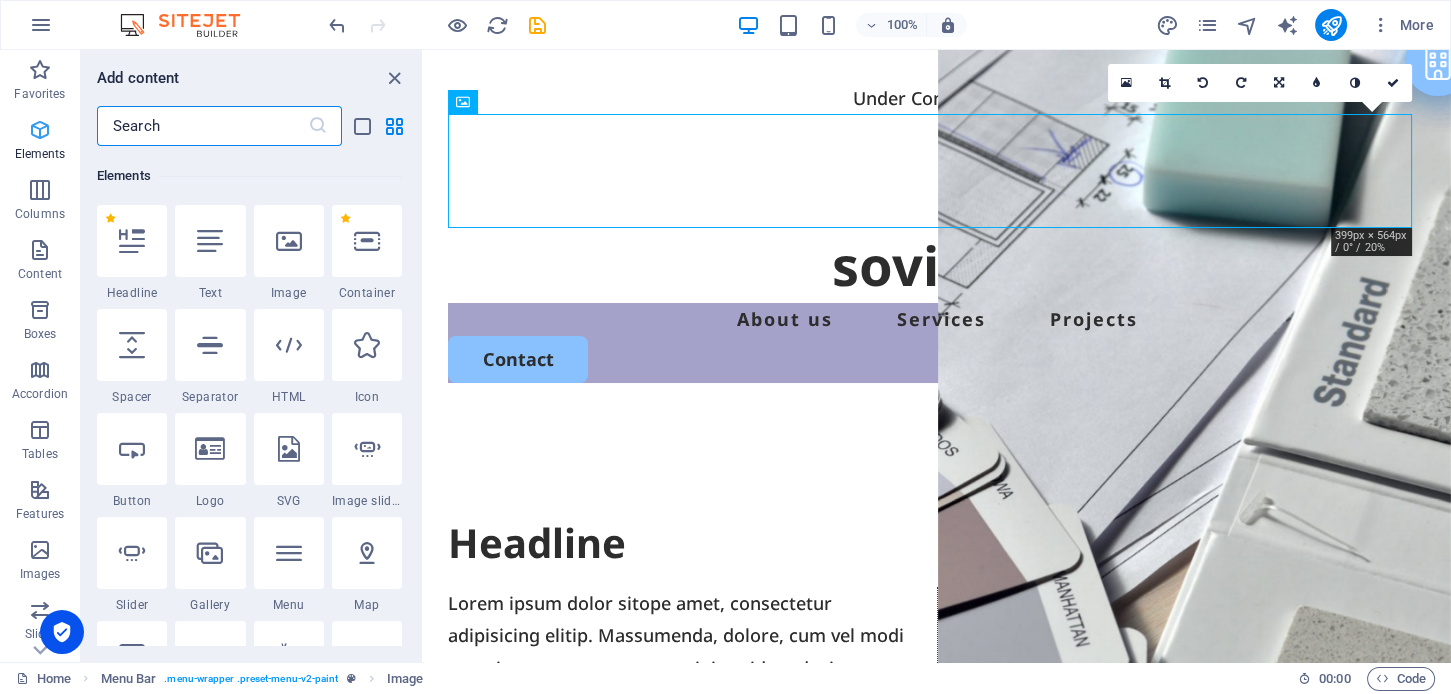 scroll, scrollTop: 212, scrollLeft: 0, axis: vertical 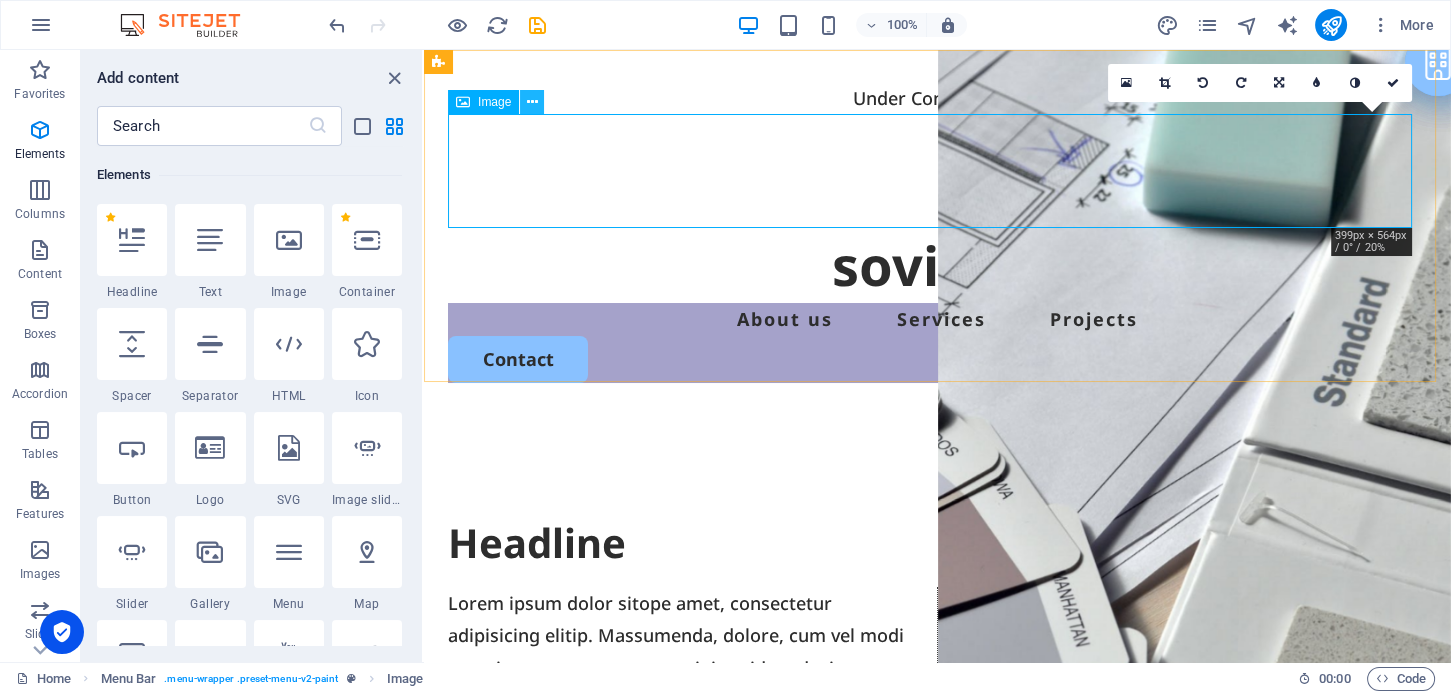 click at bounding box center [532, 102] 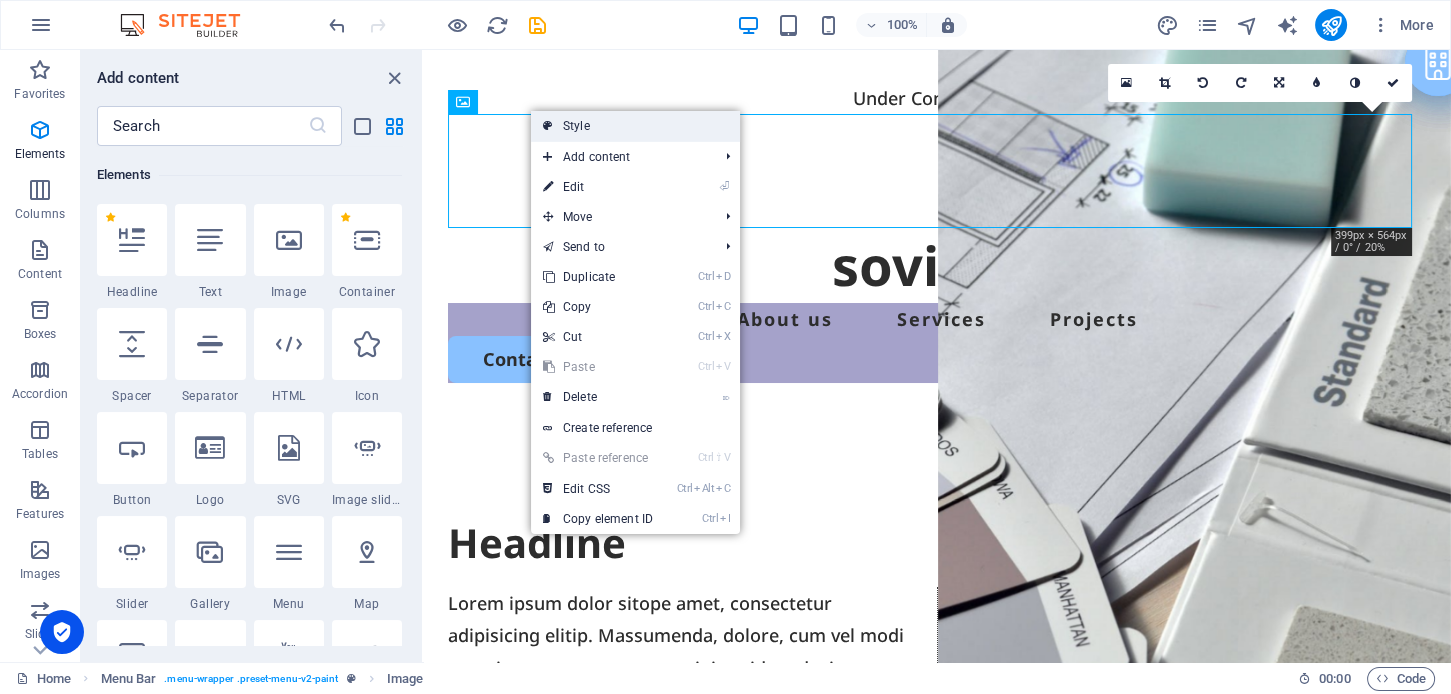 click on "Style" at bounding box center [635, 126] 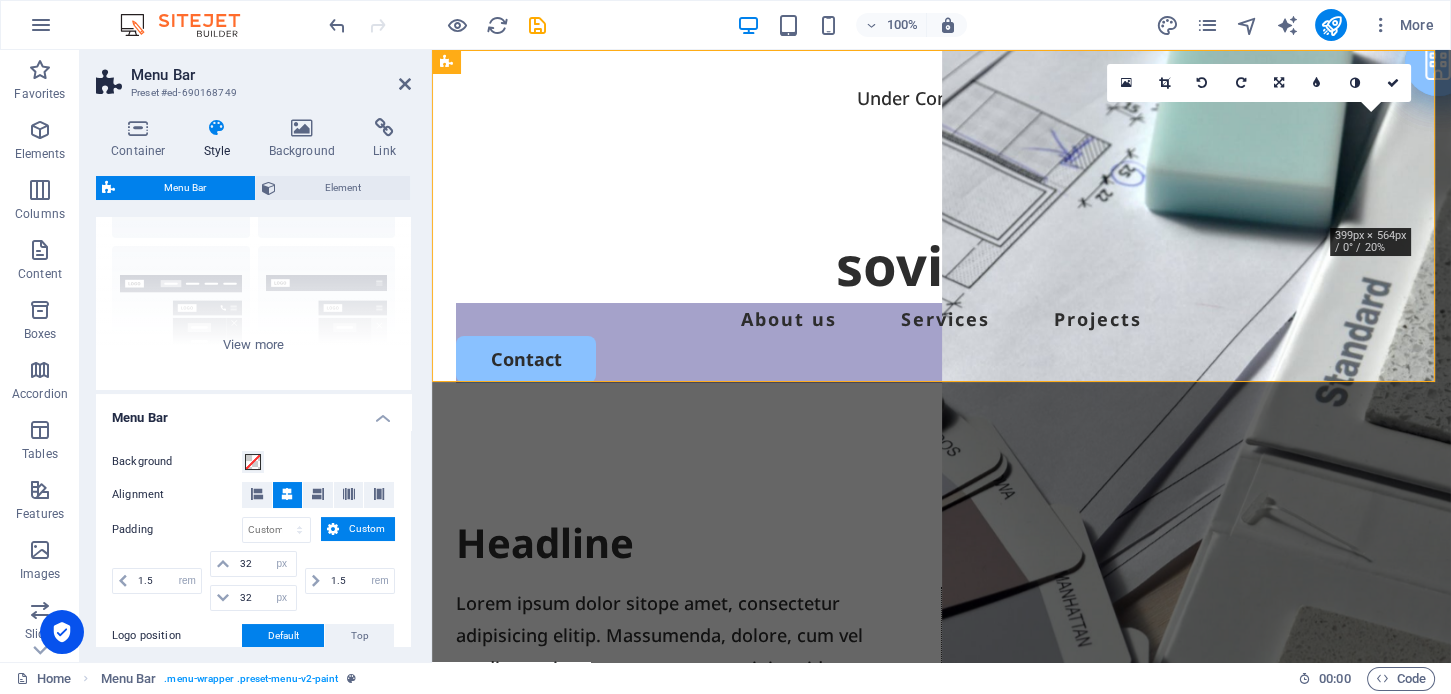 scroll, scrollTop: 200, scrollLeft: 0, axis: vertical 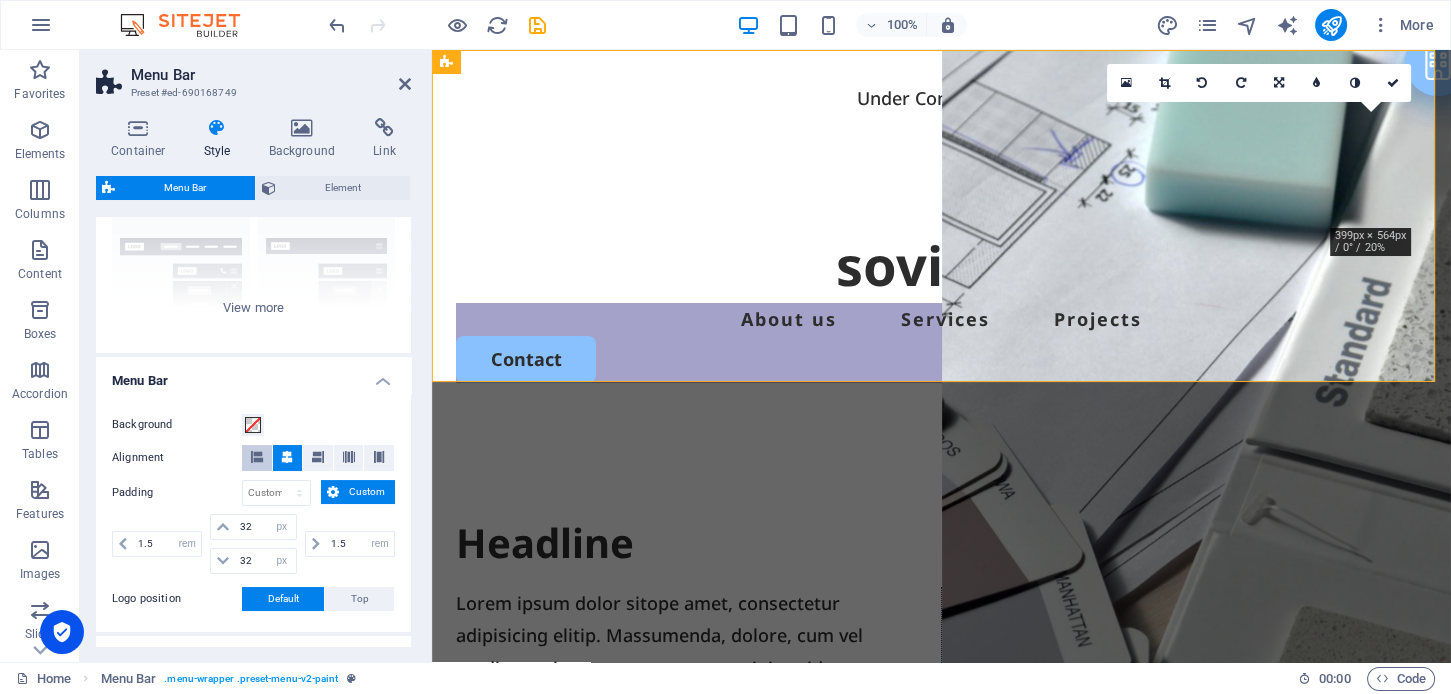 click at bounding box center (257, 457) 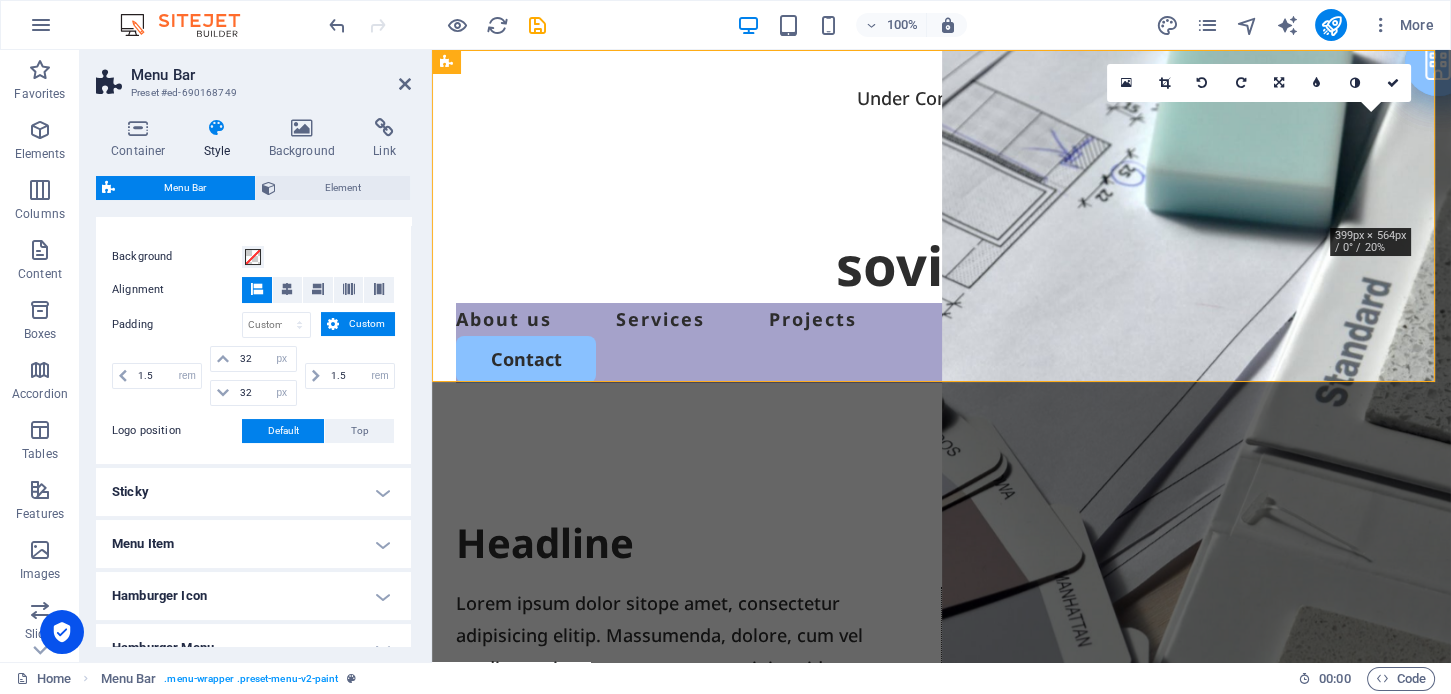 scroll, scrollTop: 400, scrollLeft: 0, axis: vertical 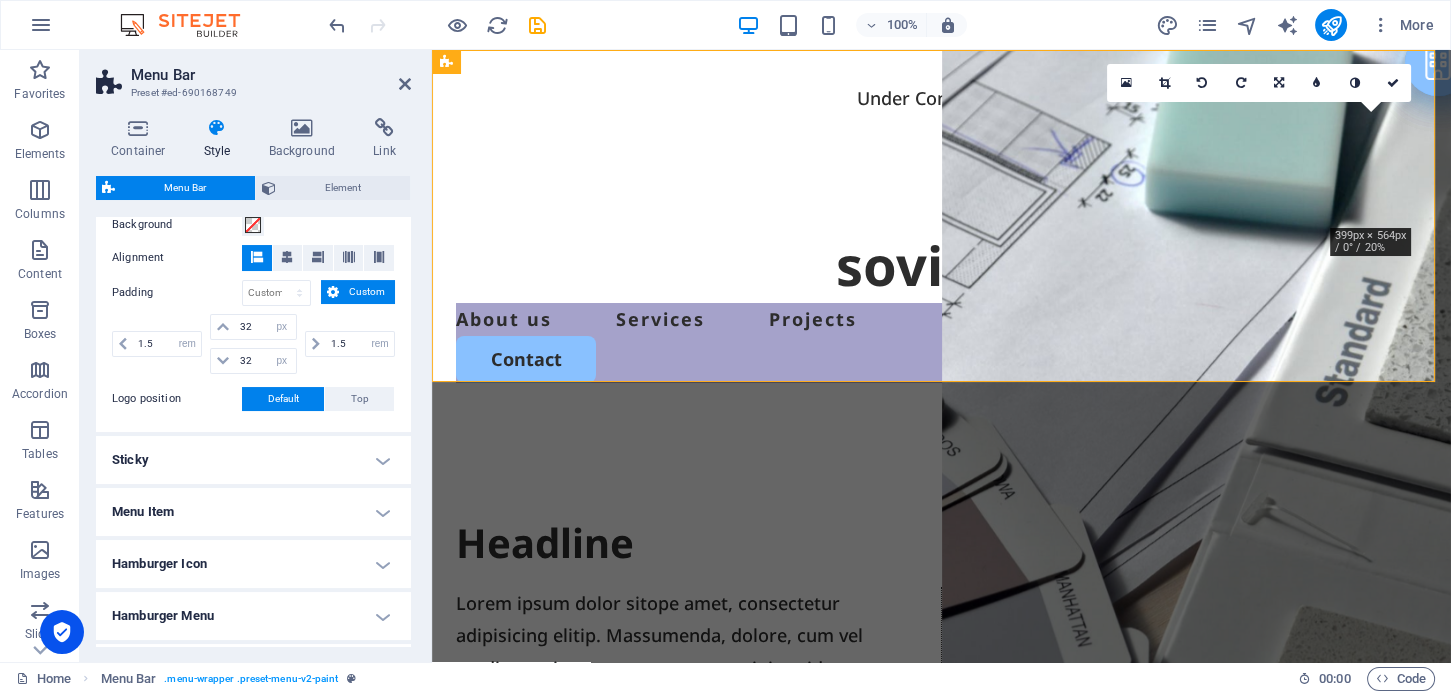 click on "Sticky" at bounding box center (253, 460) 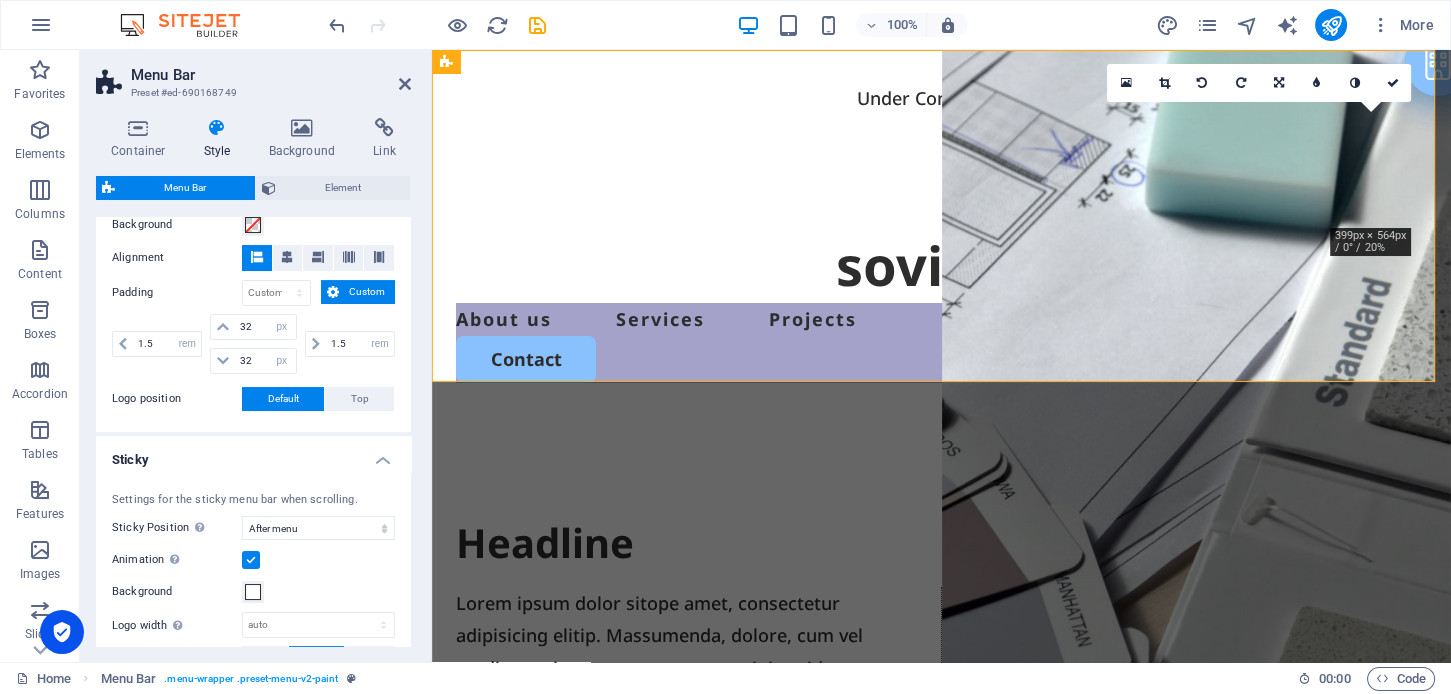 scroll, scrollTop: 600, scrollLeft: 0, axis: vertical 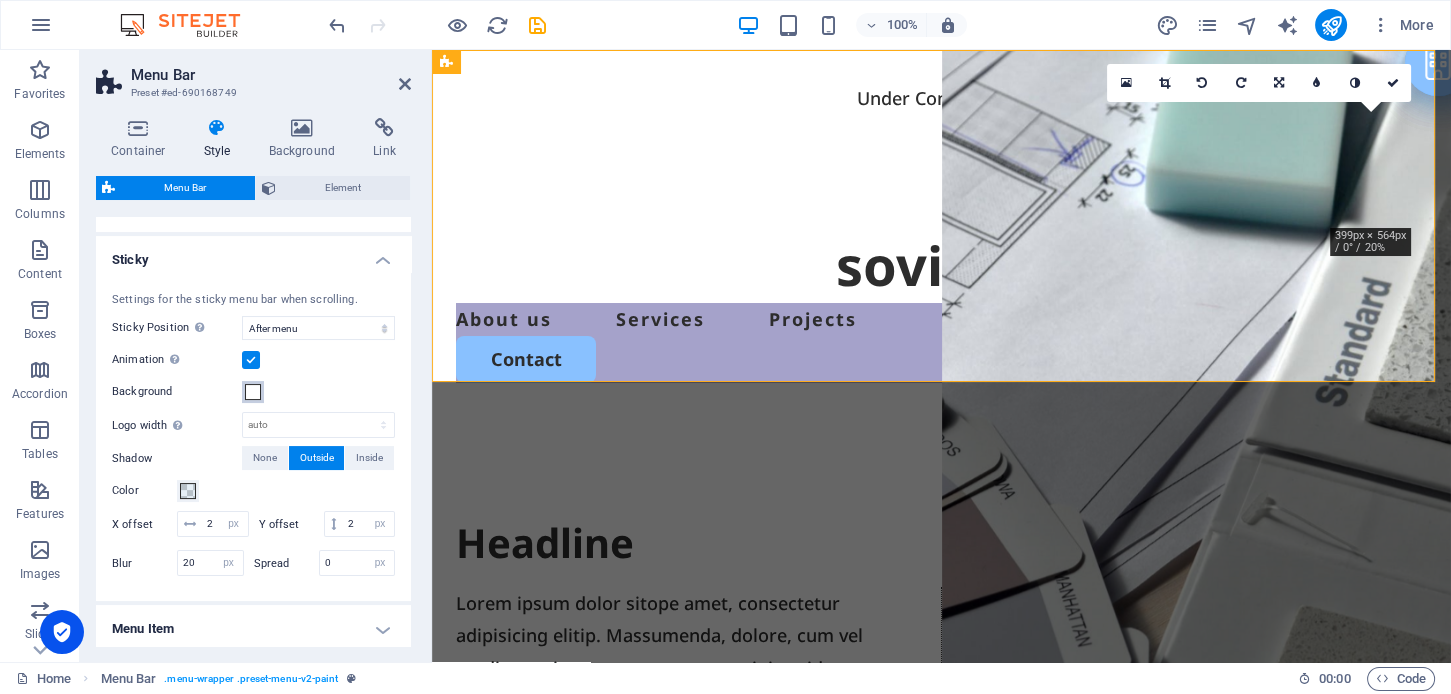 click at bounding box center [253, 392] 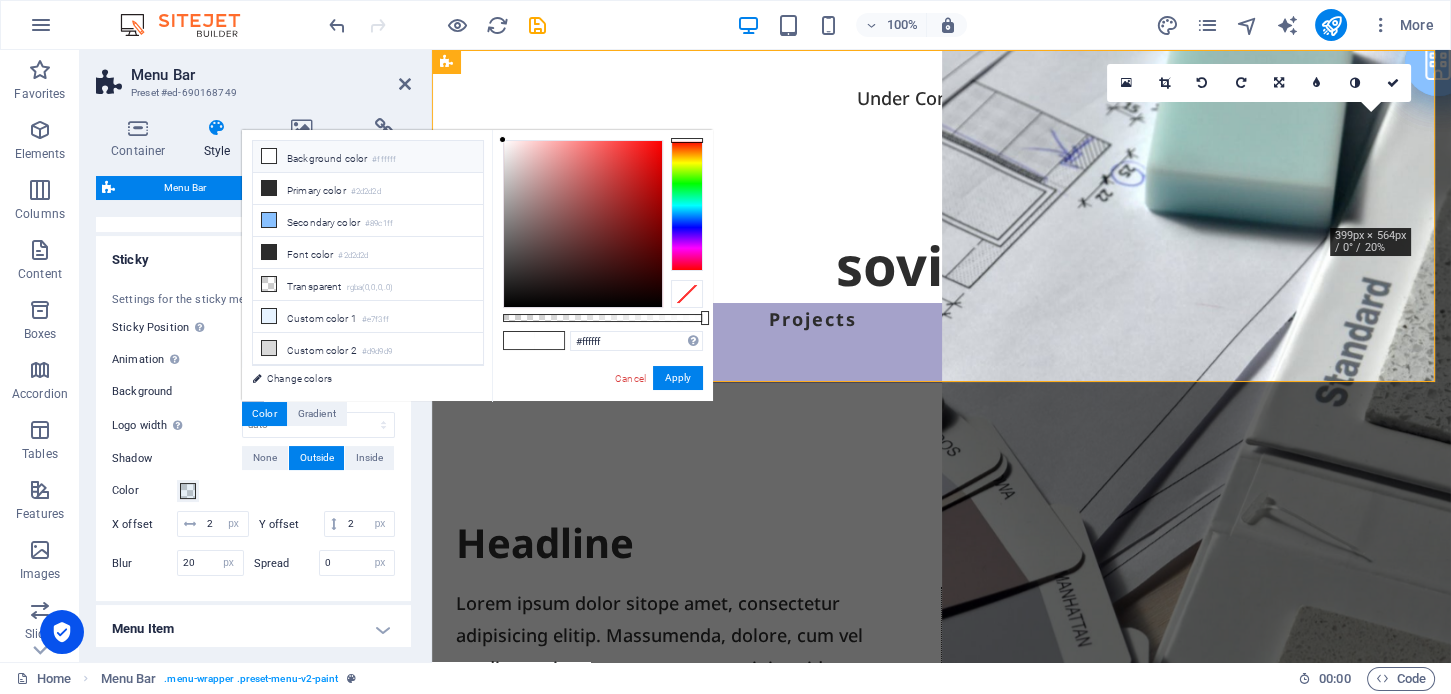 click at bounding box center [687, 205] 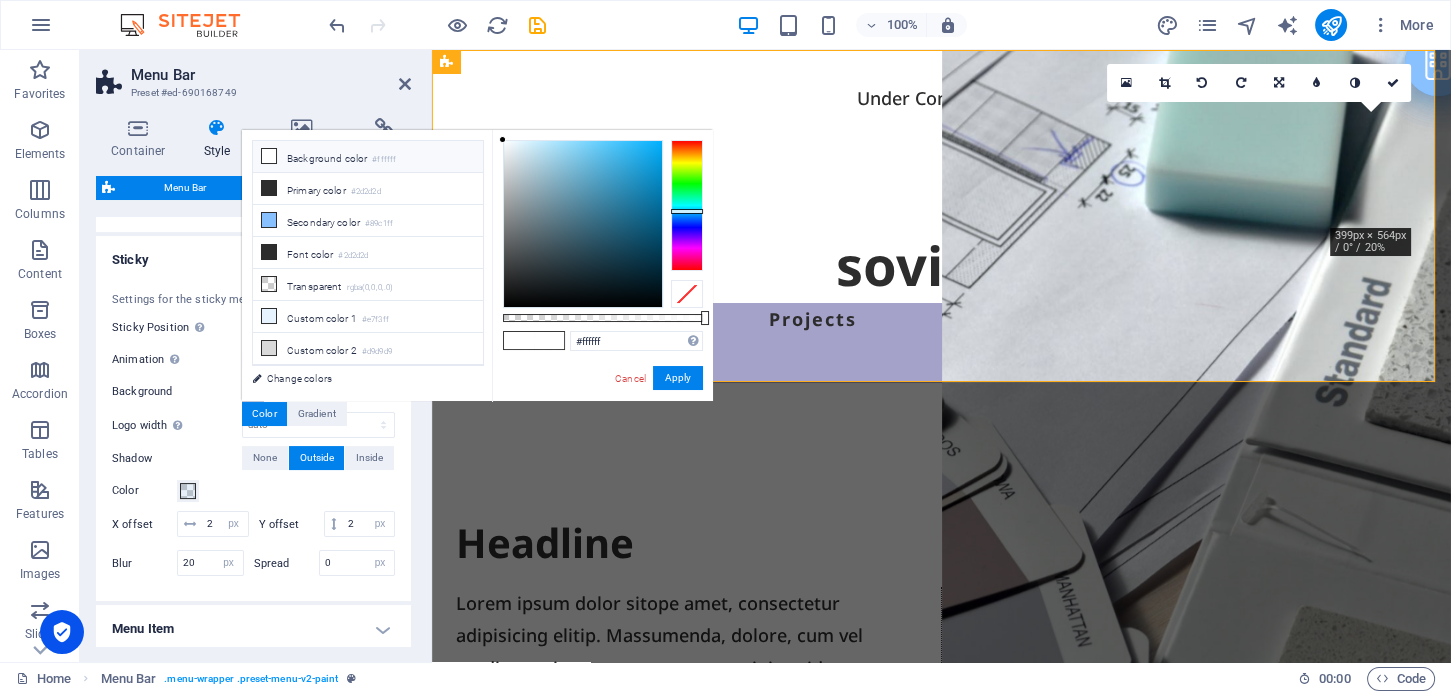 type on "#b2cedb" 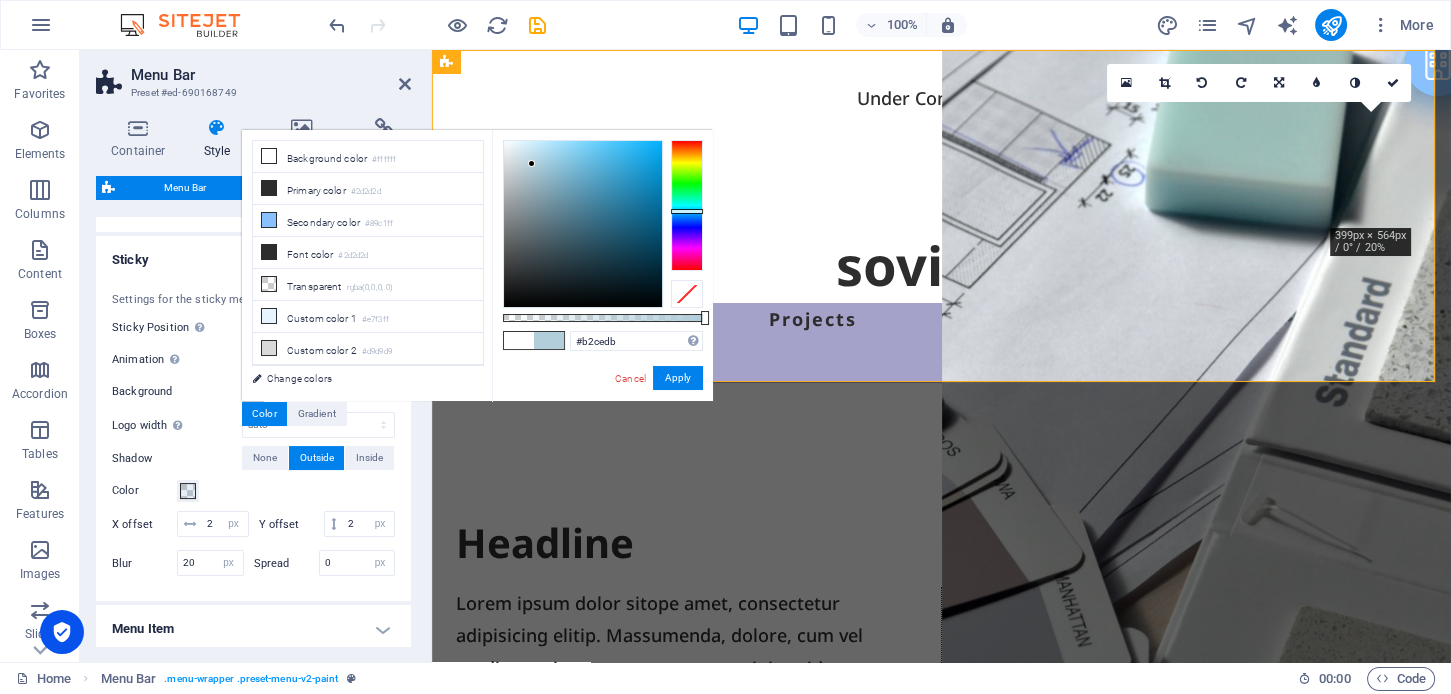 click at bounding box center (583, 224) 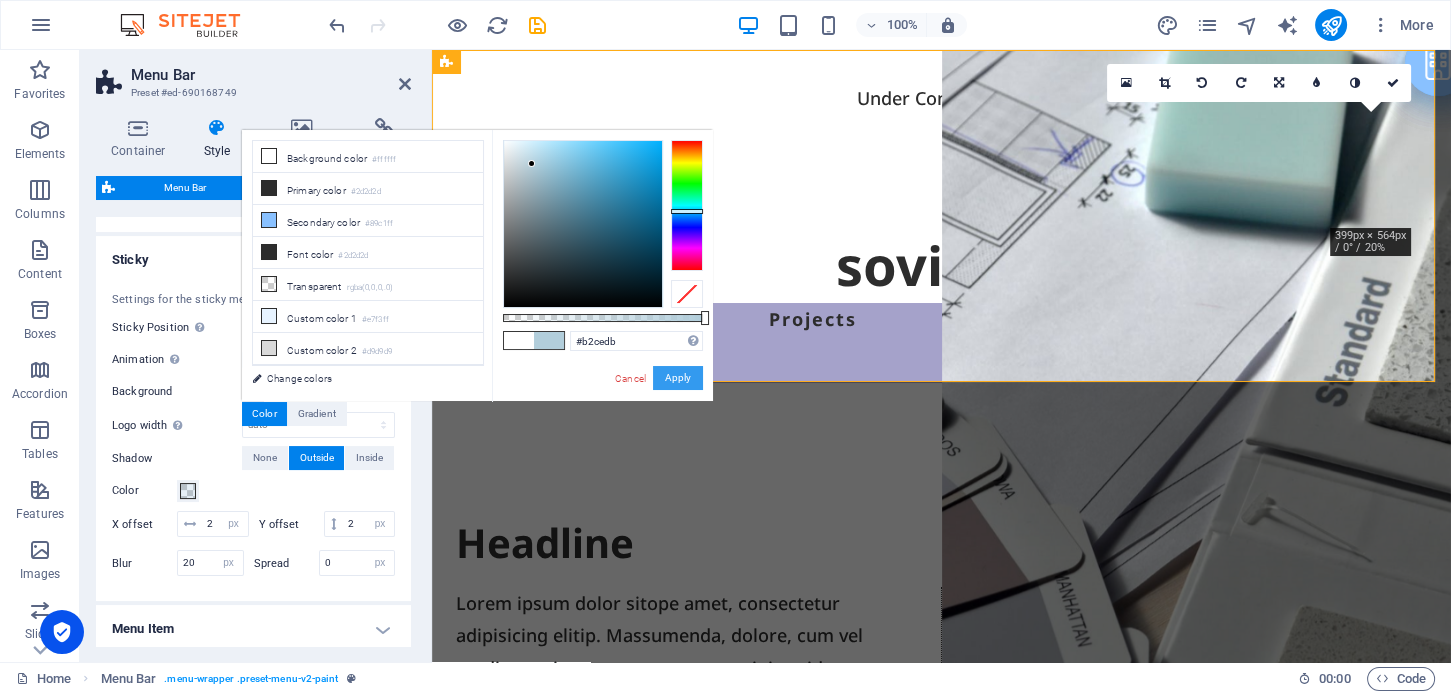 click on "Apply" at bounding box center [678, 378] 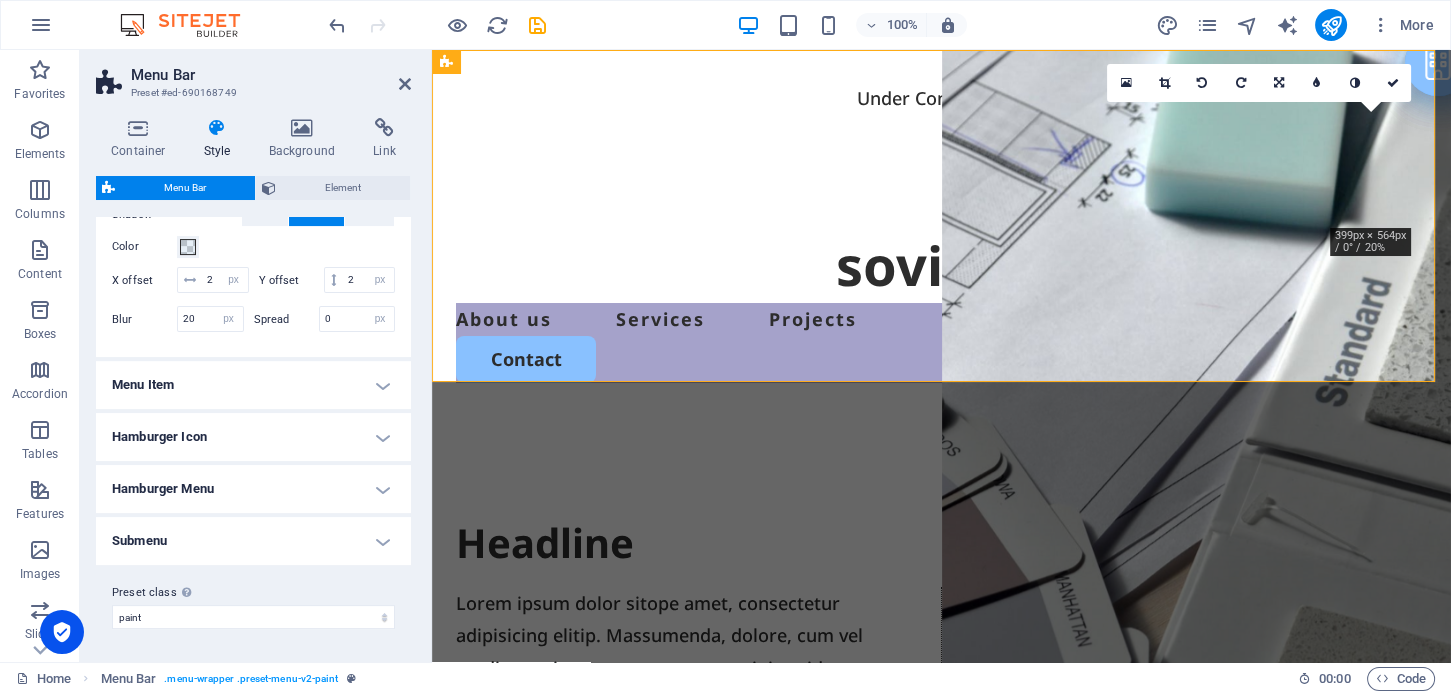 scroll, scrollTop: 867, scrollLeft: 0, axis: vertical 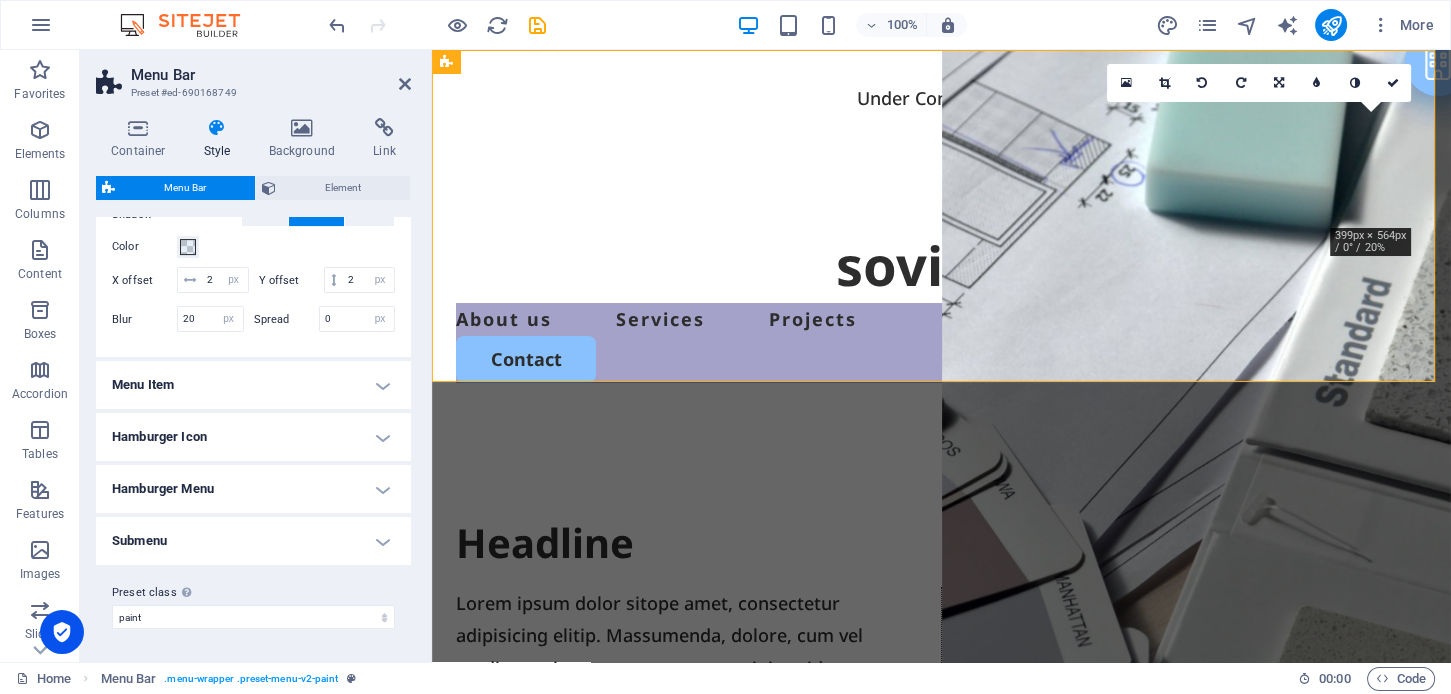 click on "Menu Item" at bounding box center (253, 385) 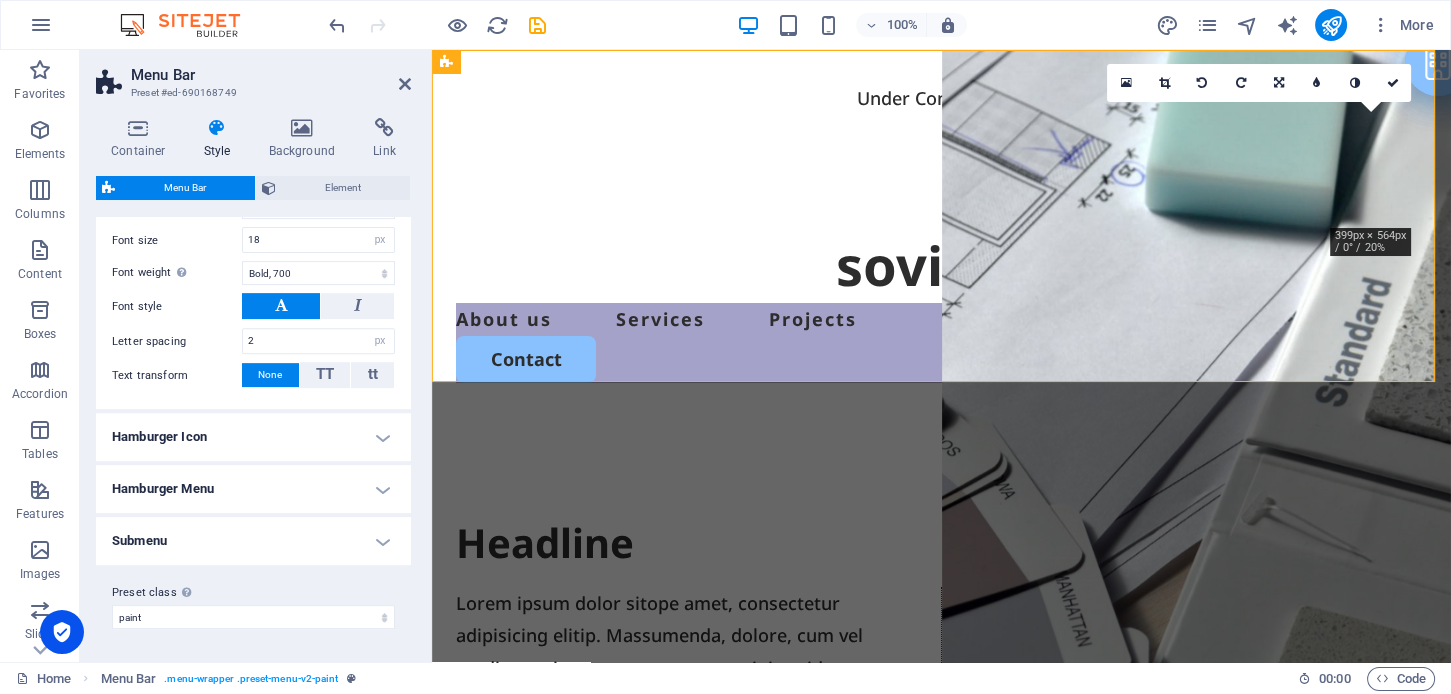scroll, scrollTop: 1317, scrollLeft: 0, axis: vertical 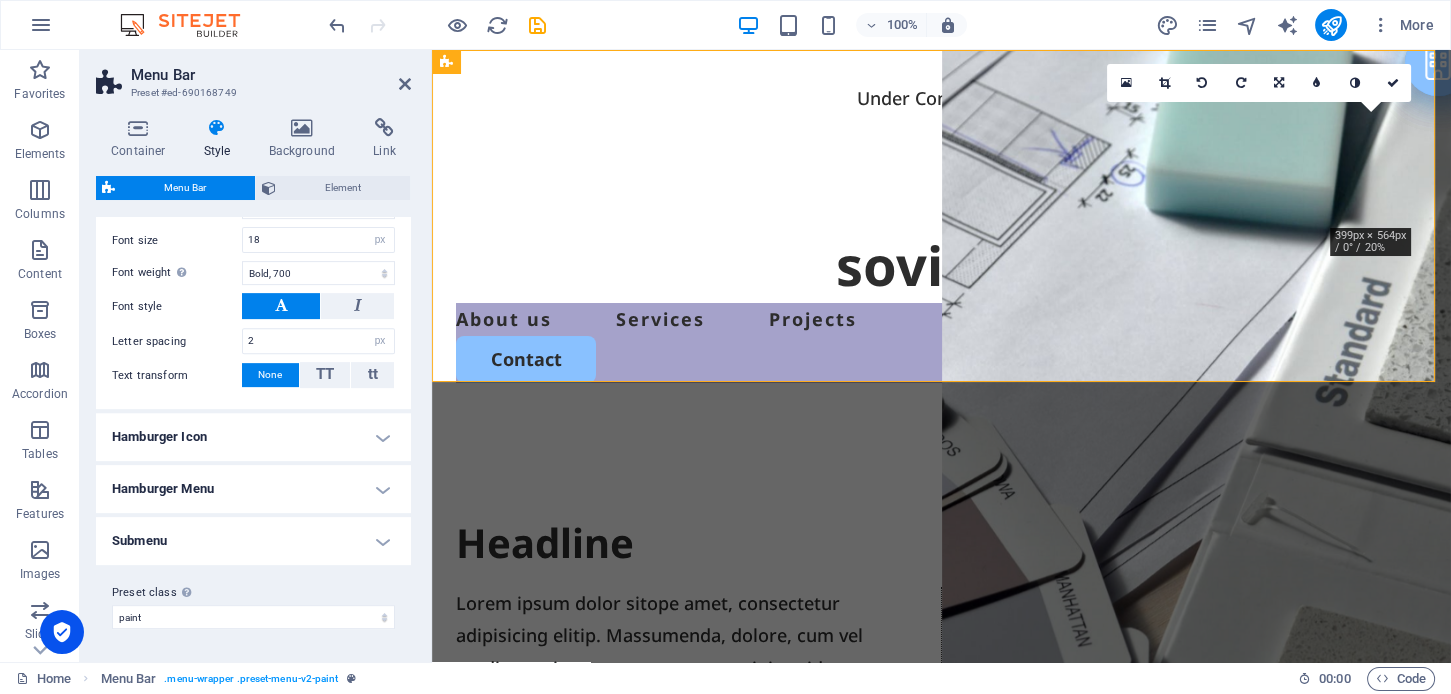 click on "Hamburger Icon" at bounding box center [253, 437] 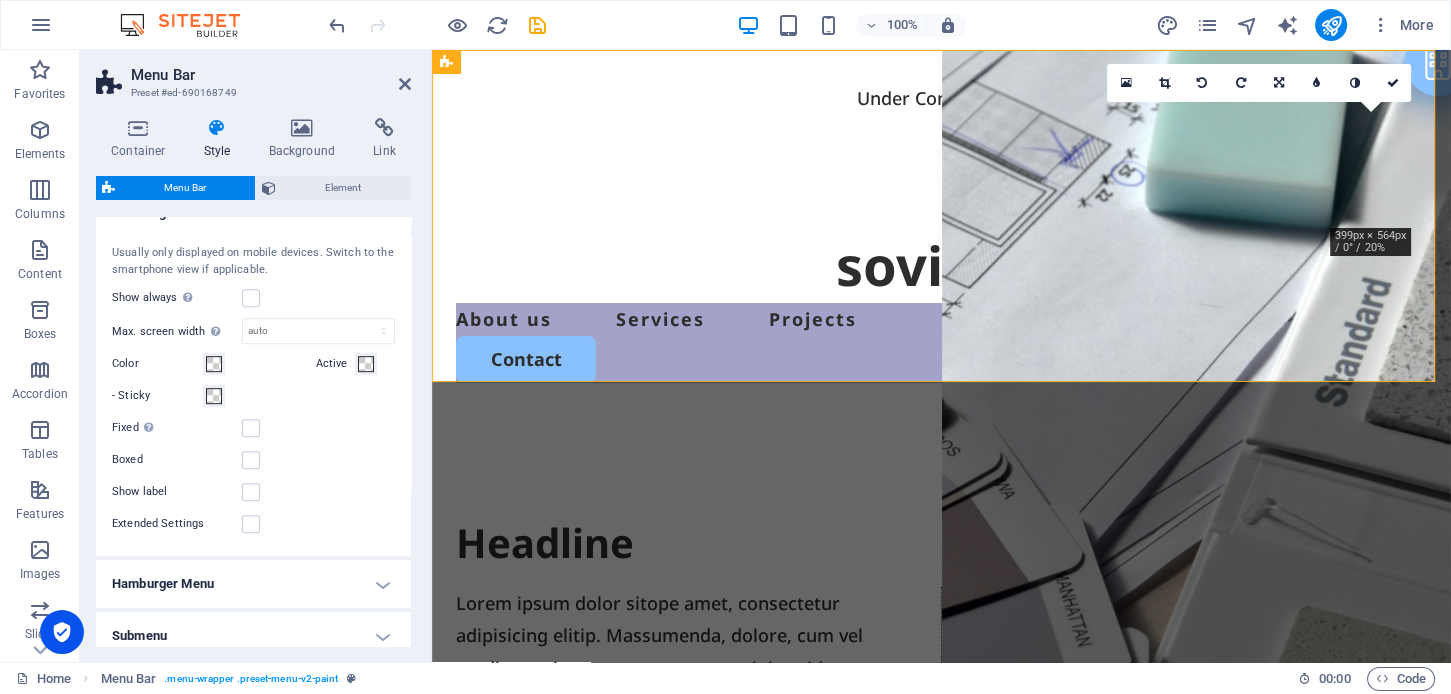 scroll, scrollTop: 1636, scrollLeft: 0, axis: vertical 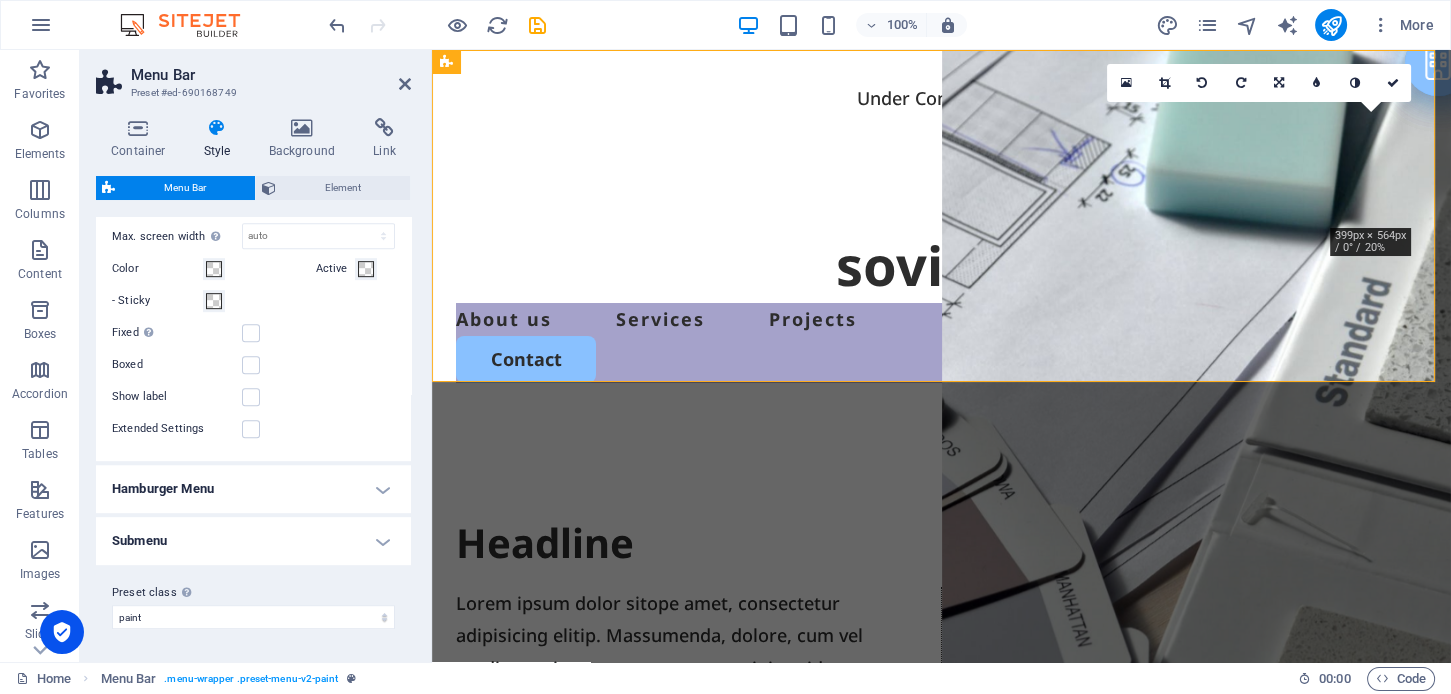 click on "Submenu" at bounding box center [253, 541] 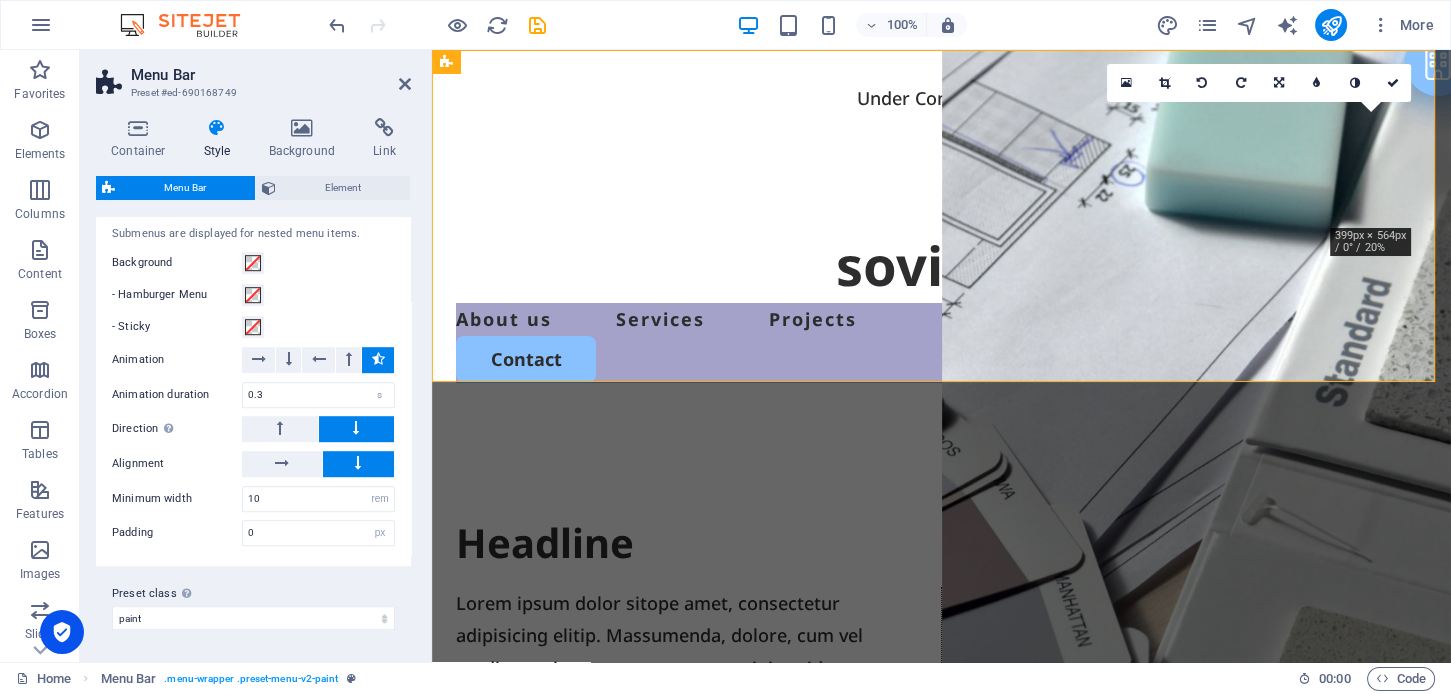 scroll, scrollTop: 1982, scrollLeft: 0, axis: vertical 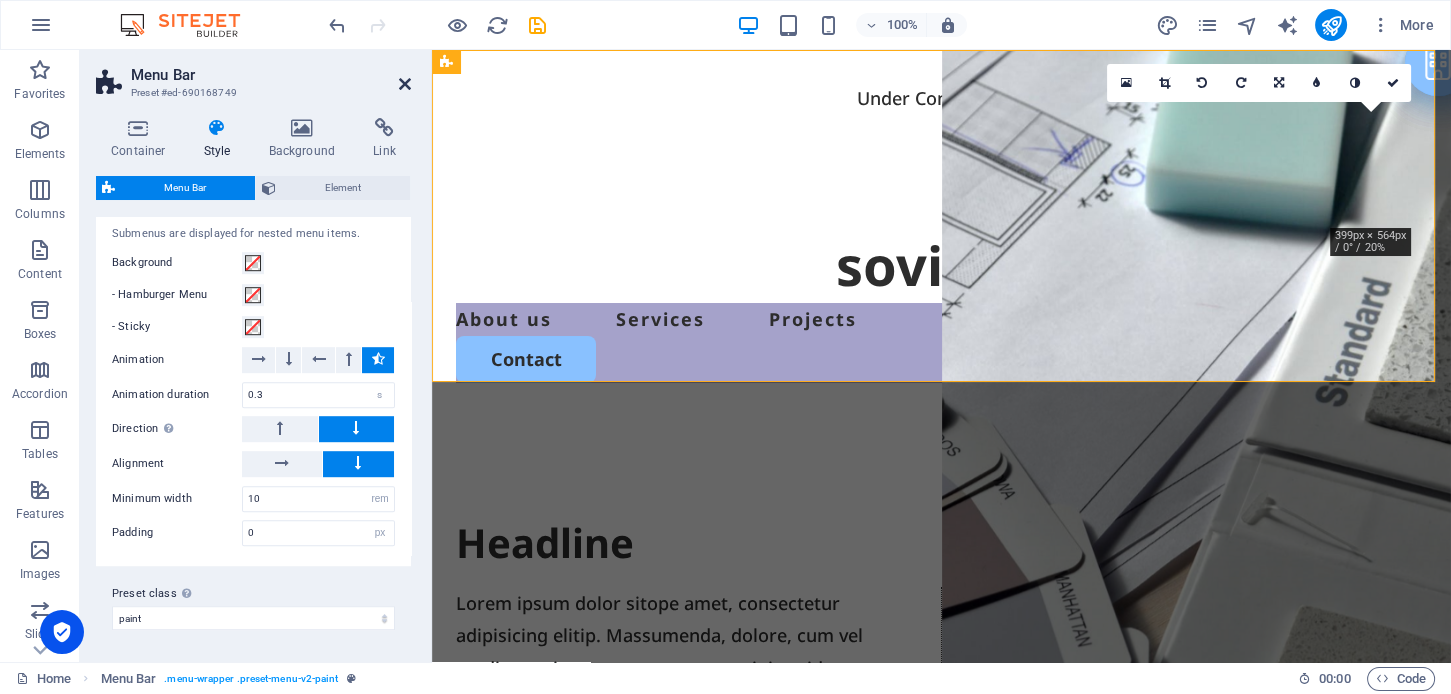 click at bounding box center [405, 84] 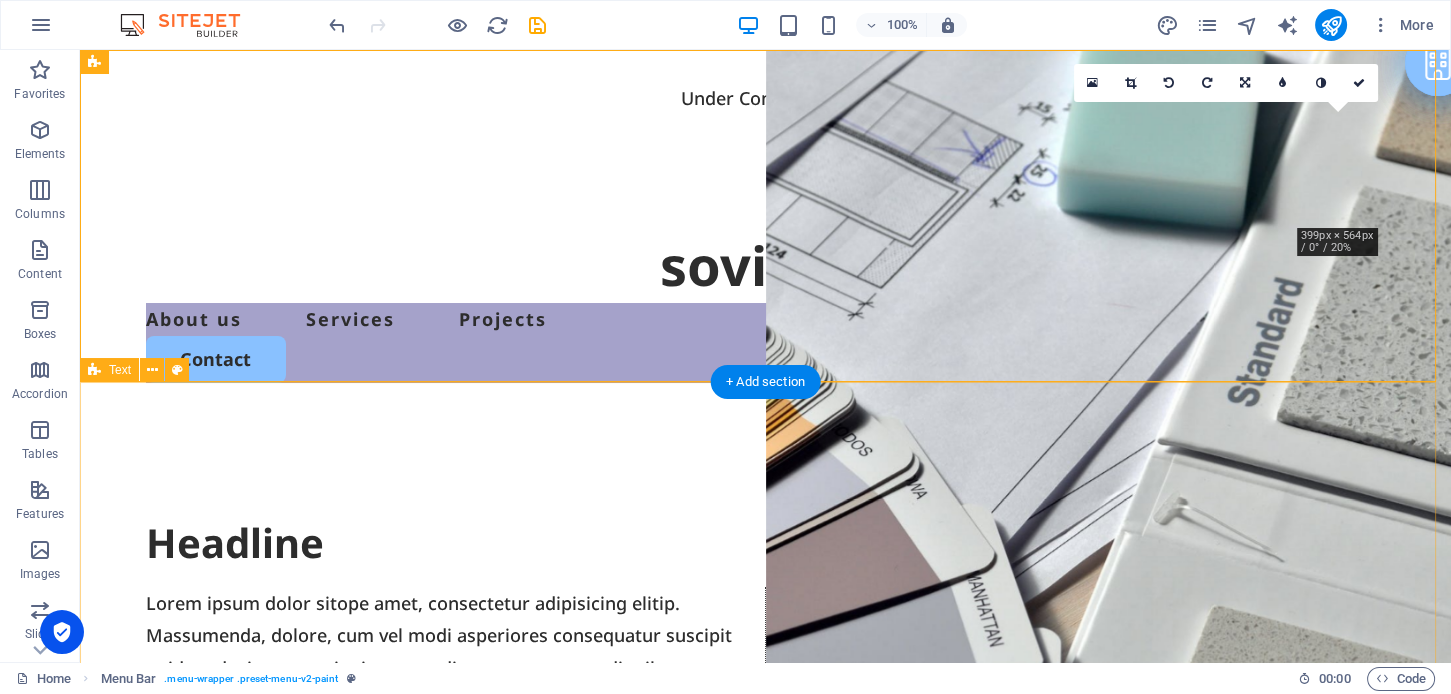 click on "Headline Lorem ipsum dolor sitope amet, consectetur adipisicing elitip. [PERSON_NAME], dolore, cum [PERSON_NAME] asperiores consequatur suscipit quidem ducimus eveniet iure expedita consecteture odiogil voluptatum similique fugit voluptates atem accusamus quae quas dolorem tenetur facere tempora maiores adipisci reiciendis accusantium voluptatibus id voluptate tempore dolor harum nisi amet! Nobis, eaque. Aenean commodo ligula eget dolor. Lorem ipsum dolor sit amet, consectetuer adipiscing elit leget odiogil voluptatum similique fugit voluptates dolor. Libero assumenda, dolore, cum [PERSON_NAME] asperiores consequatur." at bounding box center (765, 632) 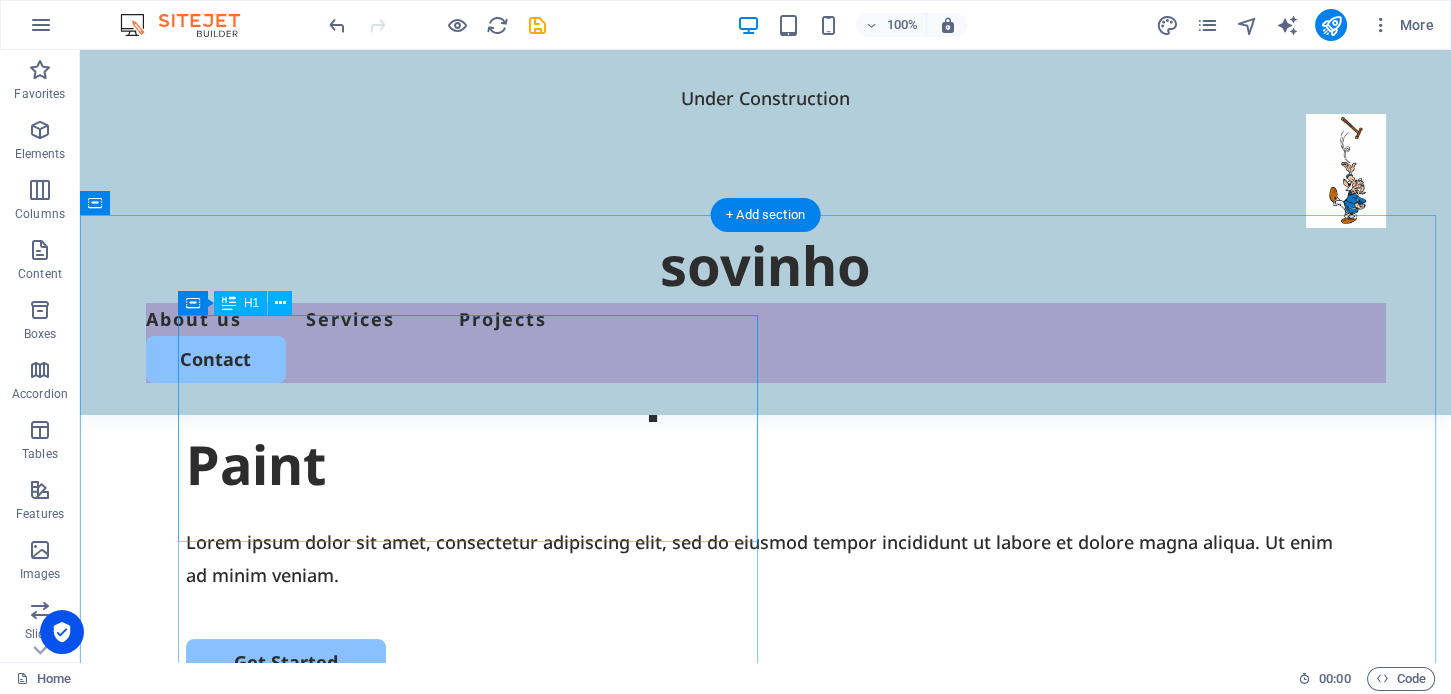 scroll, scrollTop: 600, scrollLeft: 0, axis: vertical 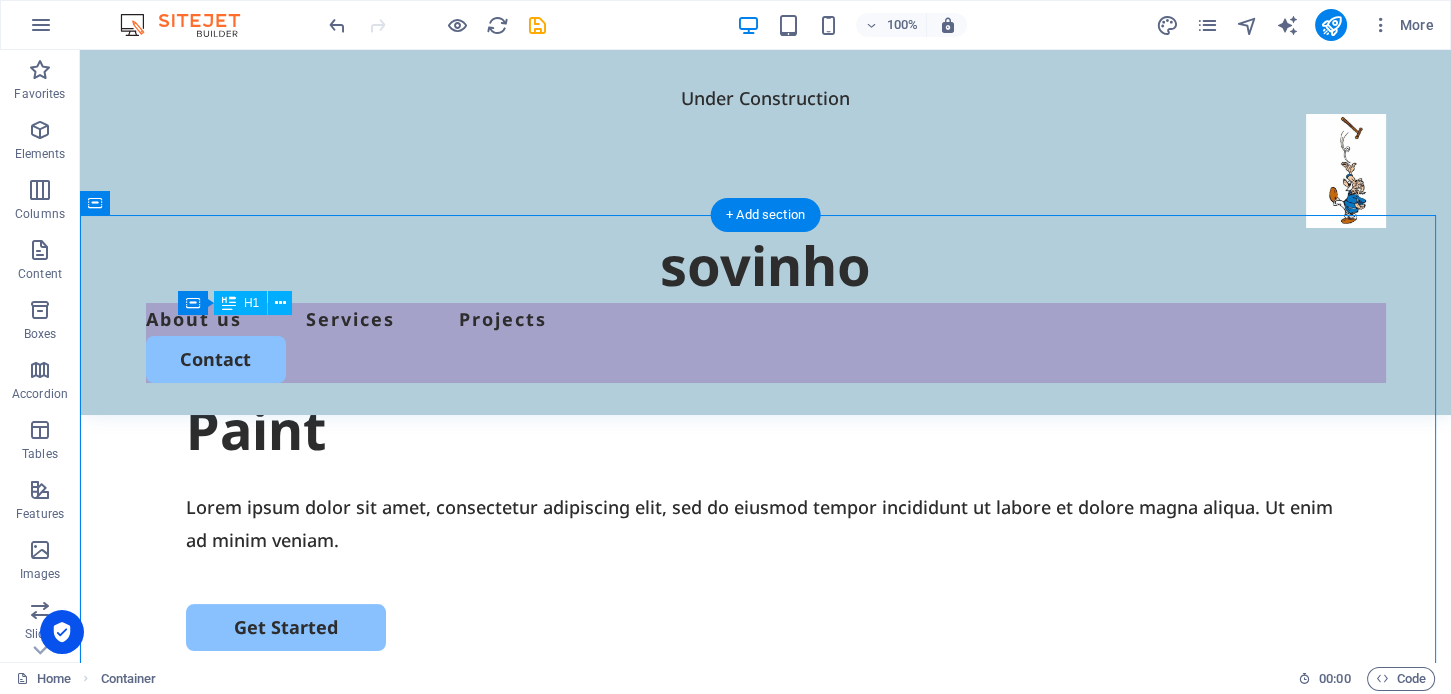 drag, startPoint x: 539, startPoint y: 513, endPoint x: 212, endPoint y: 504, distance: 327.12384 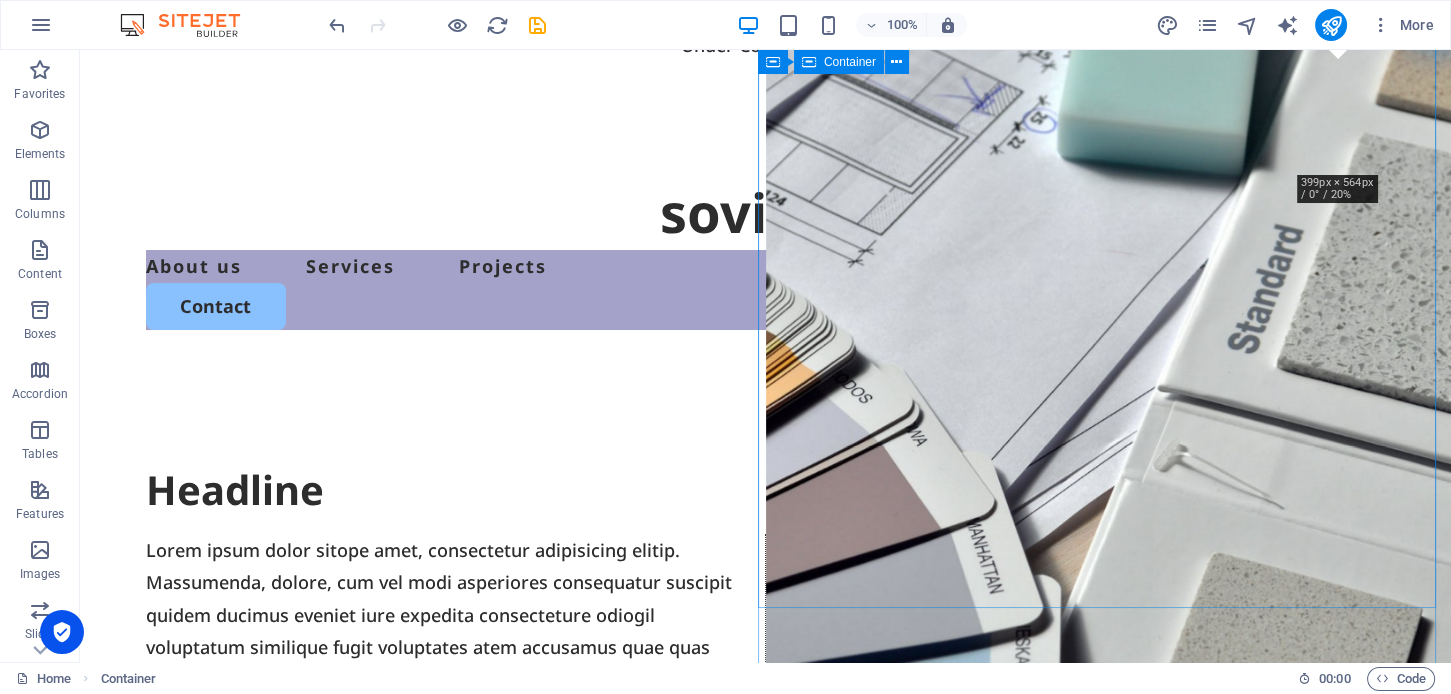 scroll, scrollTop: 0, scrollLeft: 0, axis: both 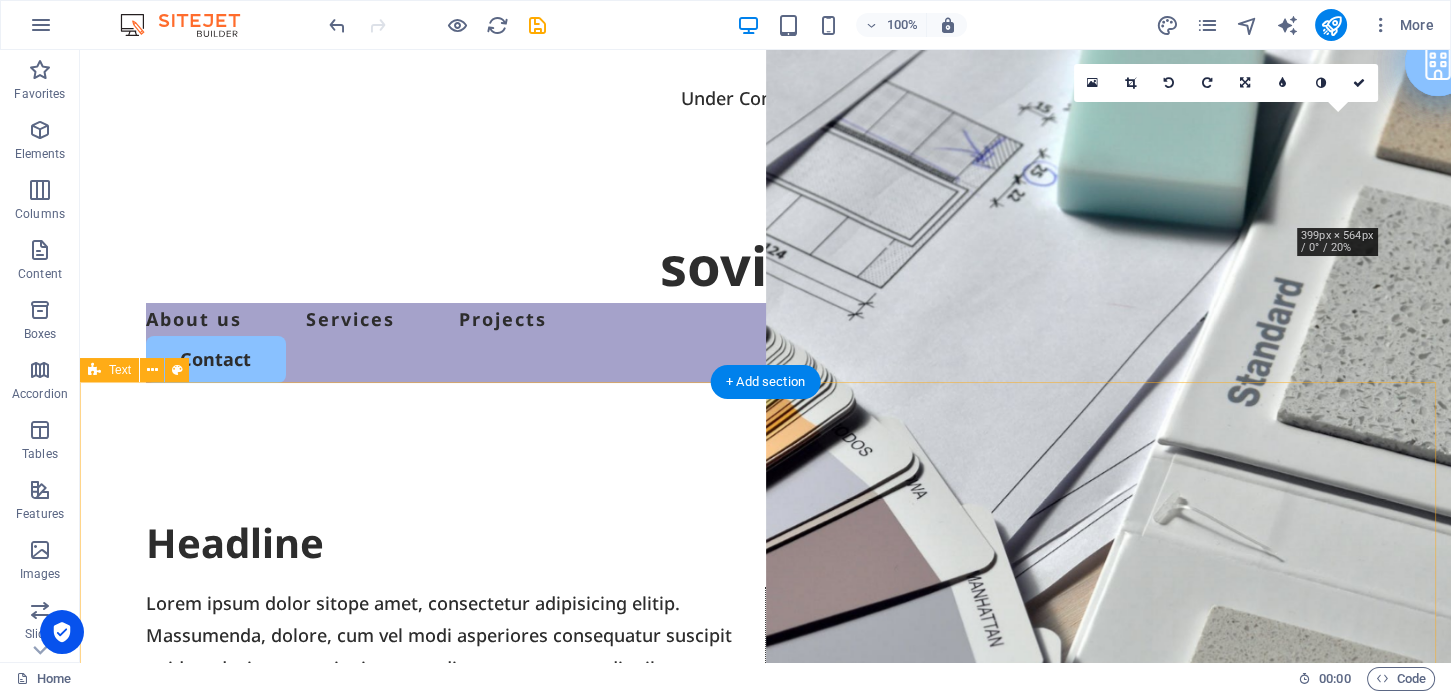 click on "Headline Lorem ipsum dolor sitope amet, consectetur adipisicing elitip. [PERSON_NAME], dolore, cum [PERSON_NAME] asperiores consequatur suscipit quidem ducimus eveniet iure expedita consecteture odiogil voluptatum similique fugit voluptates atem accusamus quae quas dolorem tenetur facere tempora maiores adipisci reiciendis accusantium voluptatibus id voluptate tempore dolor harum nisi amet! Nobis, eaque. Aenean commodo ligula eget dolor. Lorem ipsum dolor sit amet, consectetuer adipiscing elit leget odiogil voluptatum similique fugit voluptates dolor. Libero assumenda, dolore, cum [PERSON_NAME] asperiores consequatur." at bounding box center [765, 632] 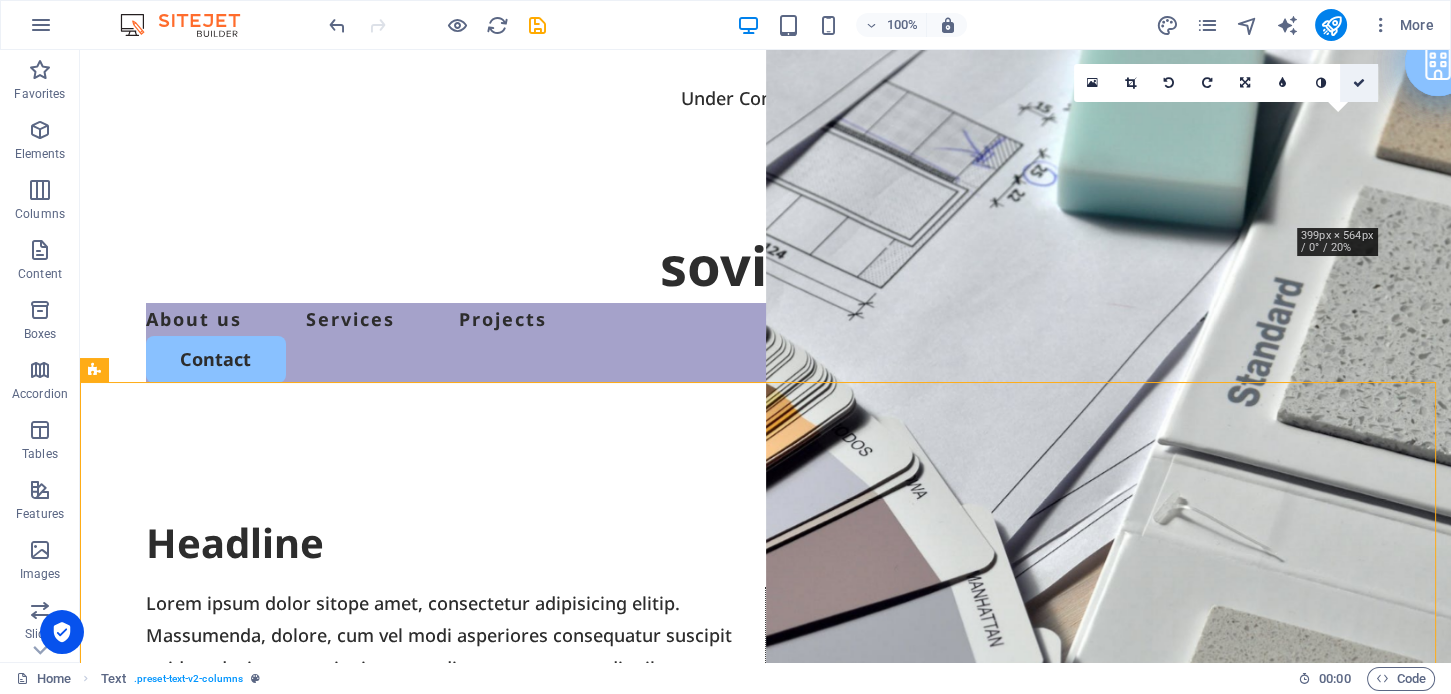 click at bounding box center [1359, 83] 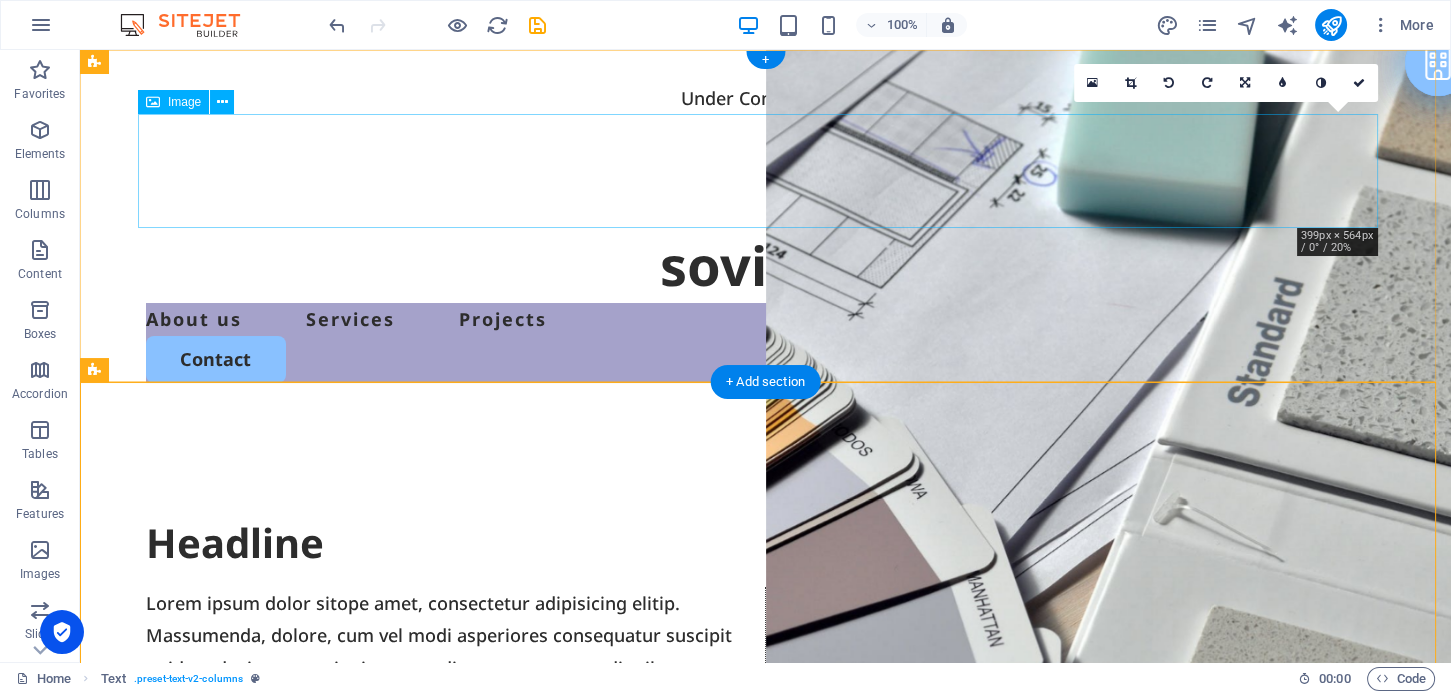 click at bounding box center [766, 170] 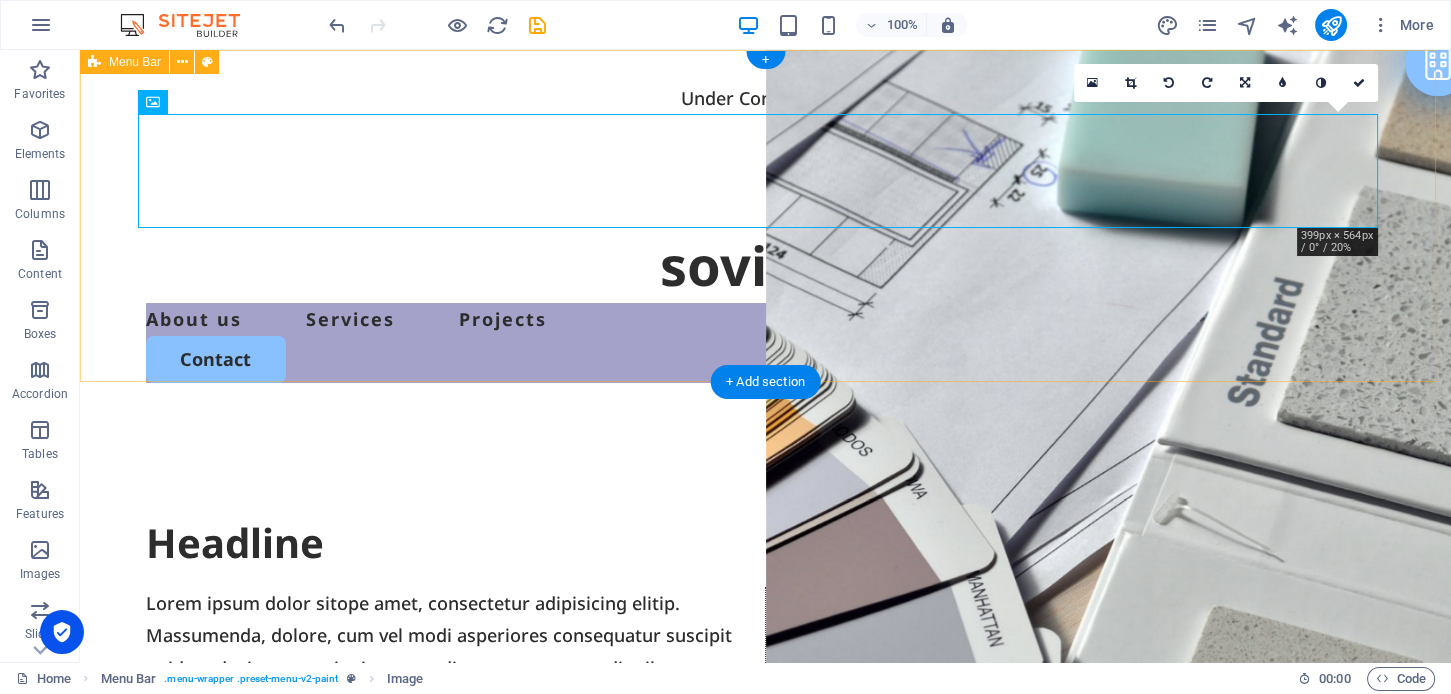 click on "Under Construction sovinho About us Services Projects Contact" at bounding box center [765, 232] 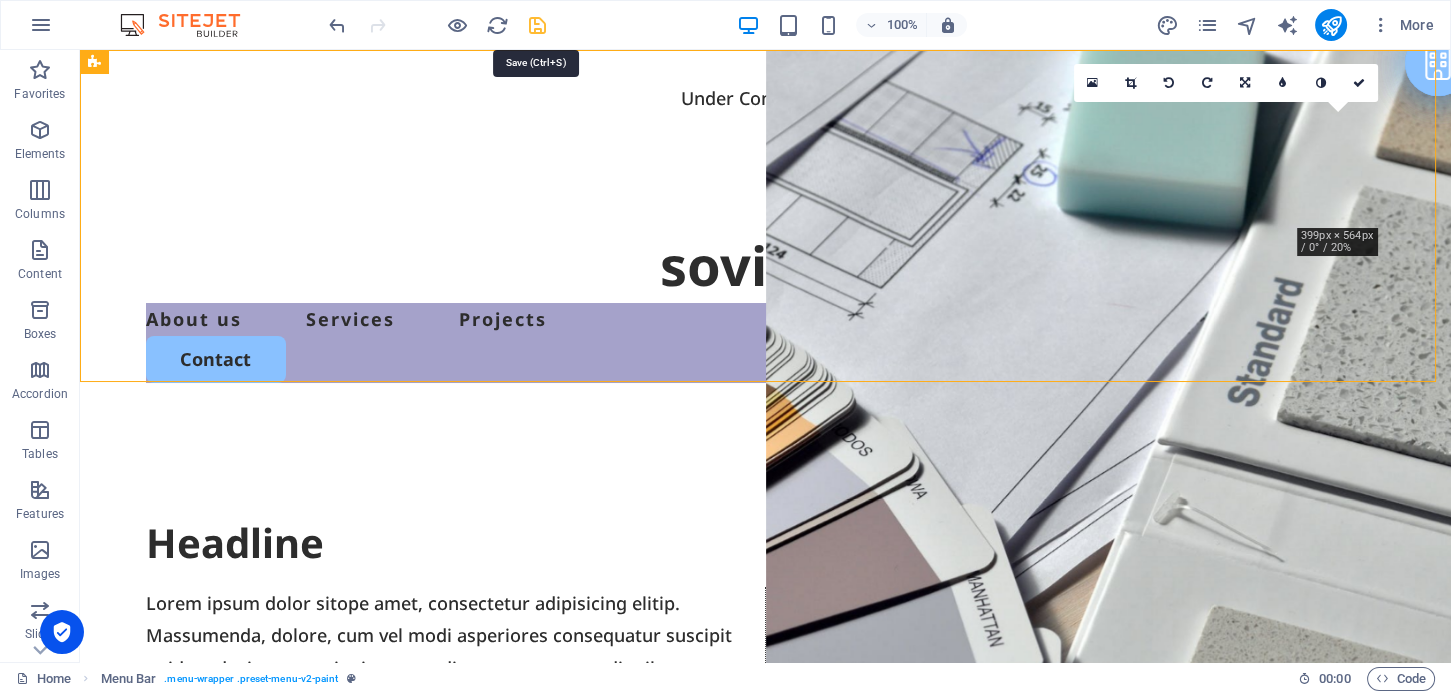 click at bounding box center [537, 25] 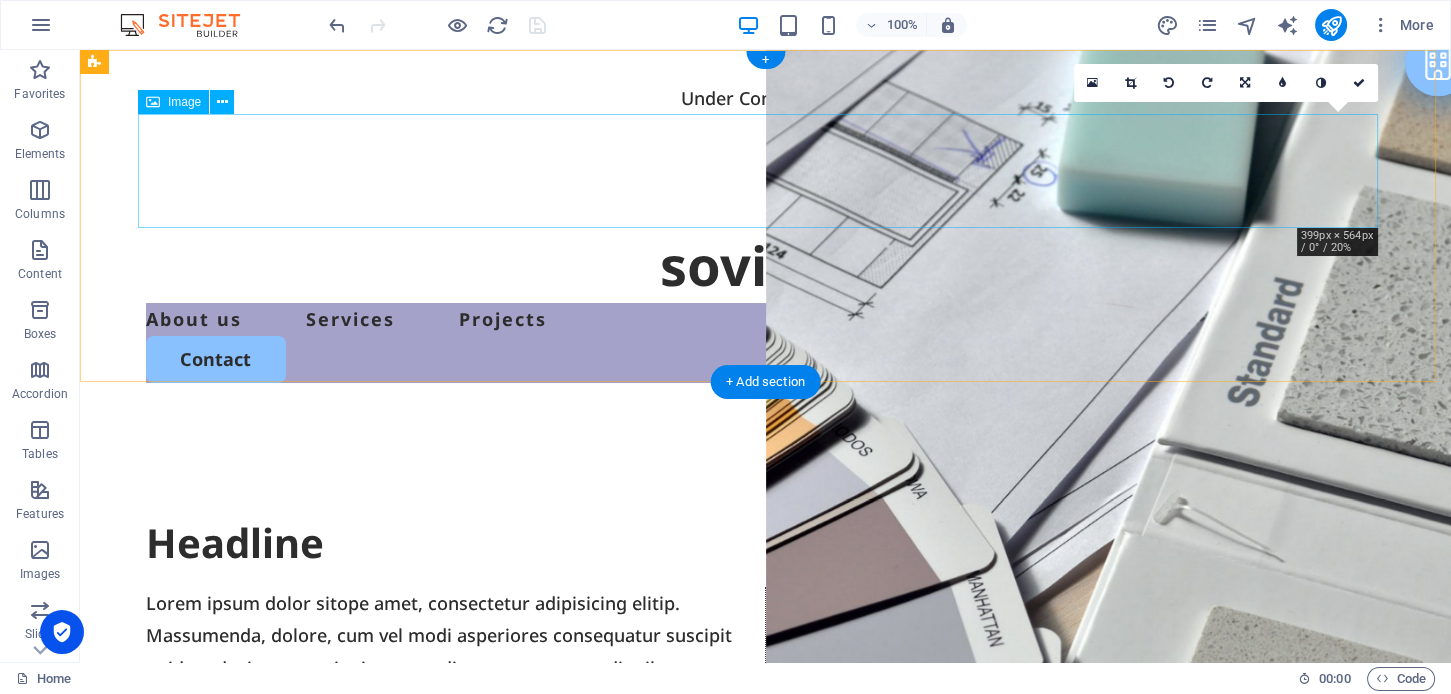 click at bounding box center (766, 170) 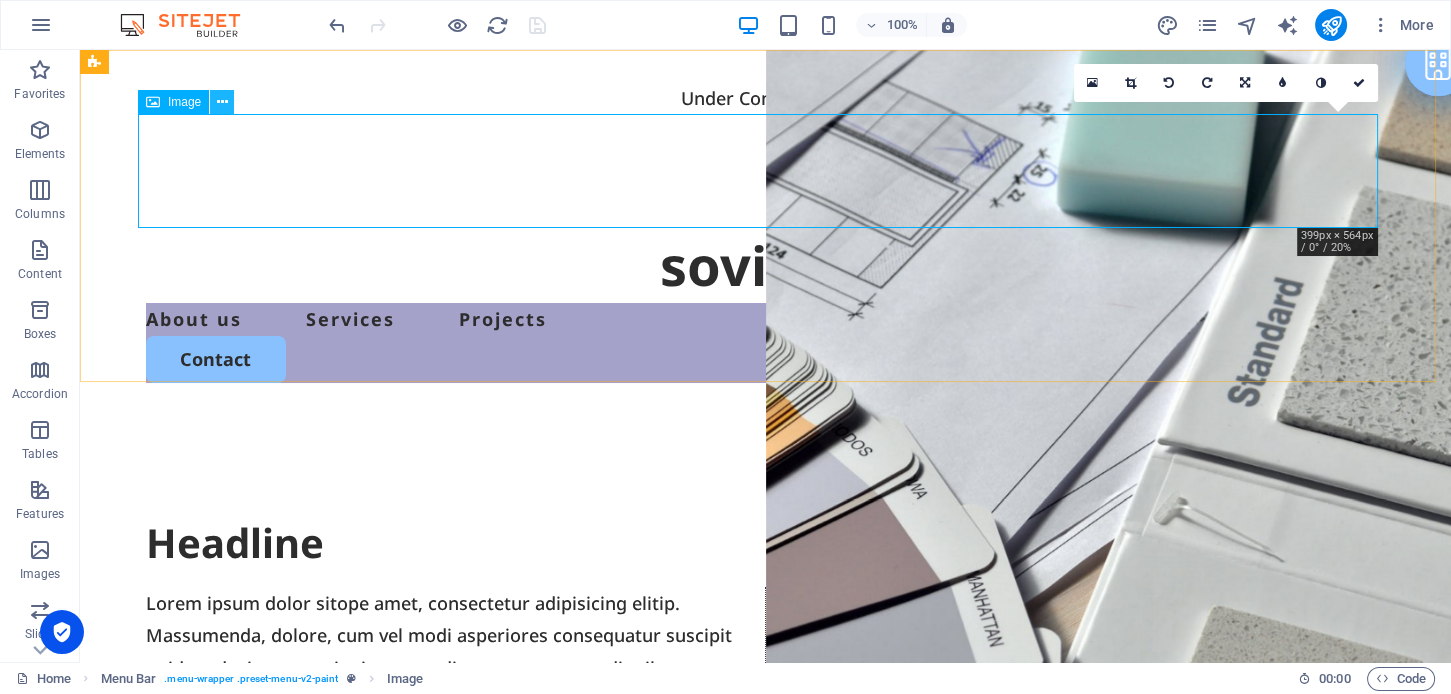 click at bounding box center (222, 102) 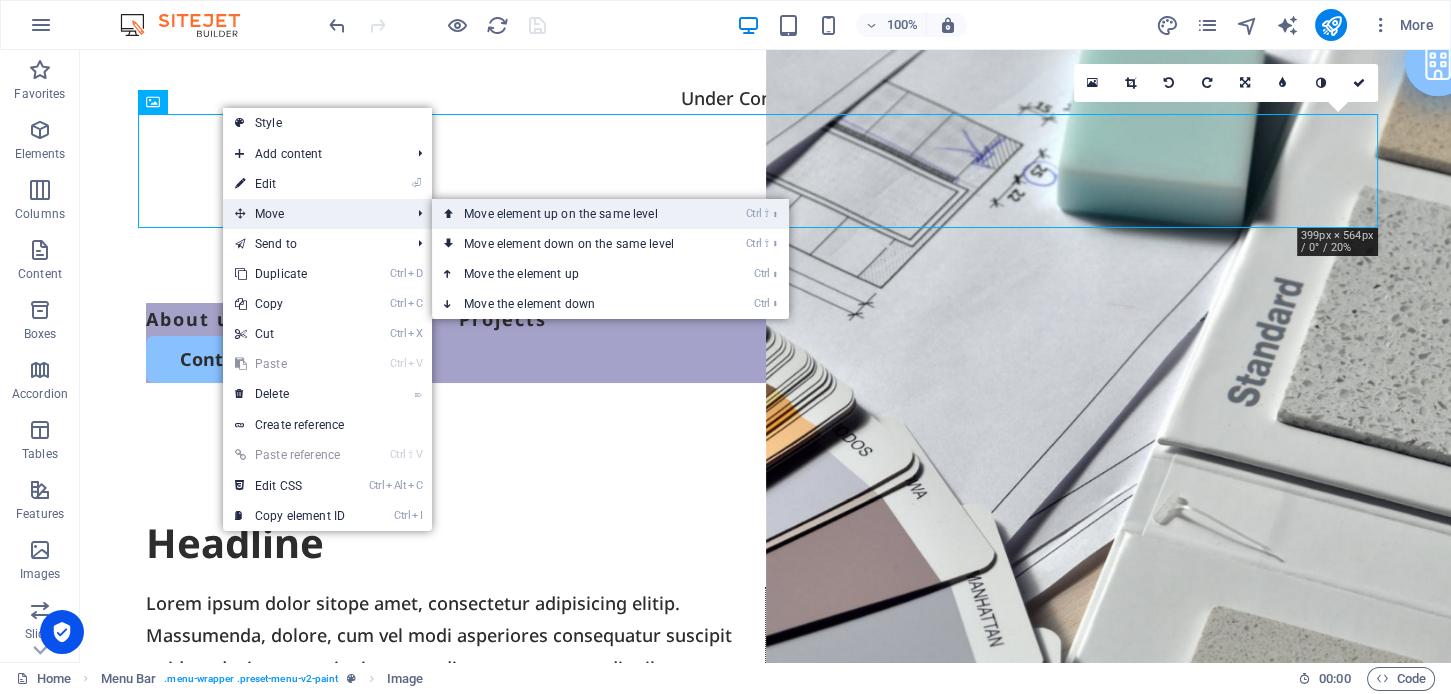 click on "Ctrl ⇧ ⬆  Move element up on the same level" at bounding box center (573, 214) 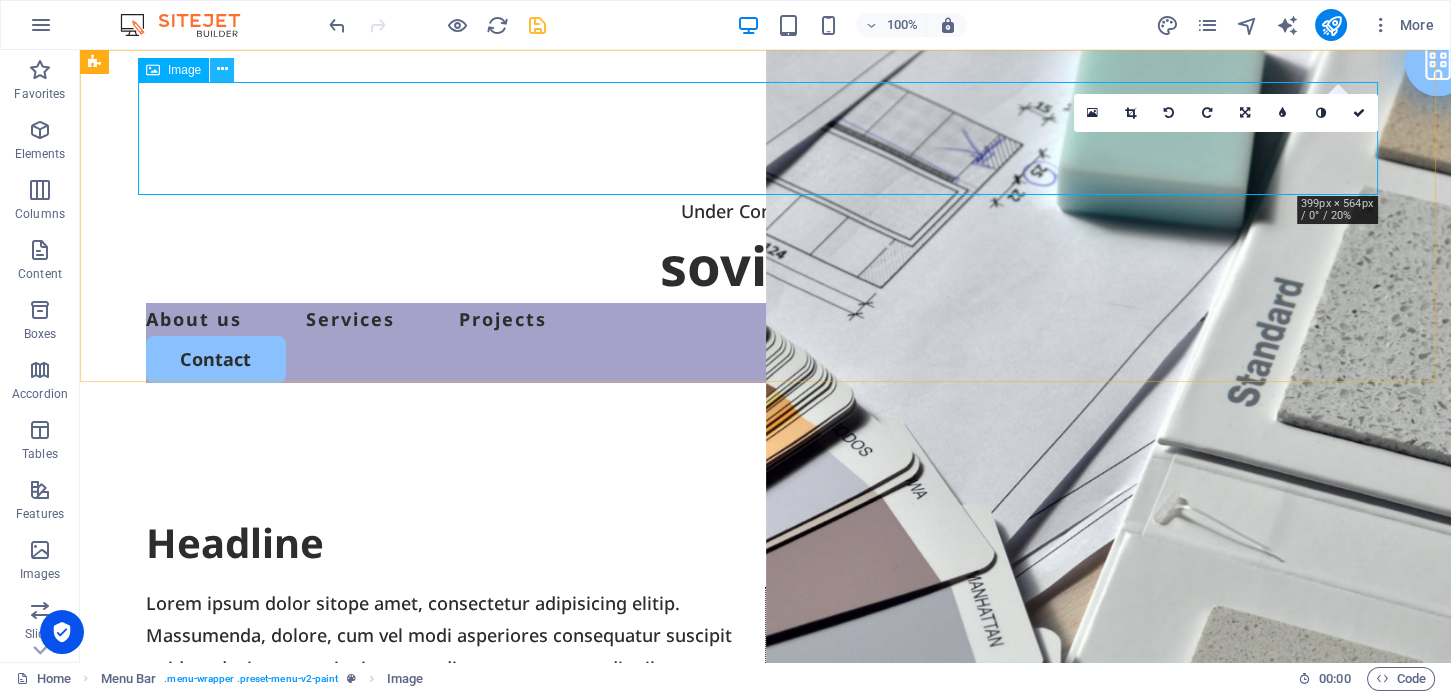click at bounding box center (222, 69) 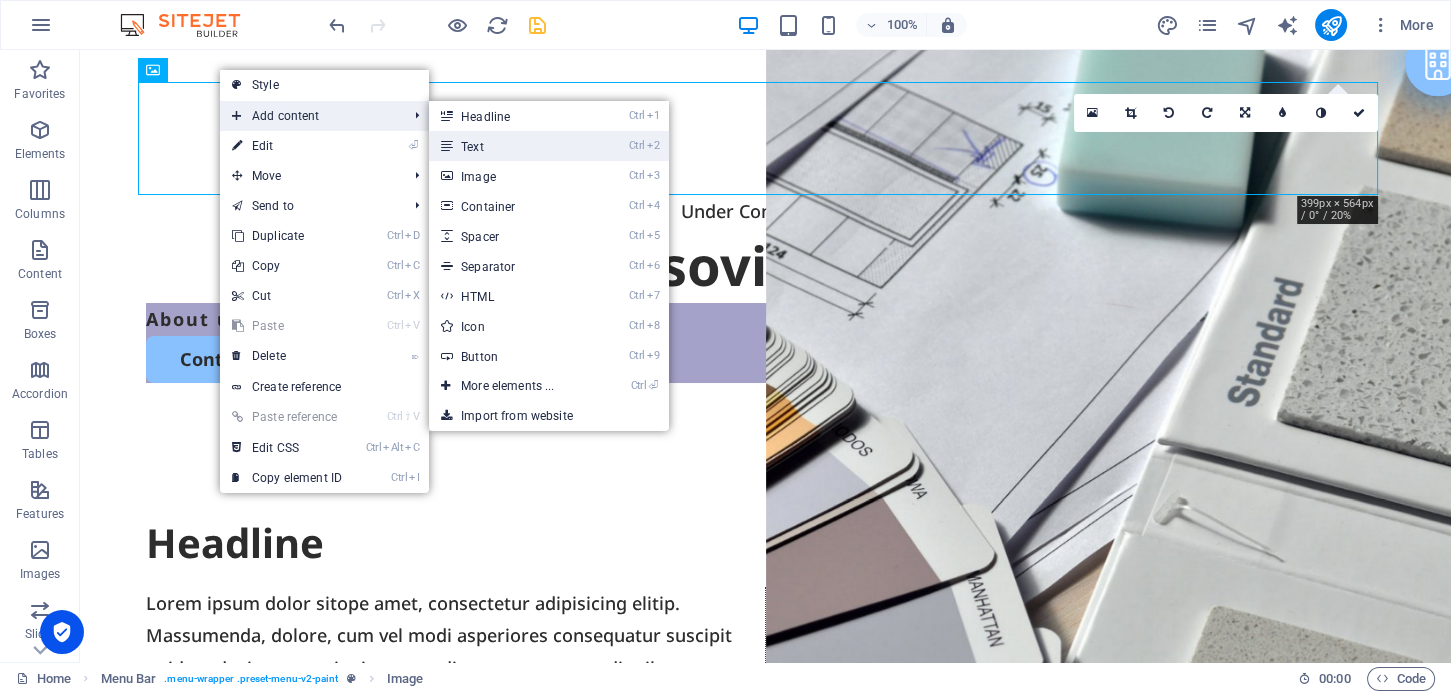 click on "Ctrl 2  Text" at bounding box center (511, 146) 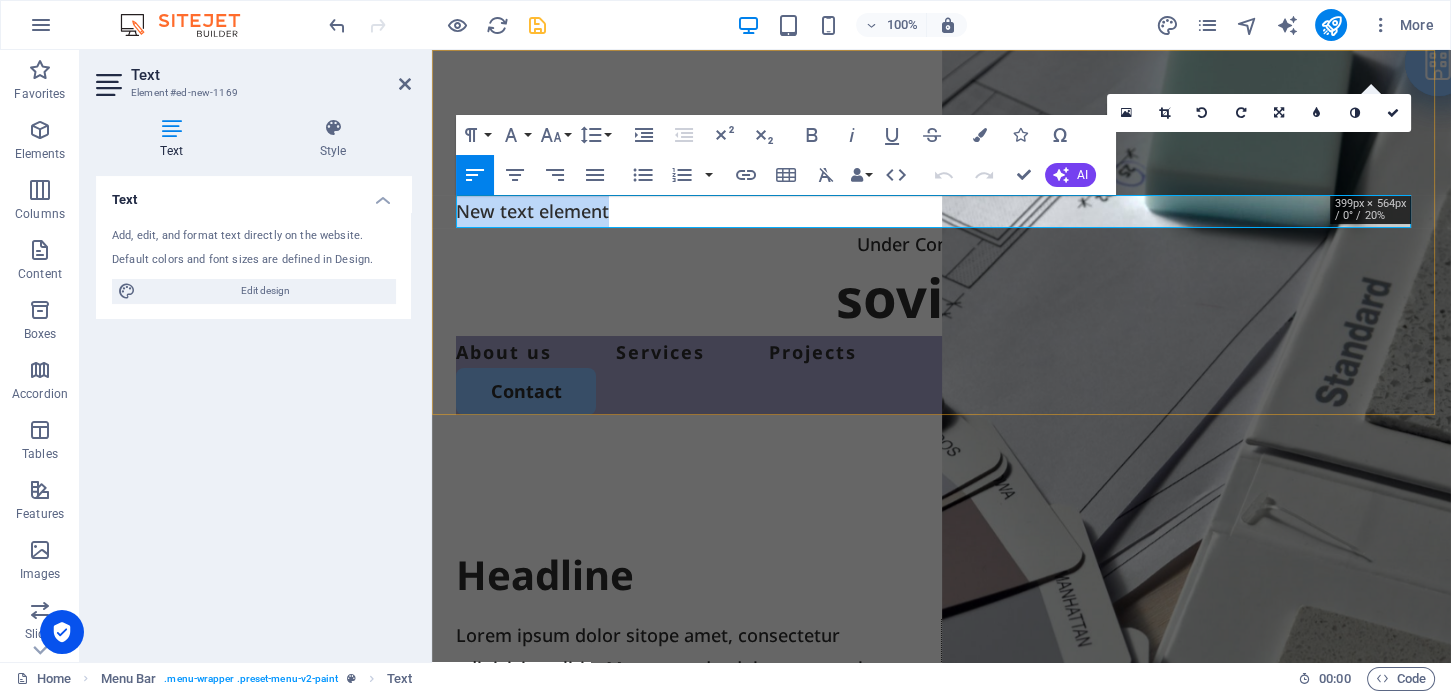 type 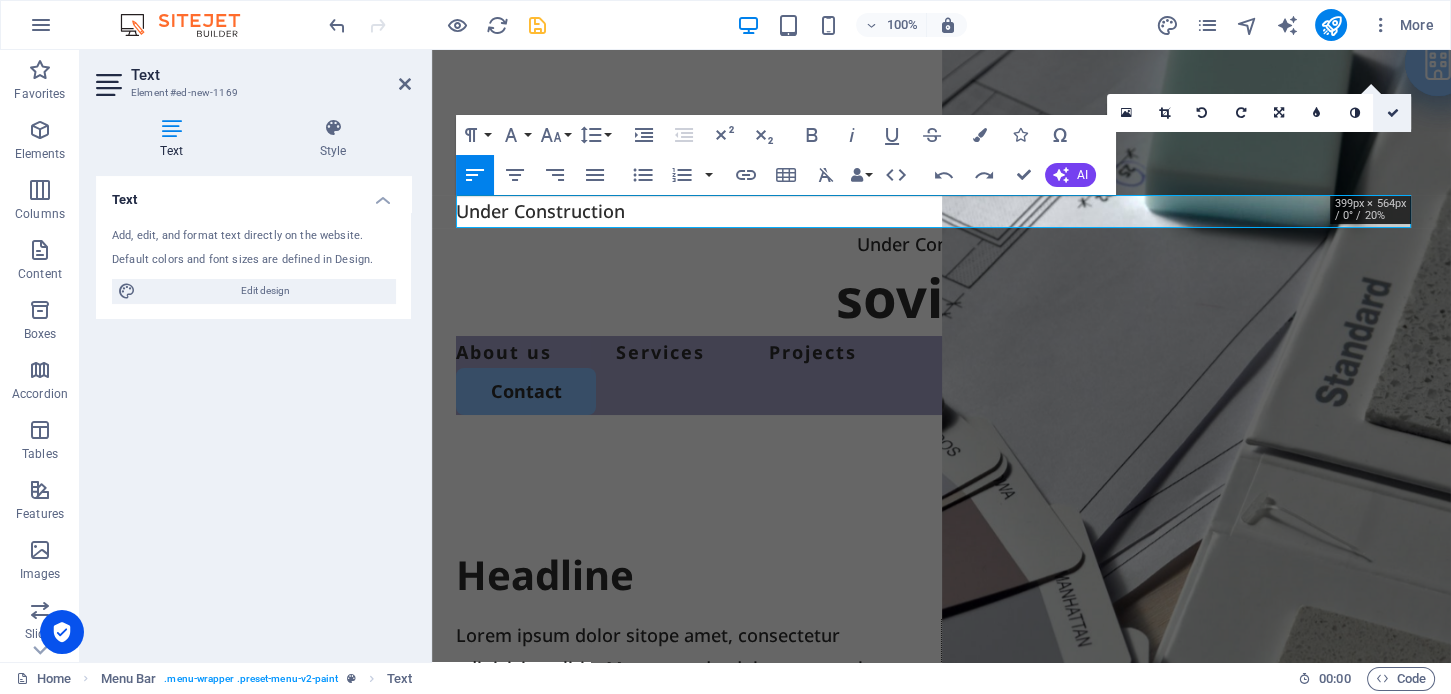 click at bounding box center (1392, 113) 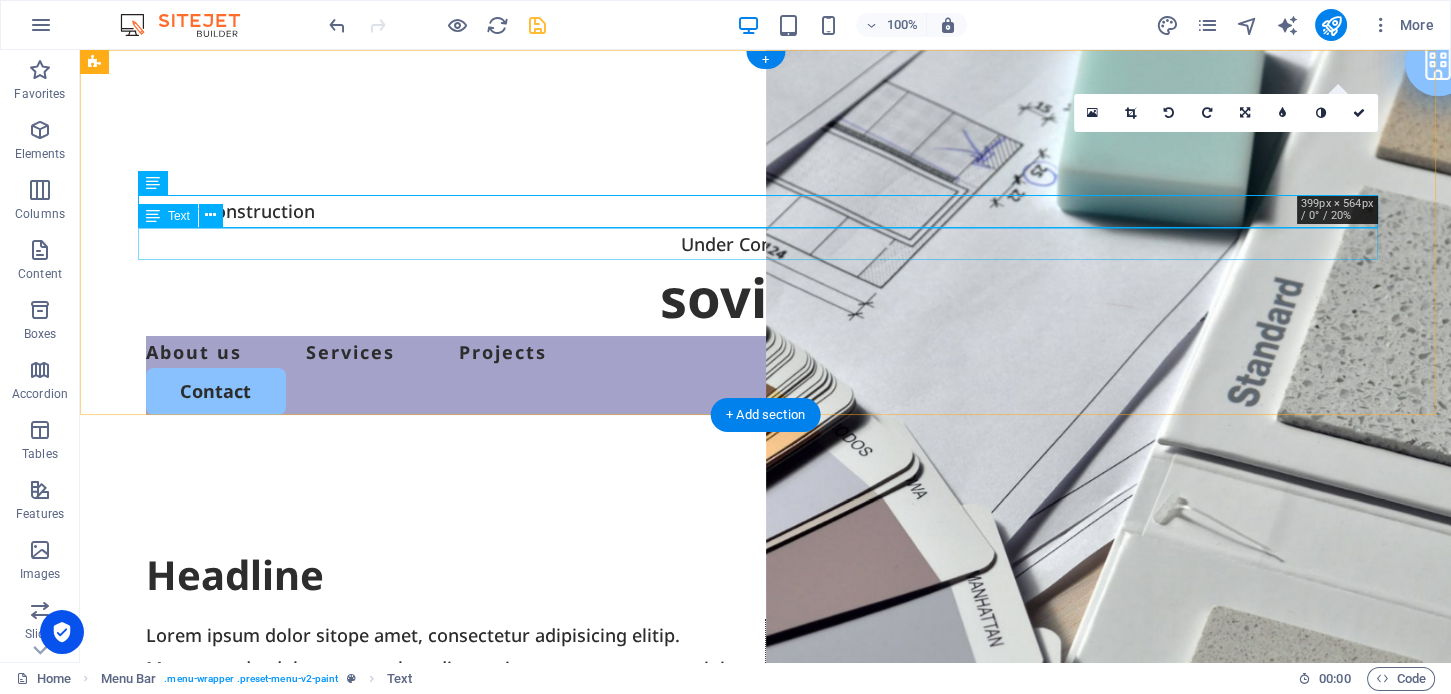 click on "Under Construction" at bounding box center [766, 244] 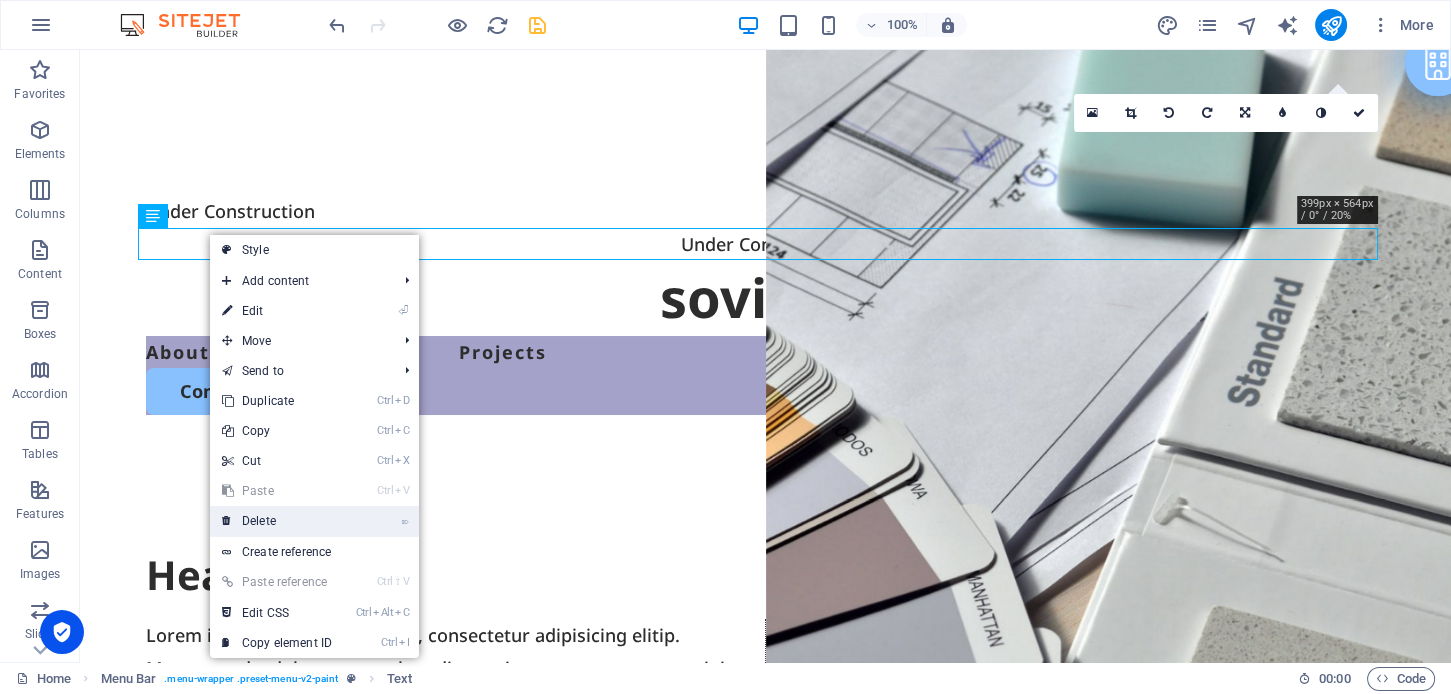 click on "⌦  Delete" at bounding box center (277, 521) 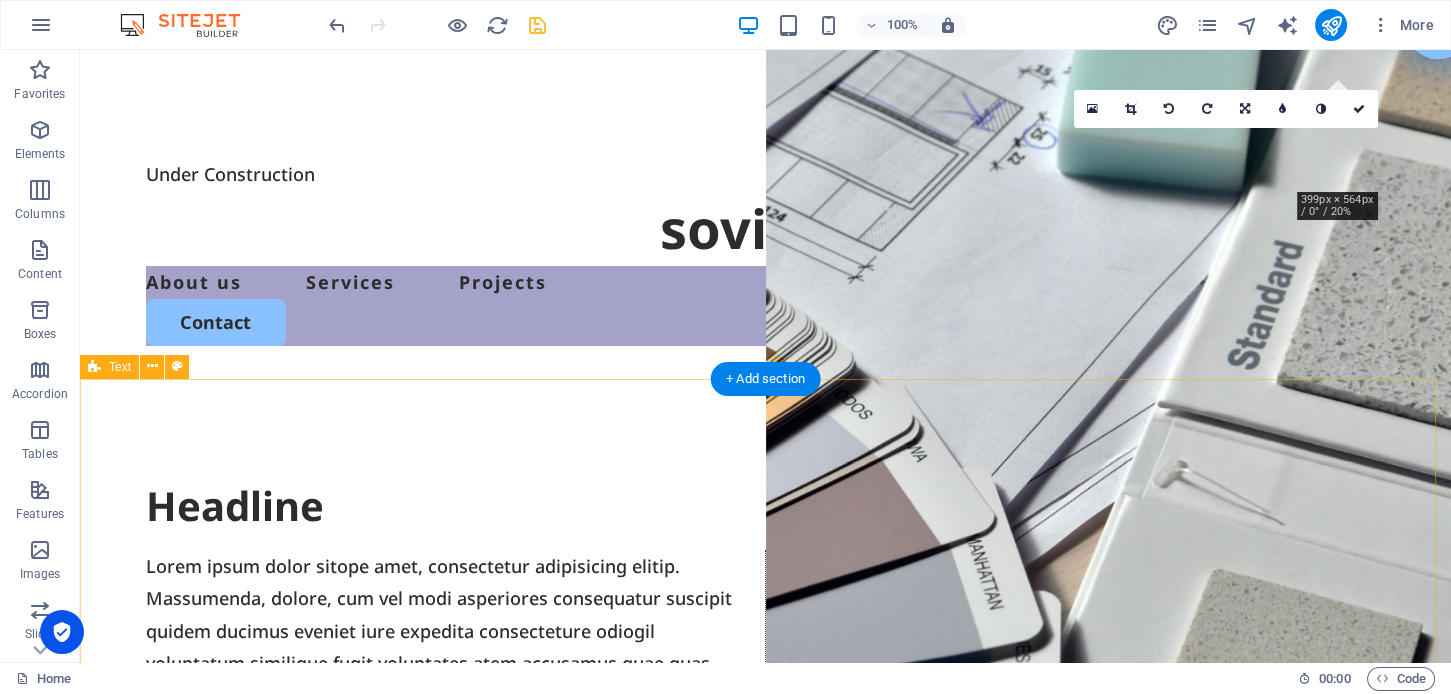 scroll, scrollTop: 0, scrollLeft: 0, axis: both 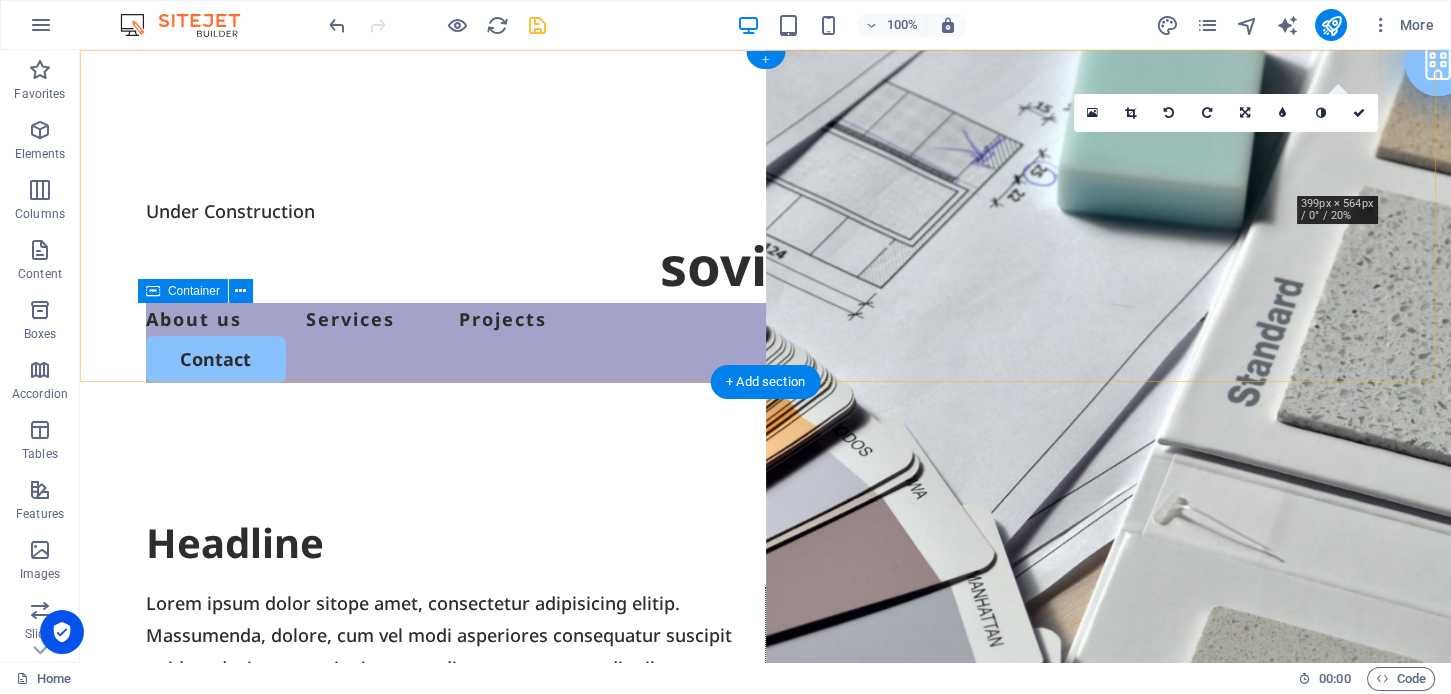 click on "+" at bounding box center [765, 60] 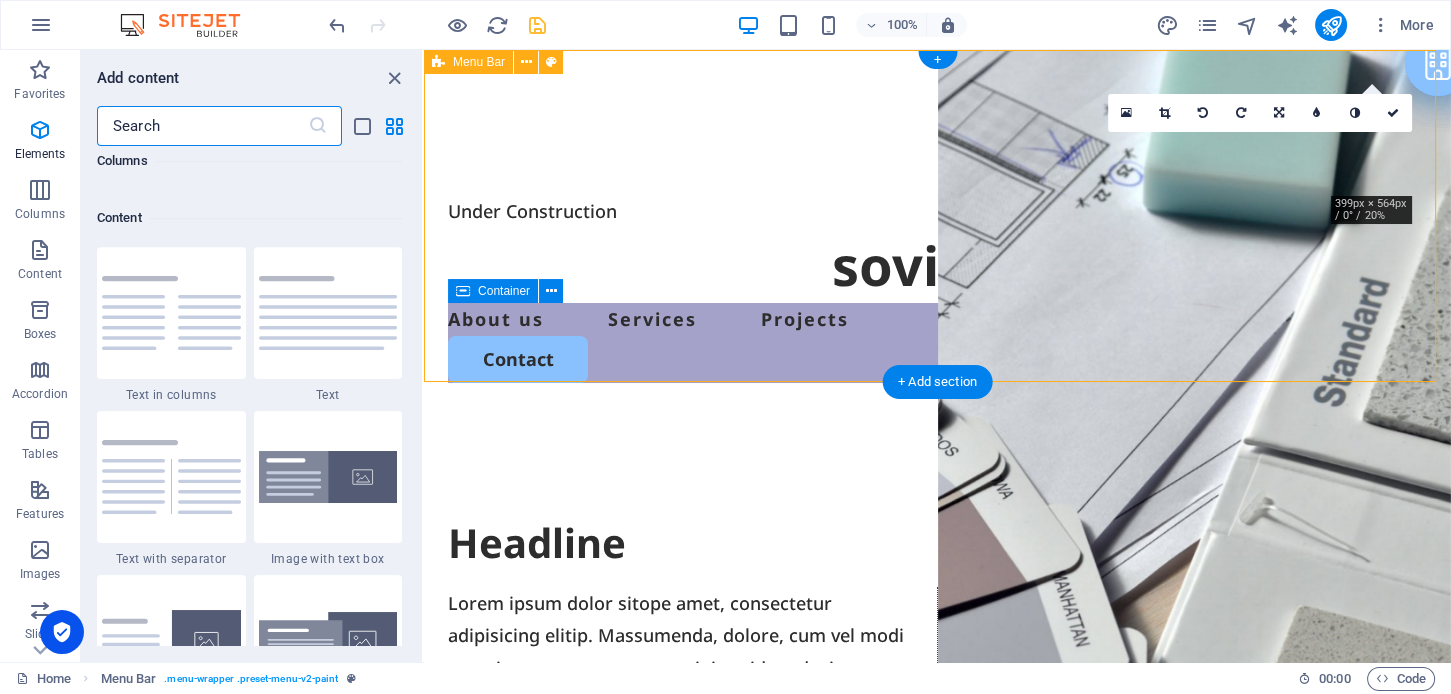 scroll, scrollTop: 3498, scrollLeft: 0, axis: vertical 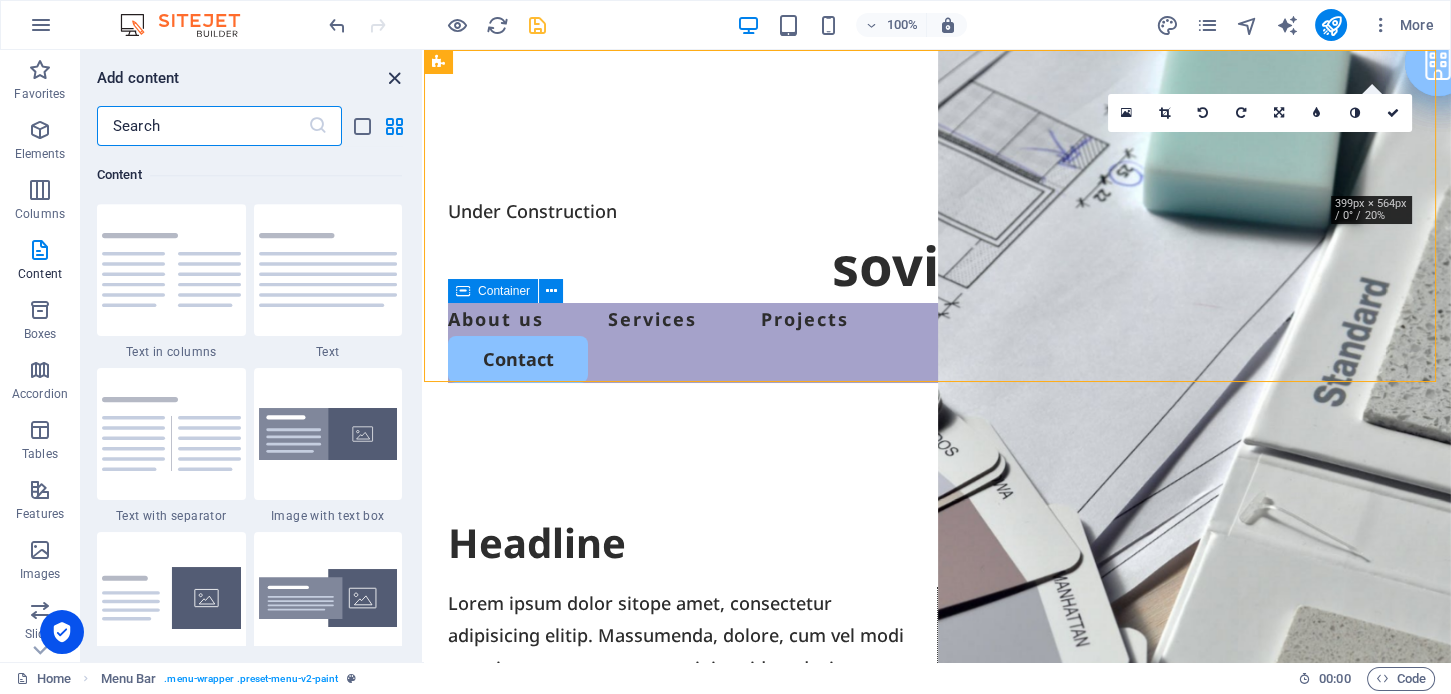 click at bounding box center [394, 78] 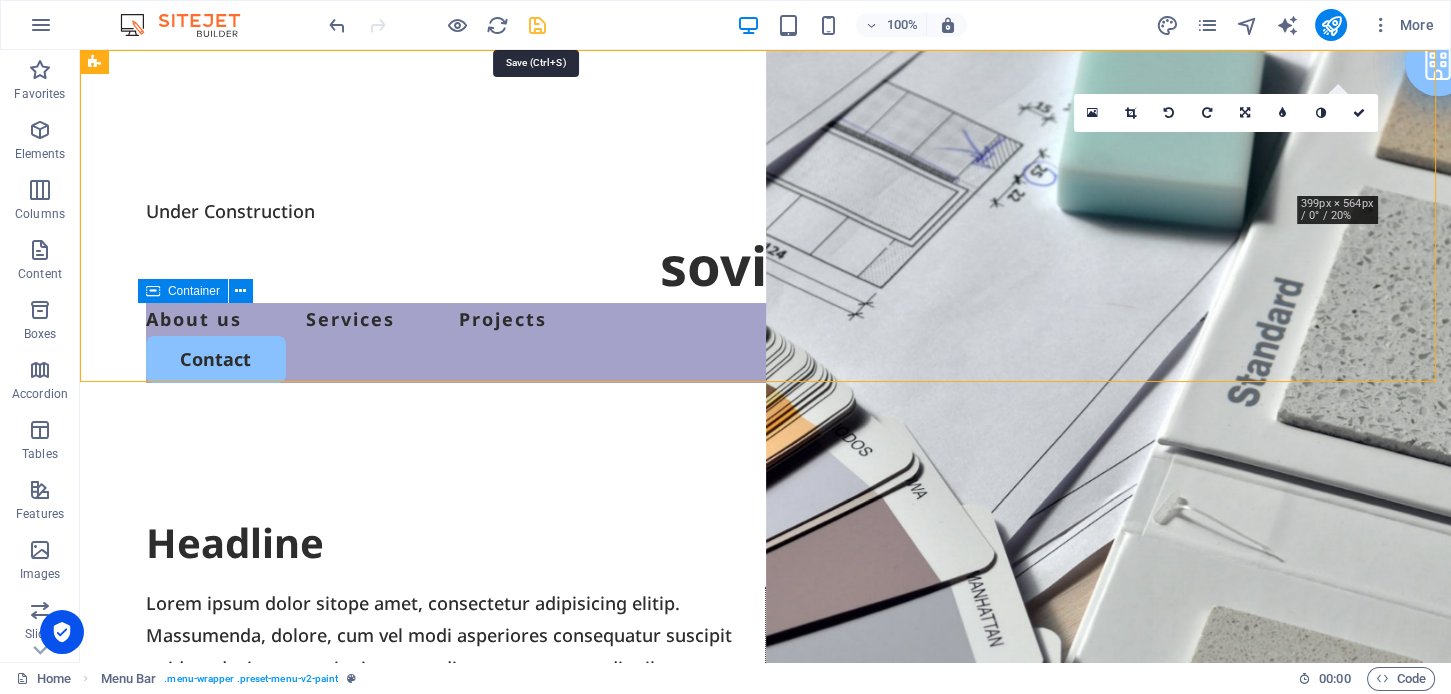 click at bounding box center [537, 25] 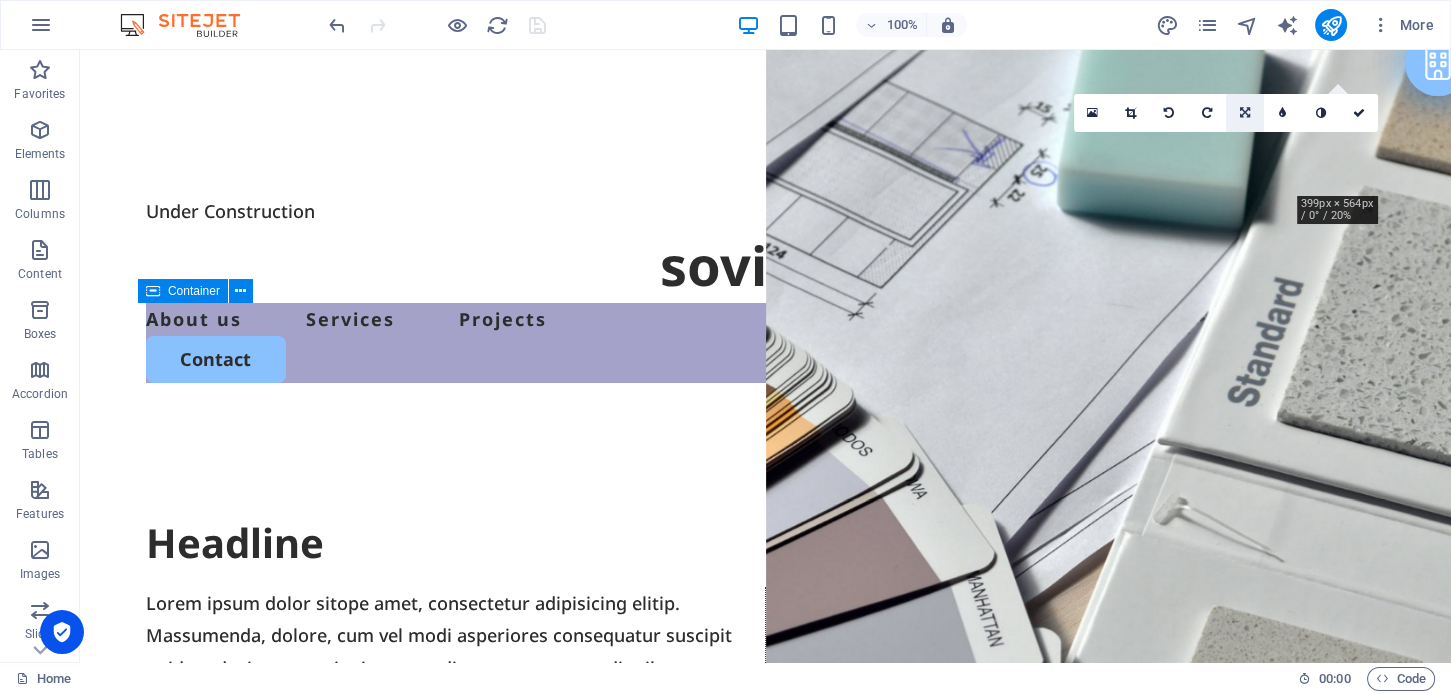 click at bounding box center [1245, 113] 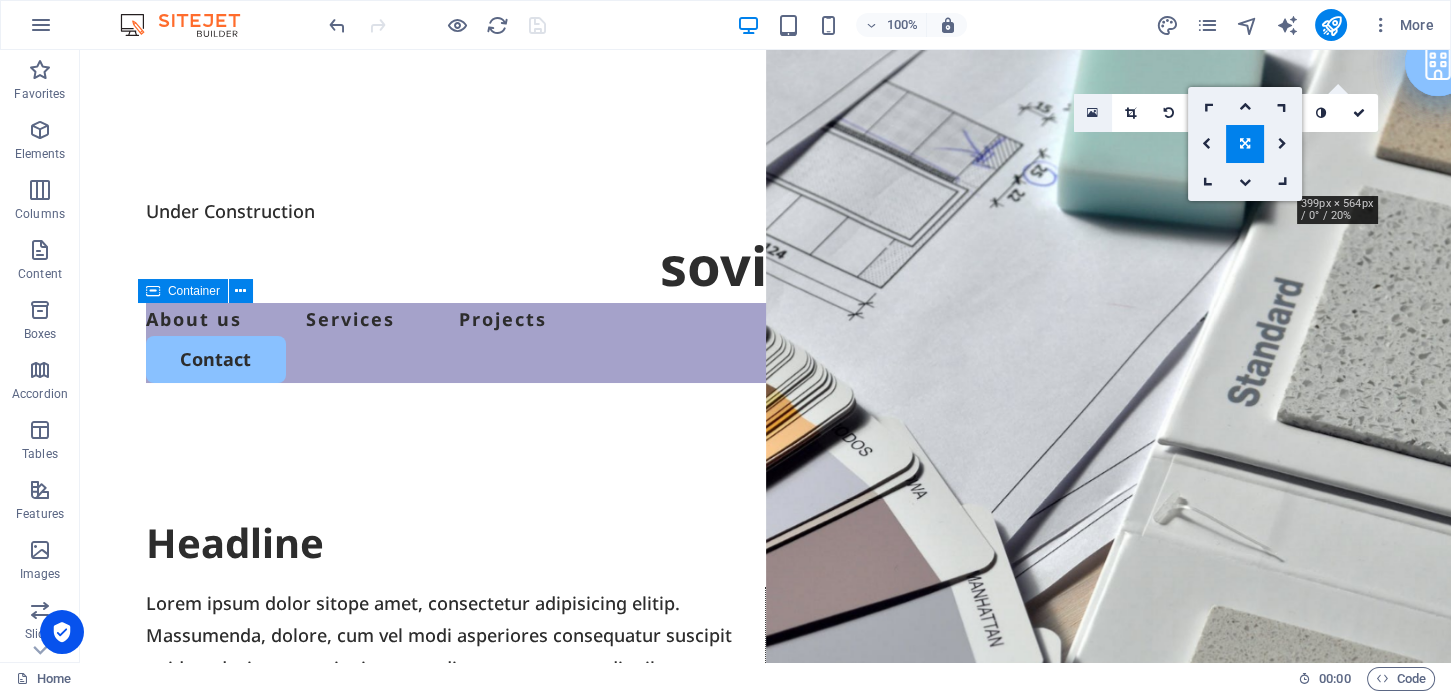 click at bounding box center [1092, 113] 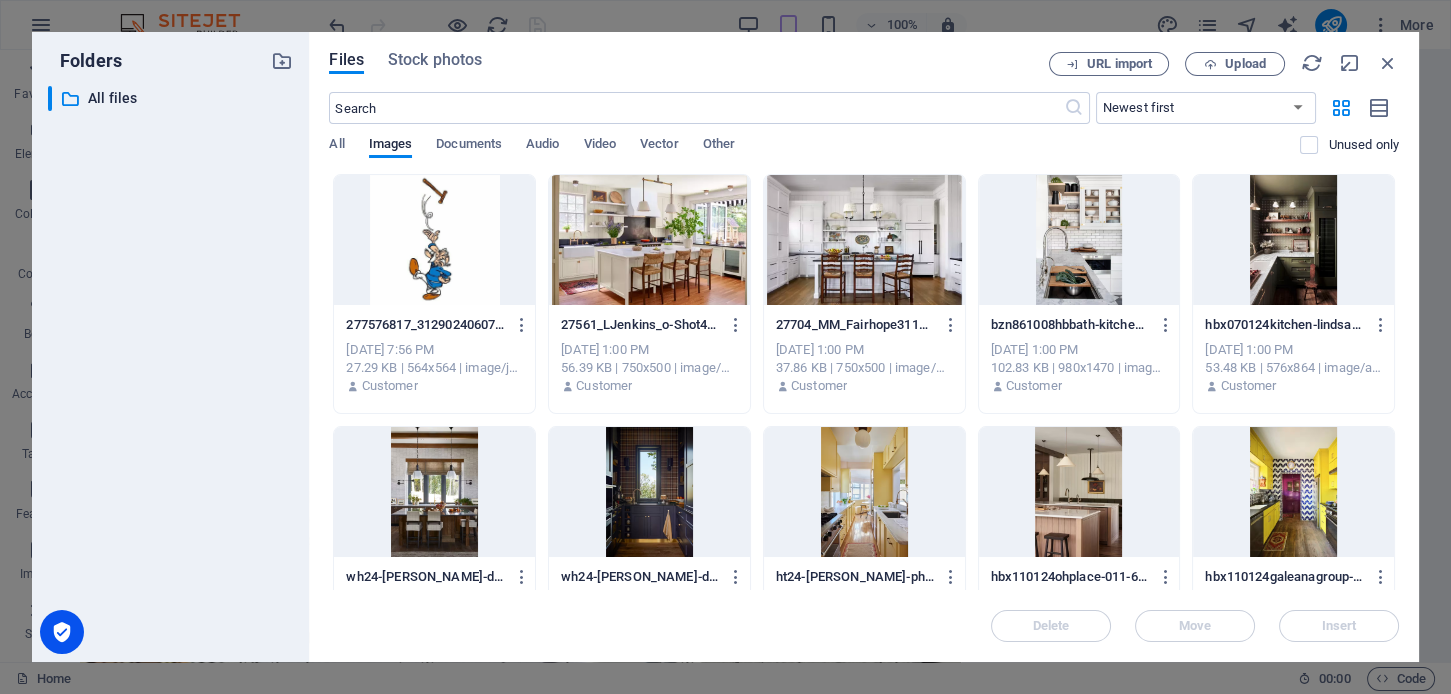 click at bounding box center [434, 240] 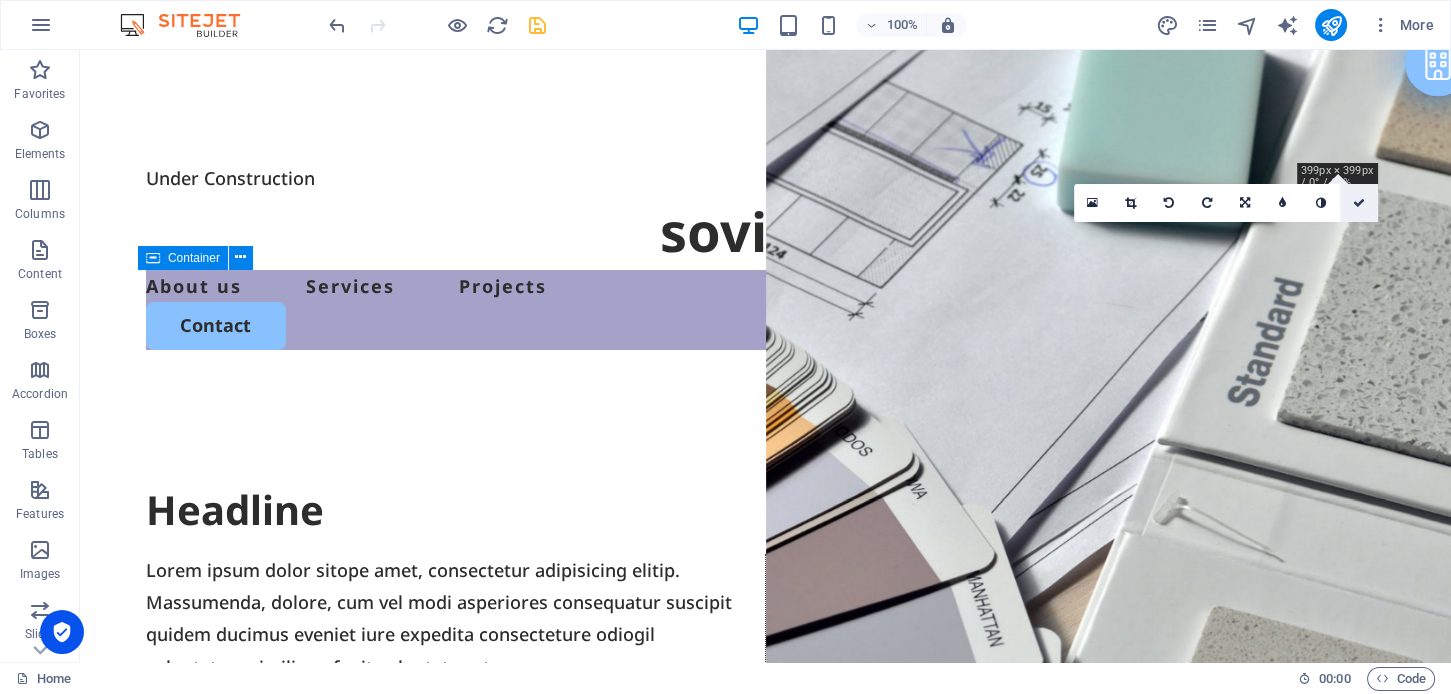 click at bounding box center (1359, 203) 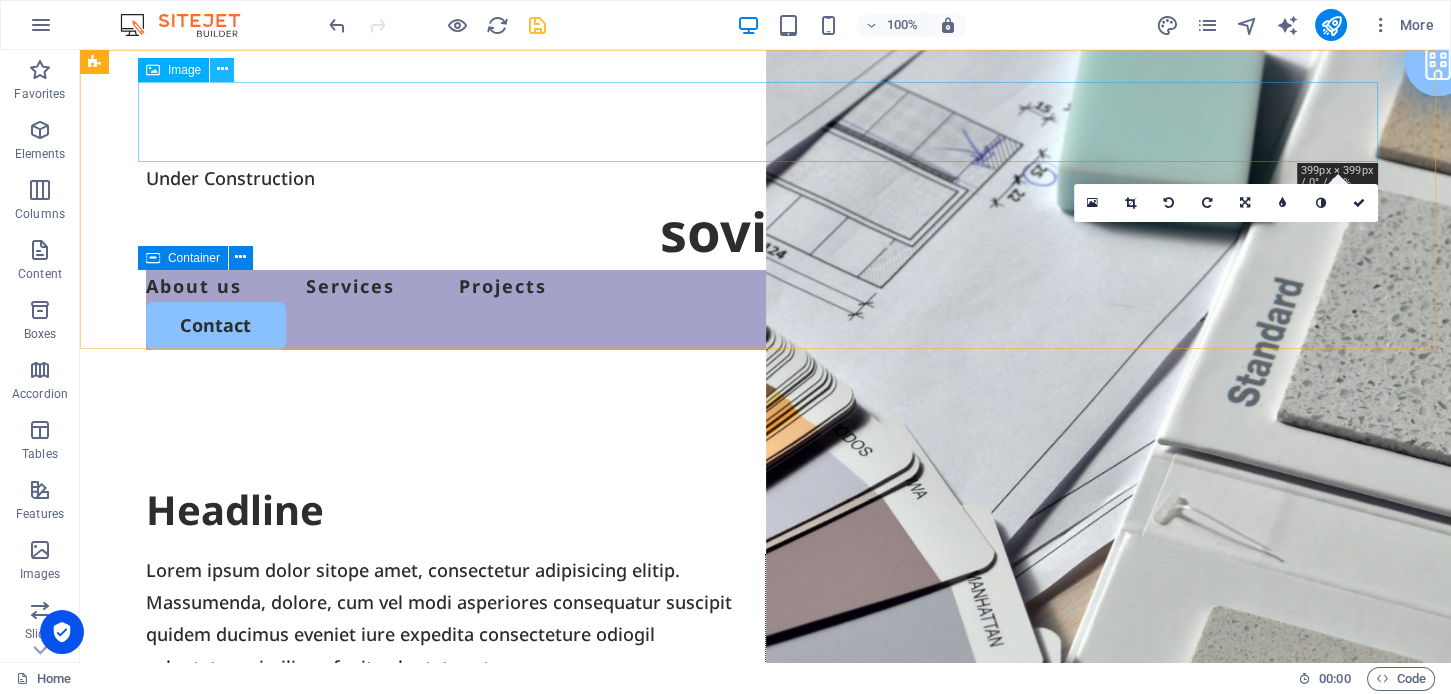 click at bounding box center [222, 69] 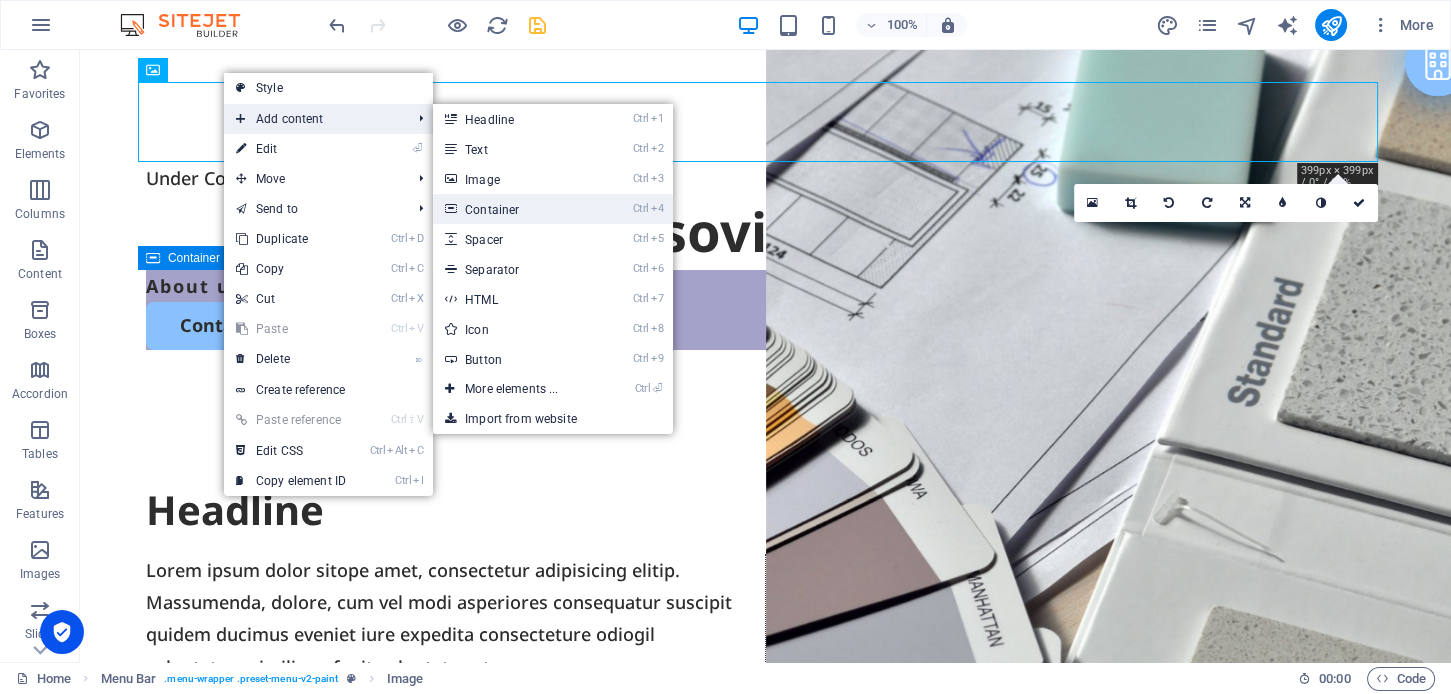 click on "Ctrl 4  Container" at bounding box center [515, 209] 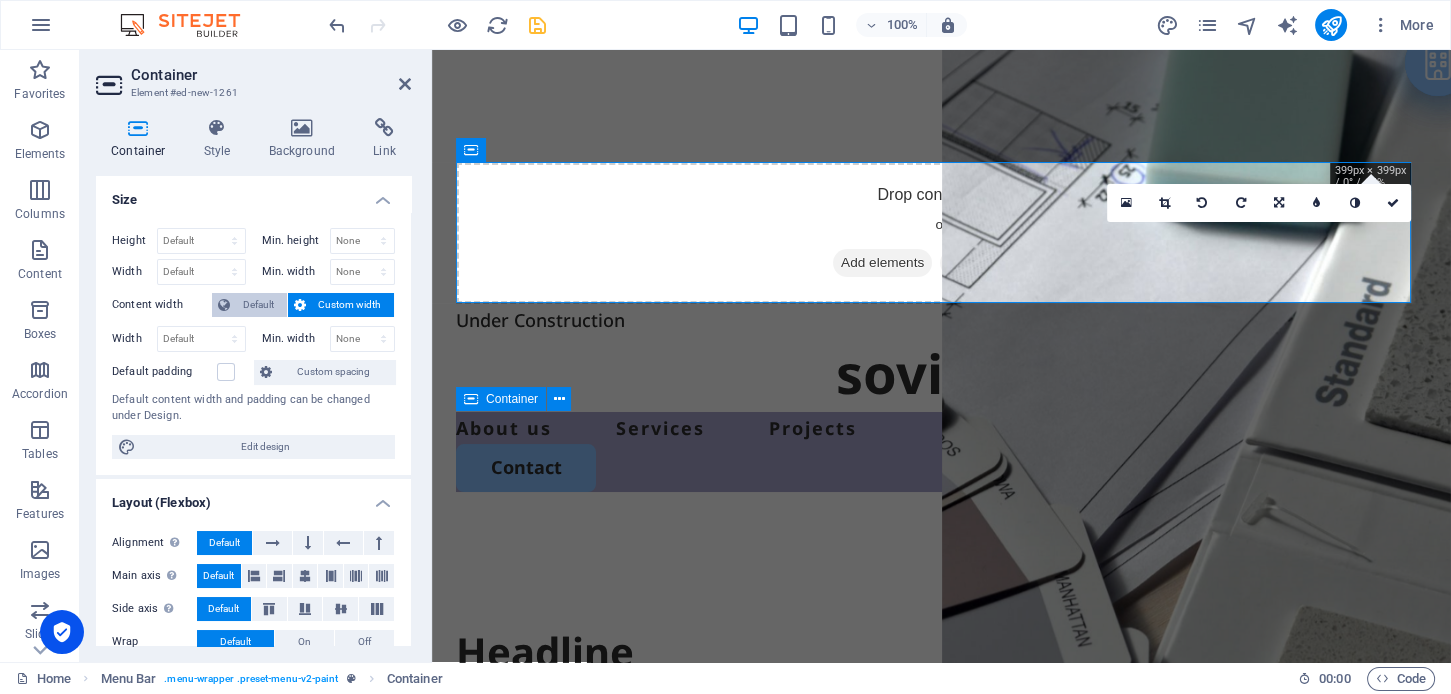 click on "Default" at bounding box center [258, 305] 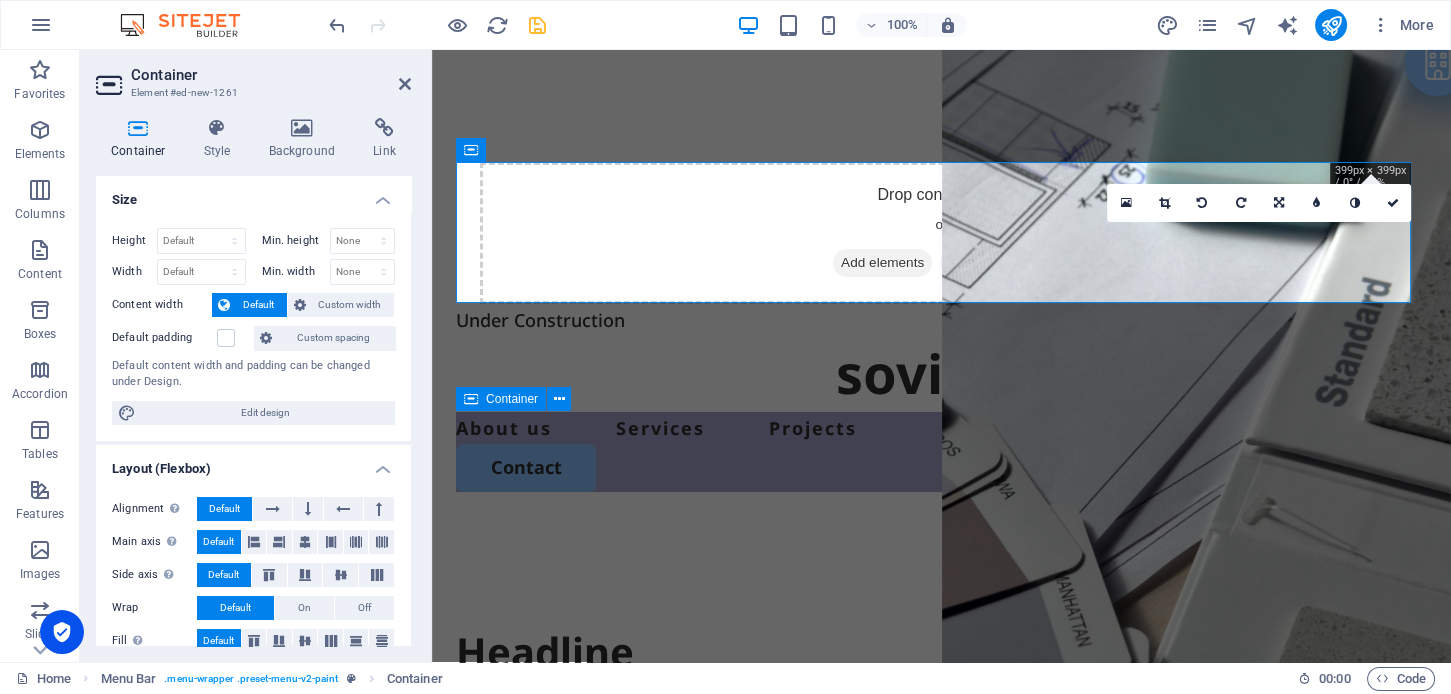 scroll, scrollTop: 200, scrollLeft: 0, axis: vertical 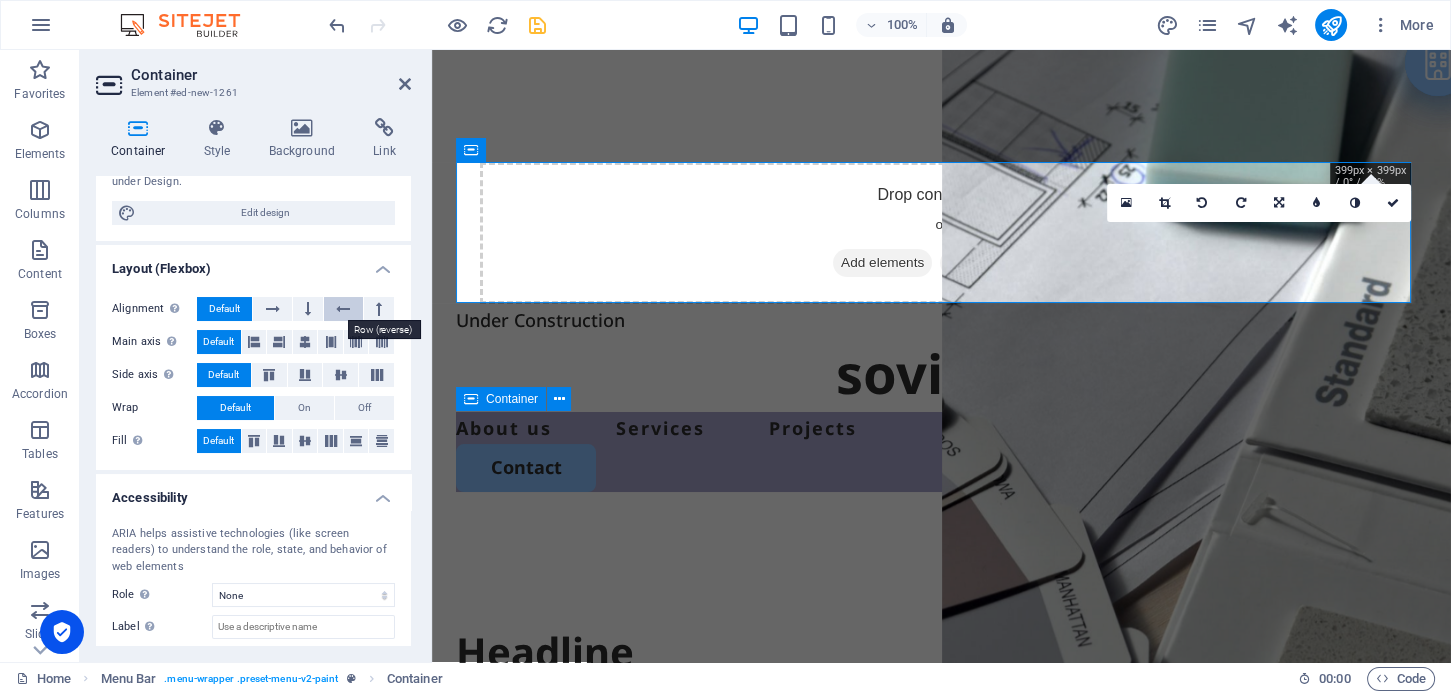 click at bounding box center [343, 309] 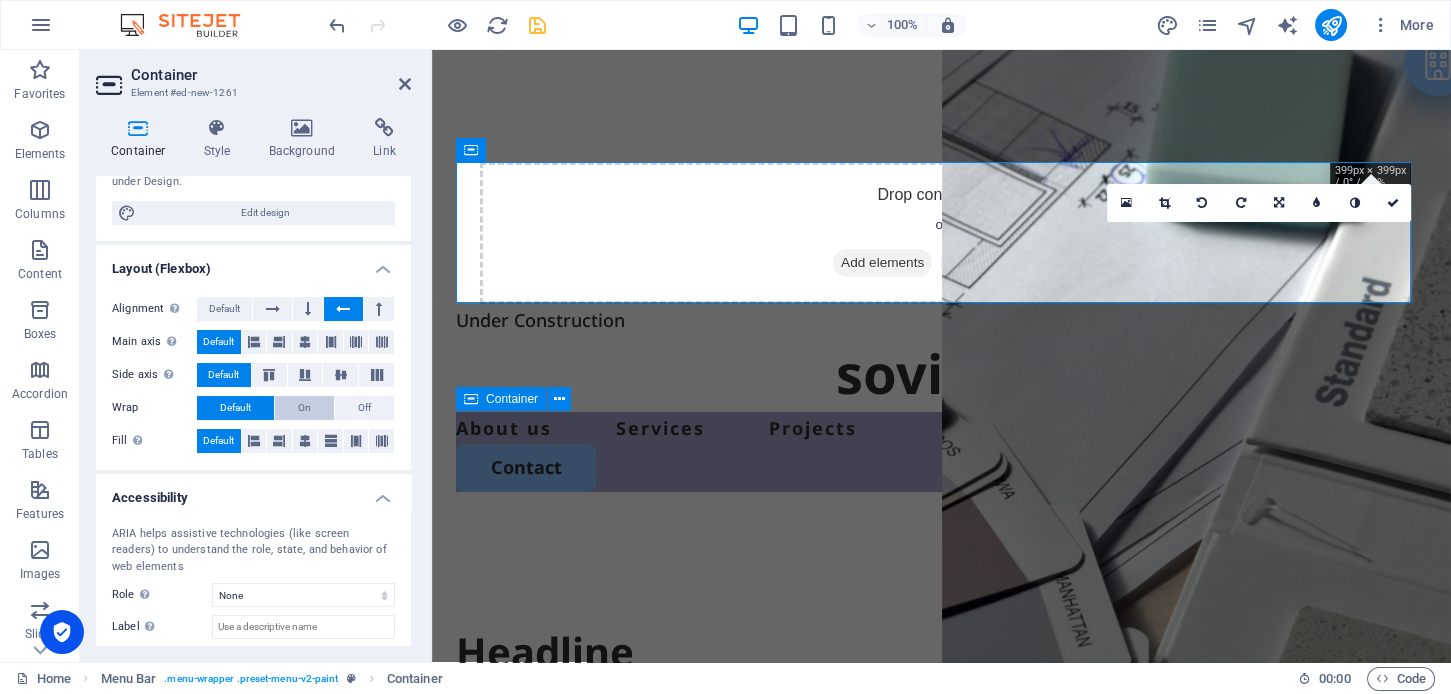 click on "On" at bounding box center (304, 408) 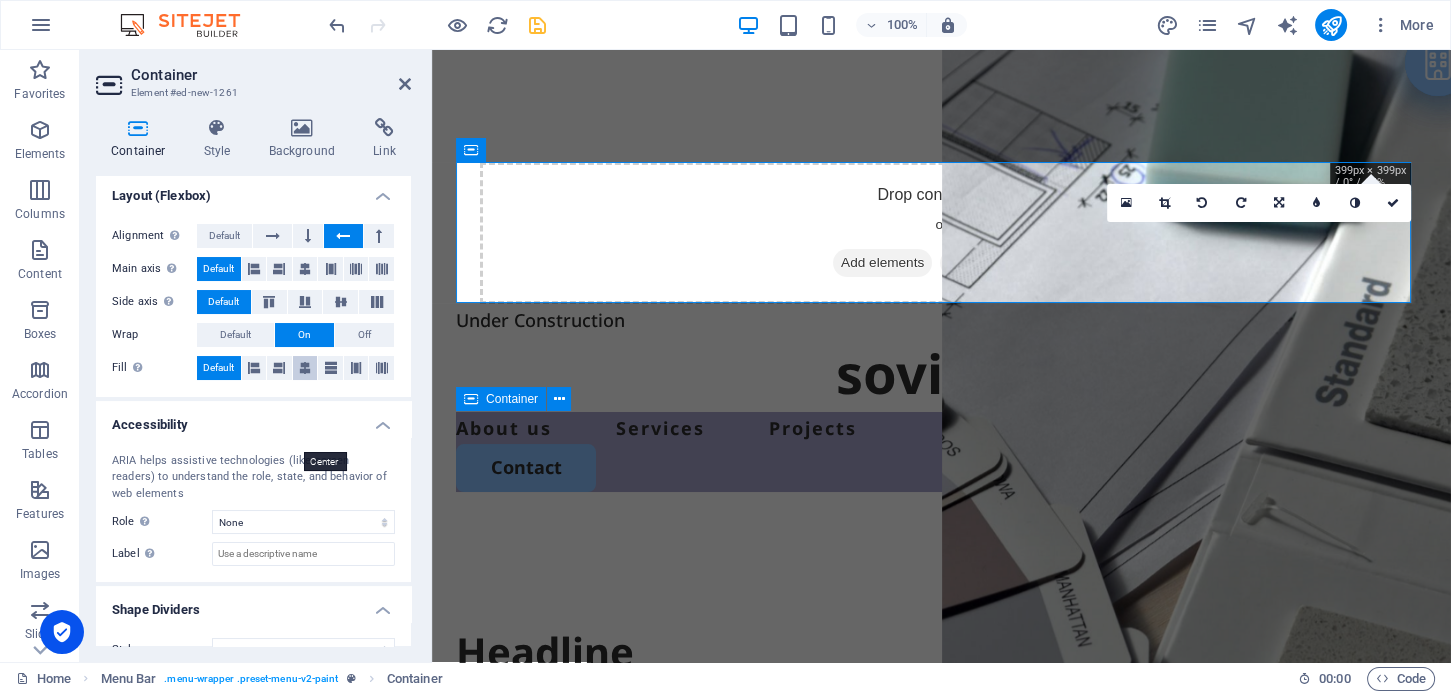 scroll, scrollTop: 304, scrollLeft: 0, axis: vertical 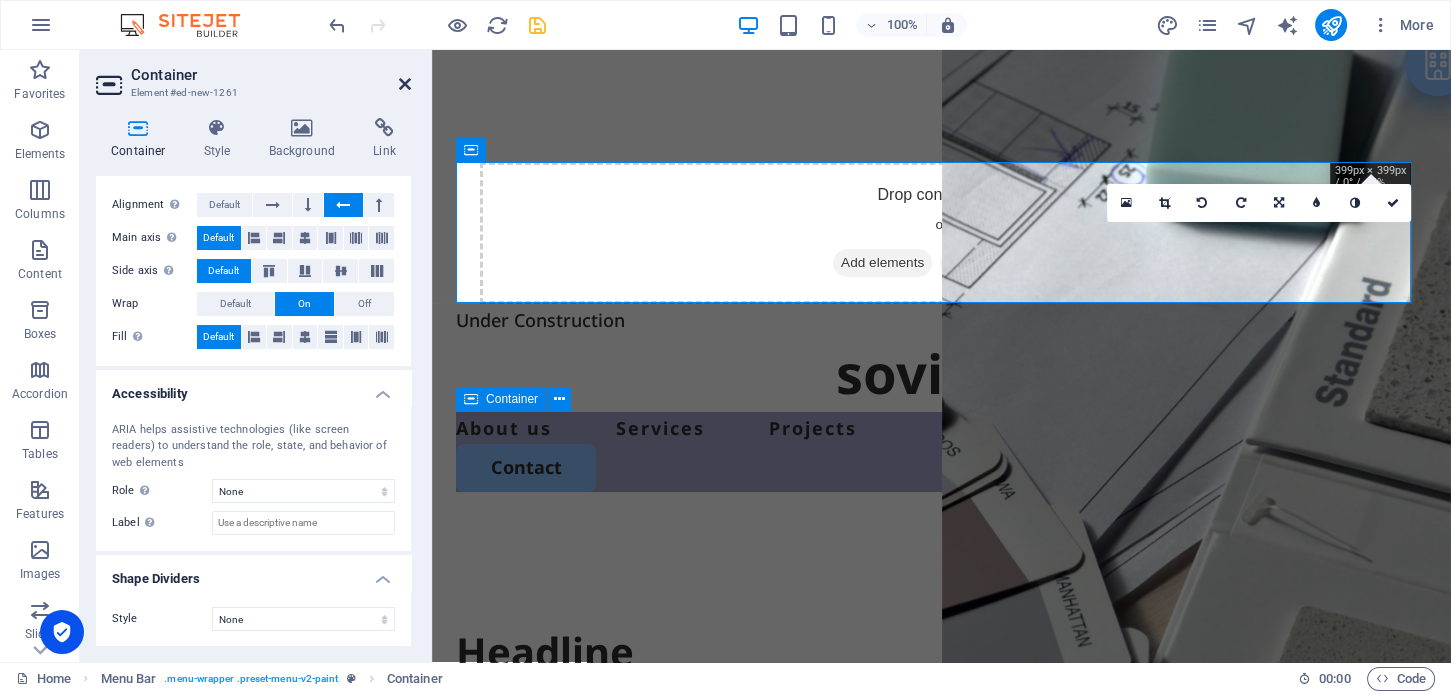 click at bounding box center (405, 84) 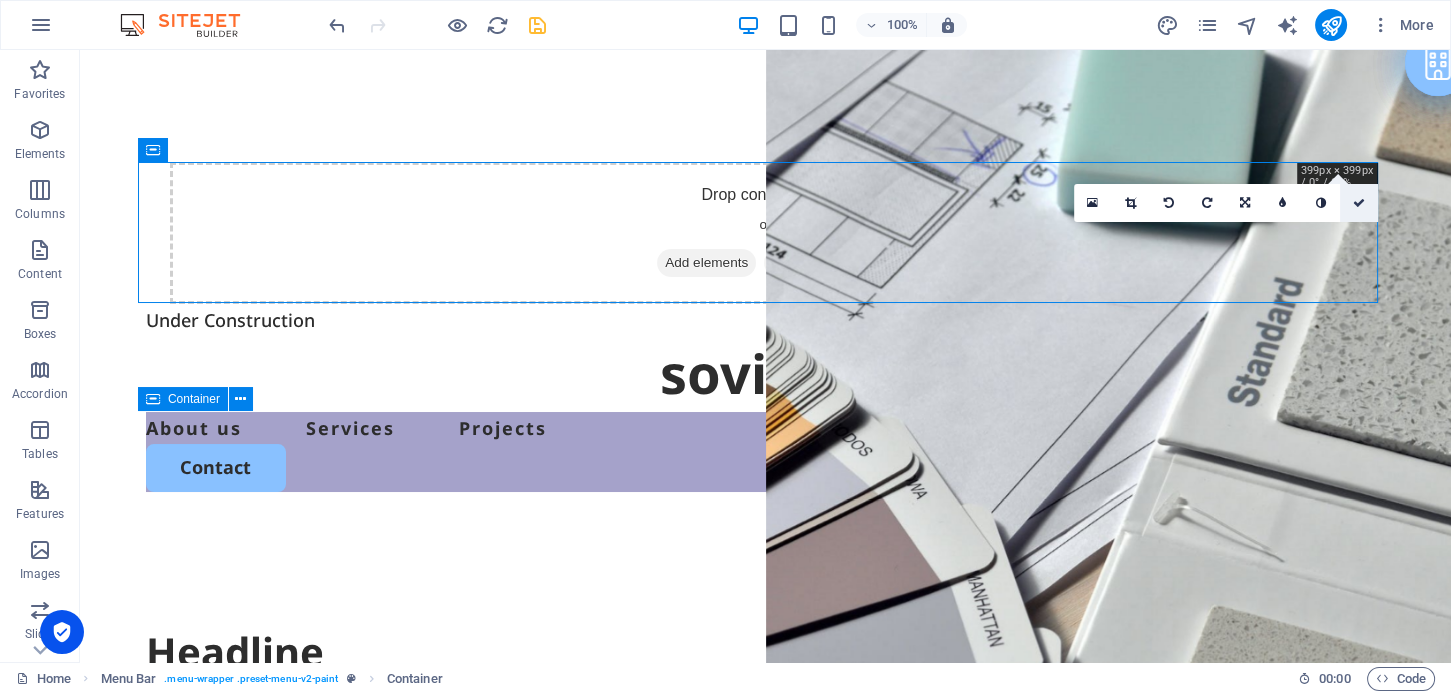click at bounding box center (1359, 203) 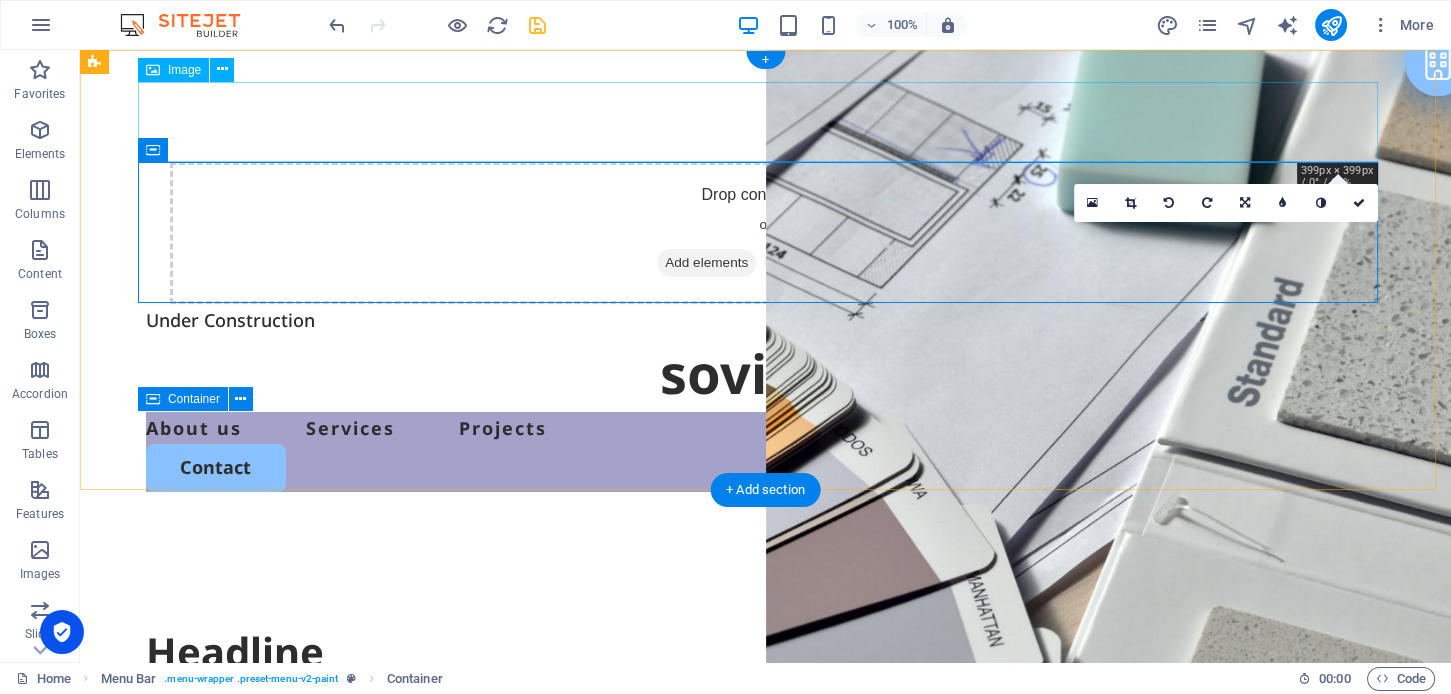 click at bounding box center (766, 122) 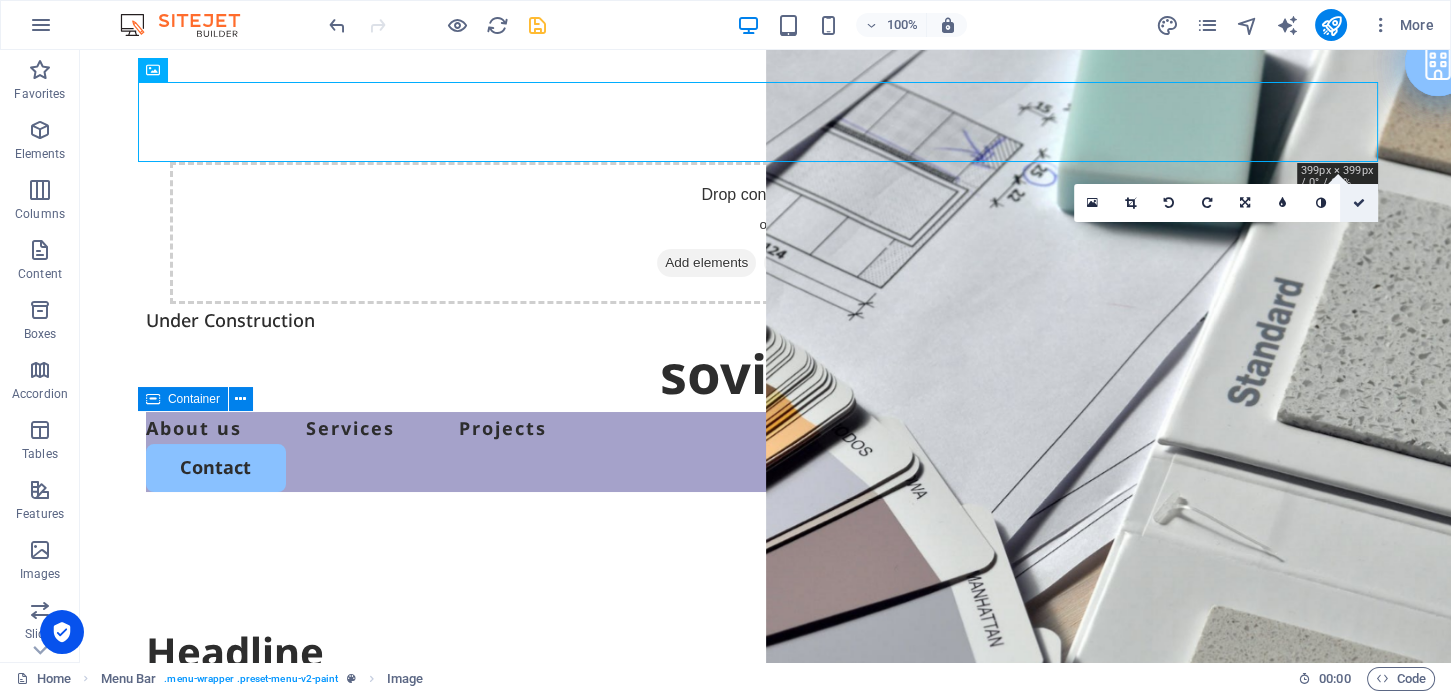 click at bounding box center (1359, 203) 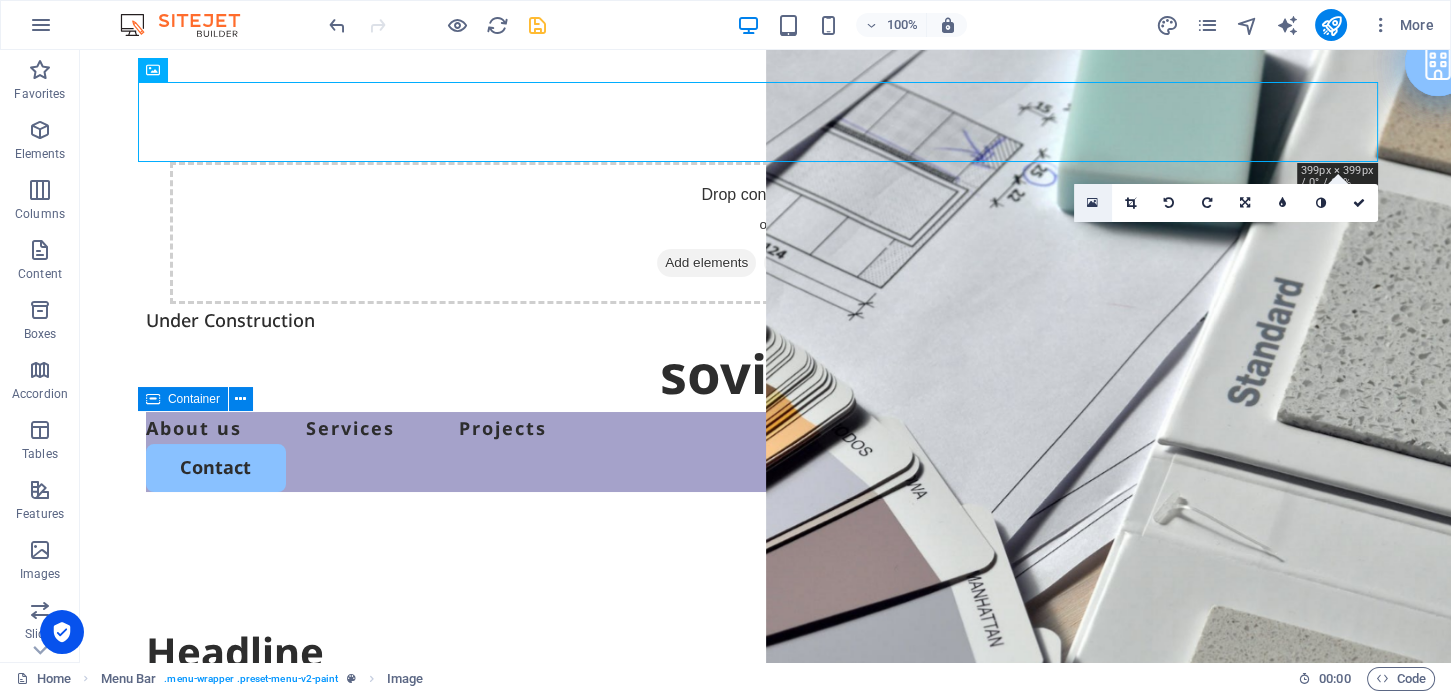 click at bounding box center (1092, 203) 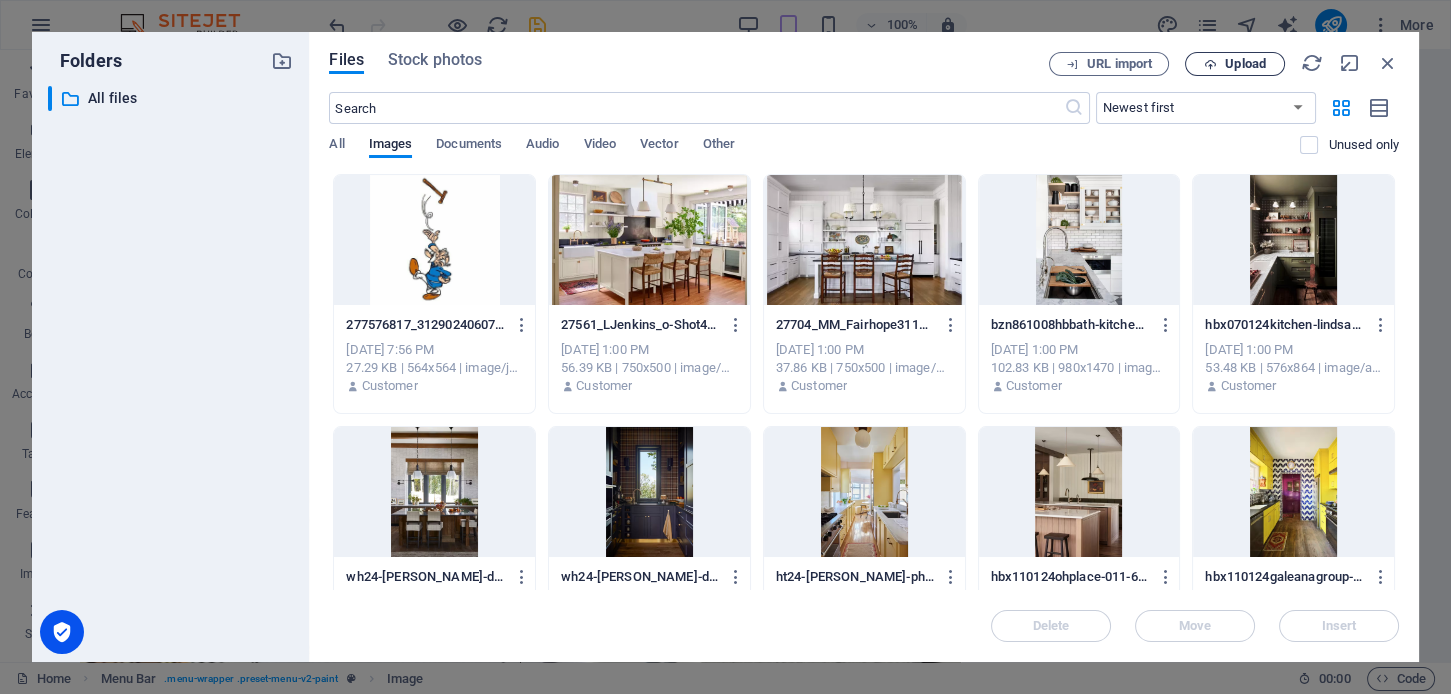 click on "Upload" at bounding box center (1245, 64) 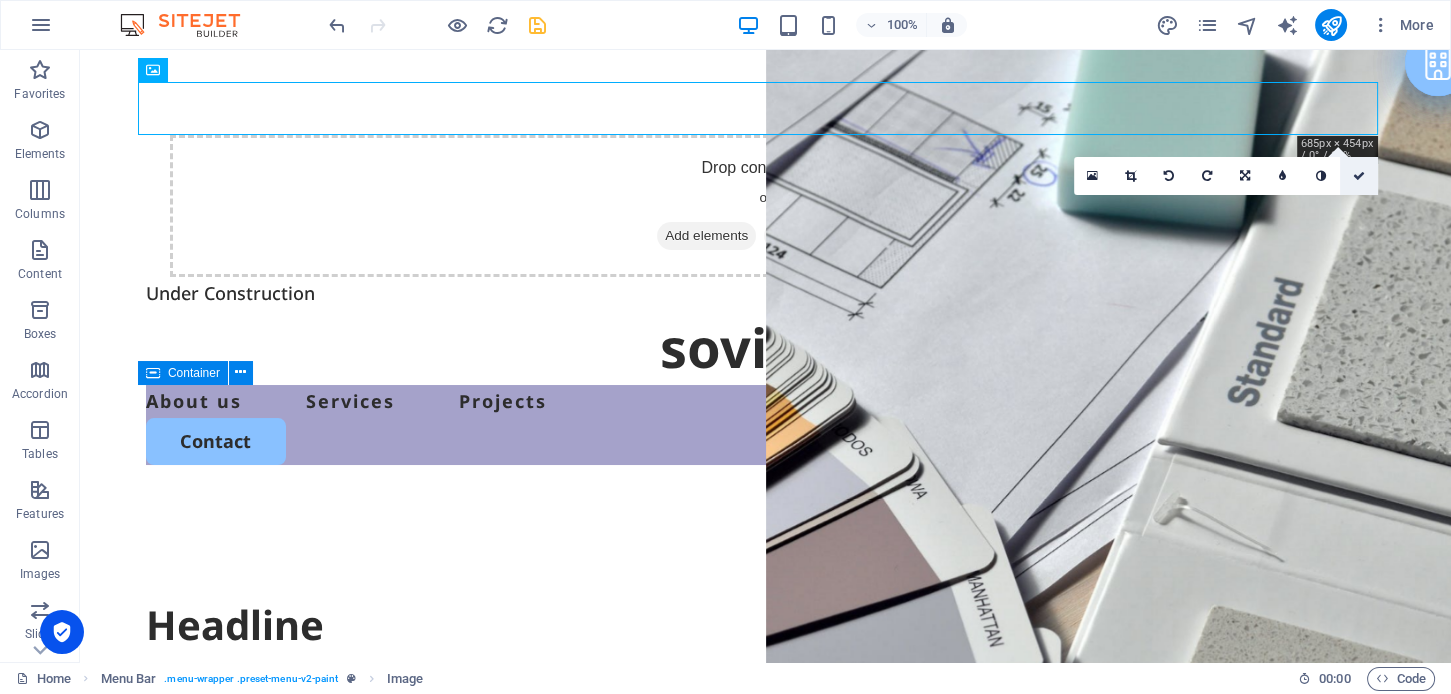click at bounding box center [1359, 176] 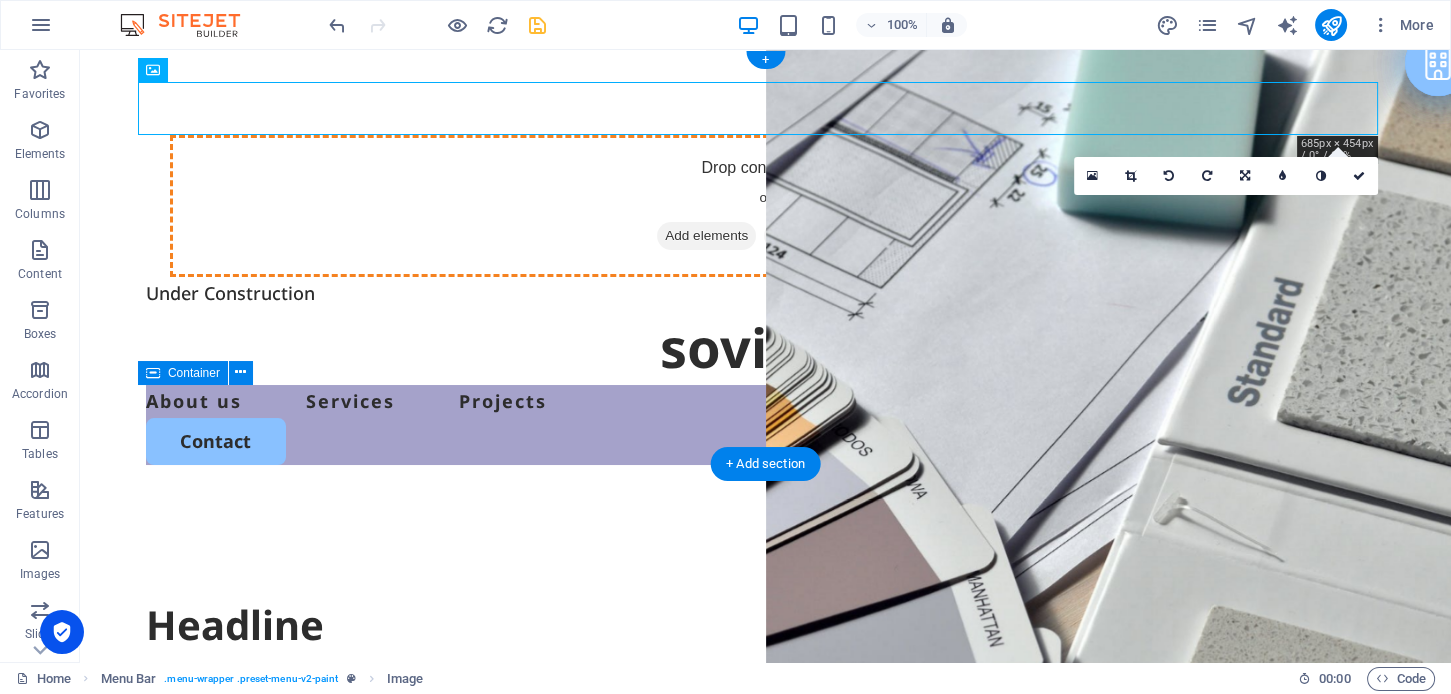 drag, startPoint x: 1341, startPoint y: 105, endPoint x: 238, endPoint y: 138, distance: 1103.4935 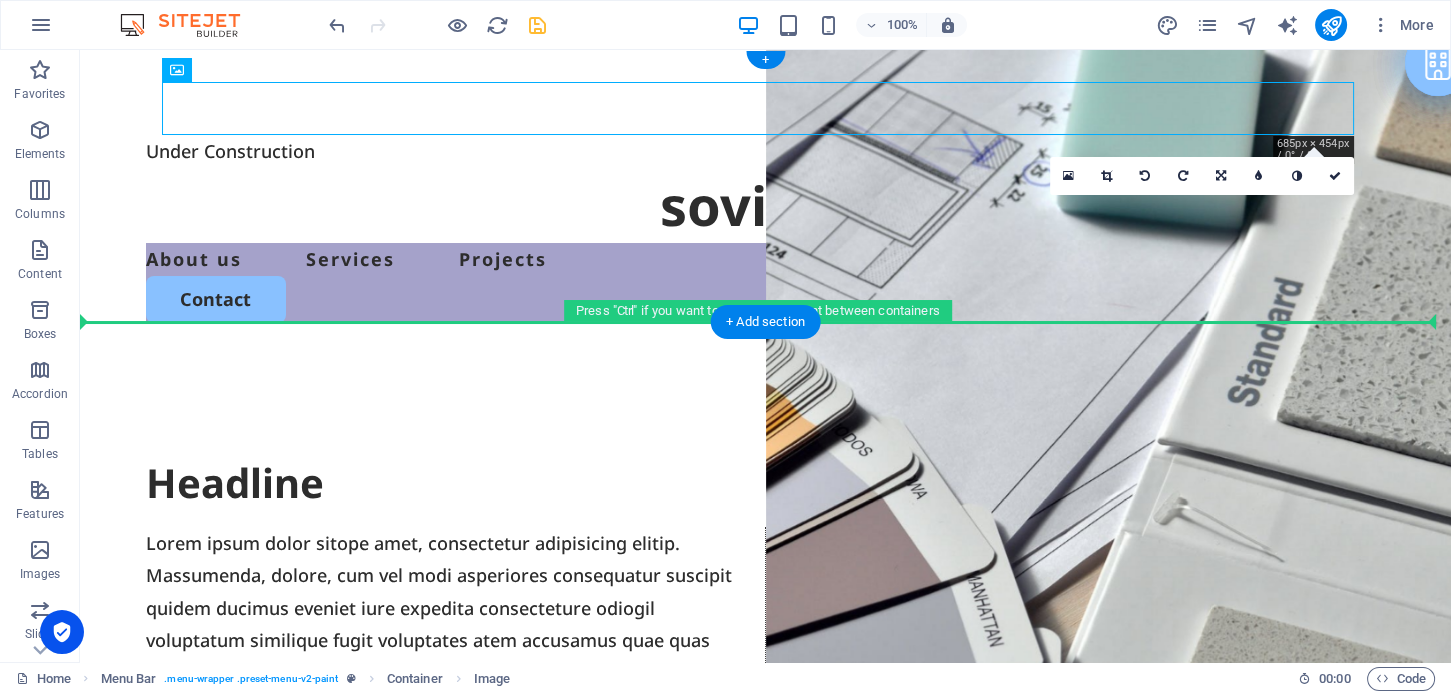drag, startPoint x: 313, startPoint y: 122, endPoint x: 148, endPoint y: 291, distance: 236.1906 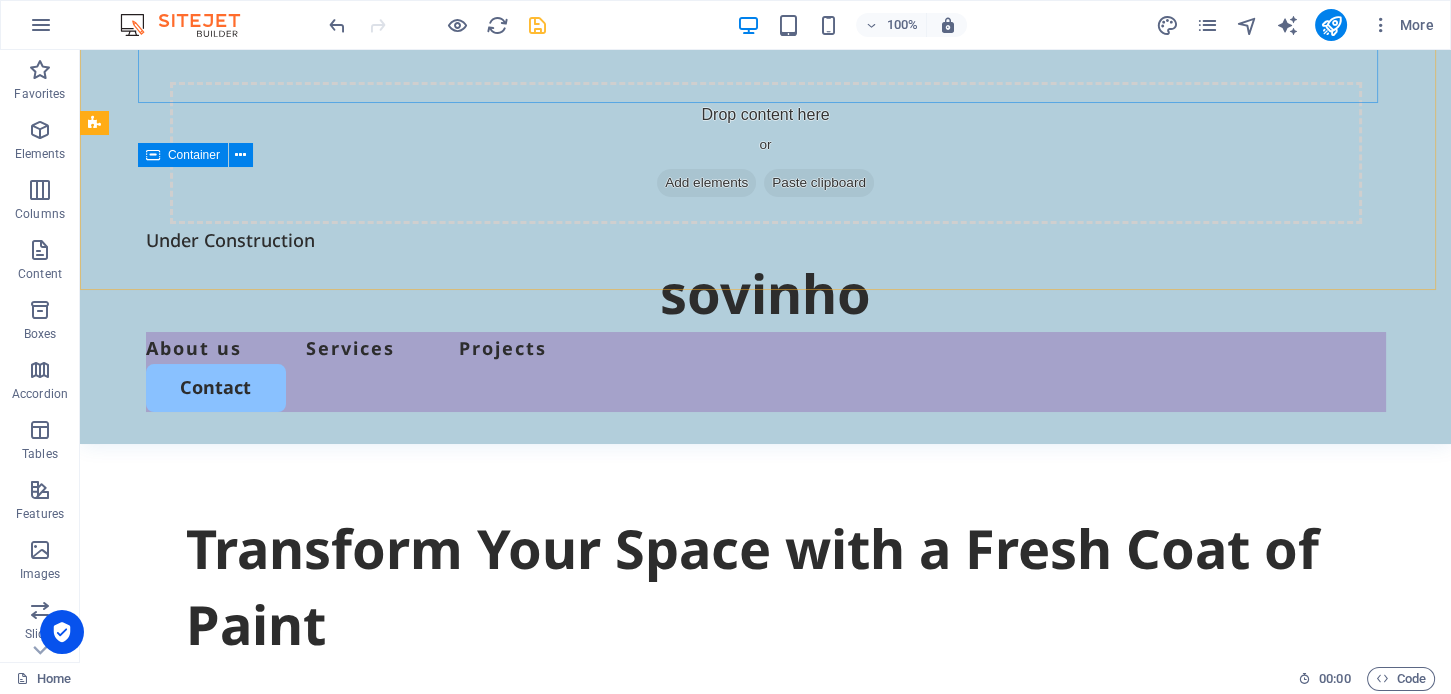 scroll, scrollTop: 400, scrollLeft: 0, axis: vertical 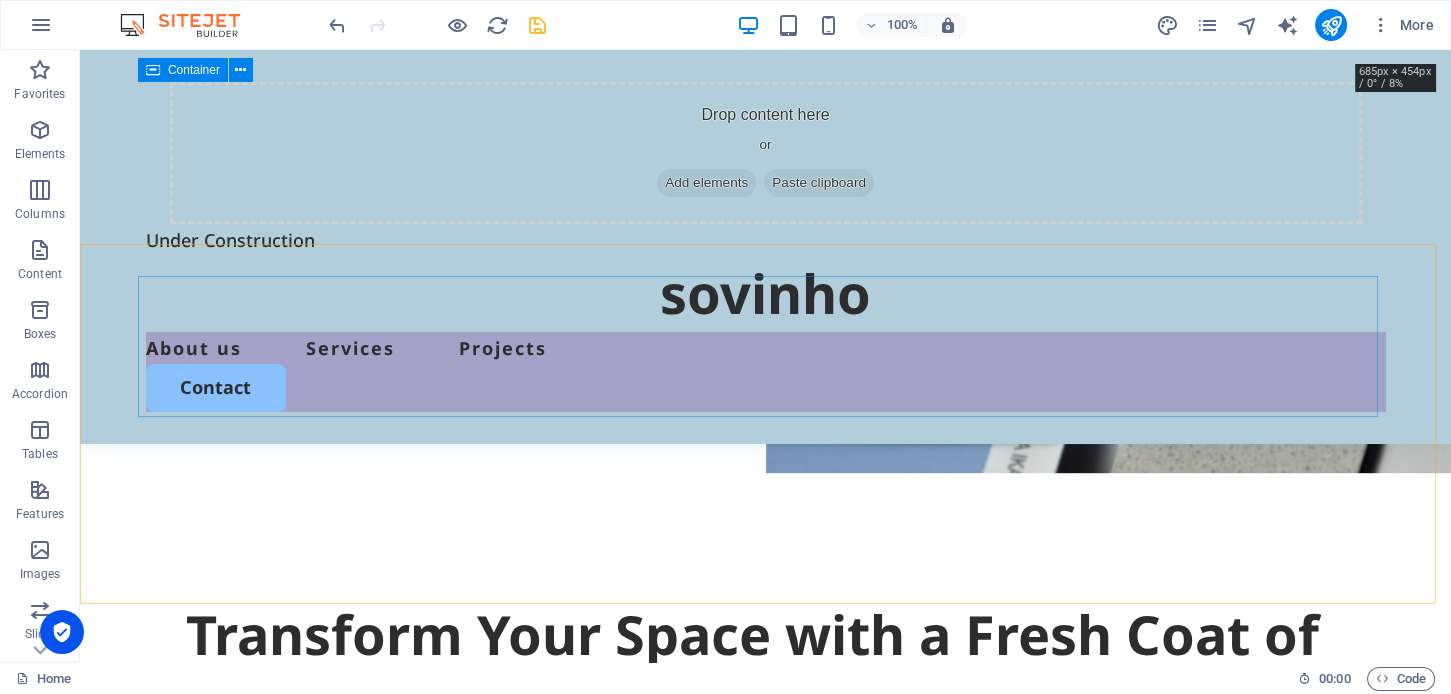 click on "Drop content here or  Add elements  Paste clipboard" at bounding box center (766, 153) 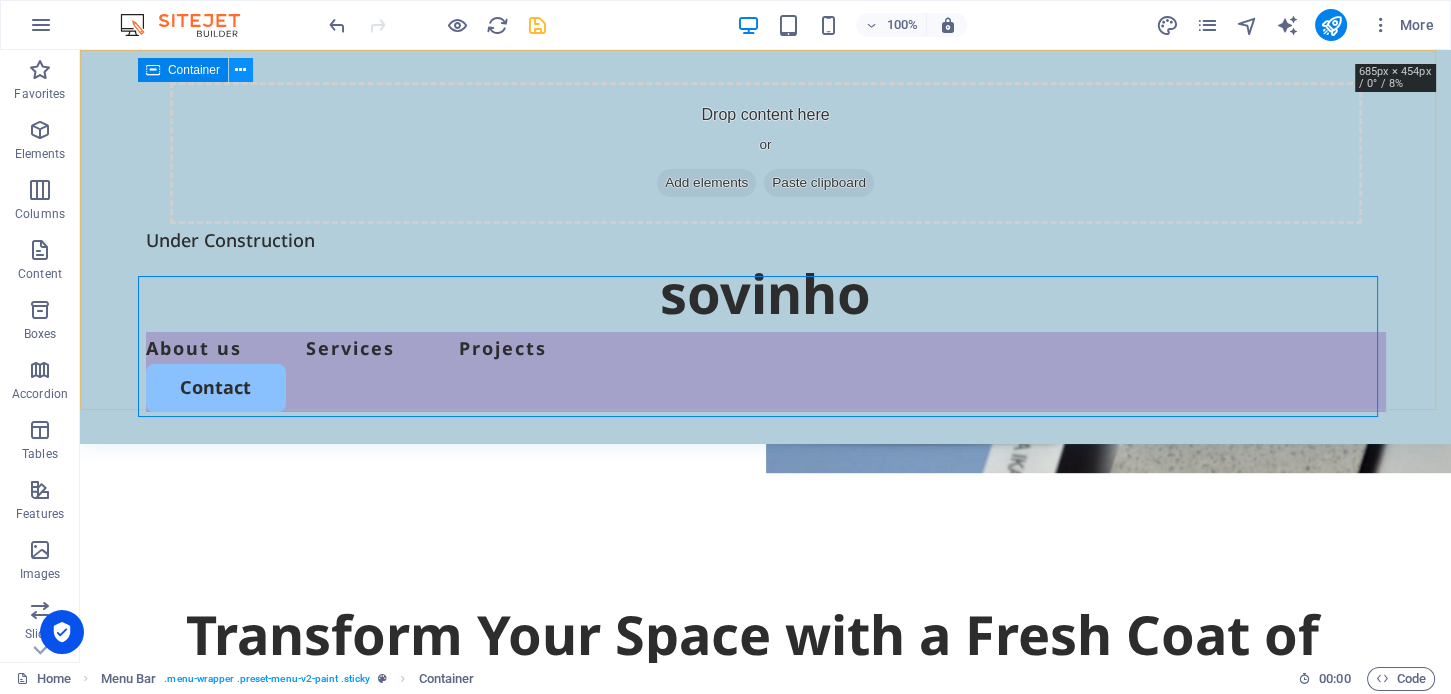 click at bounding box center (240, 70) 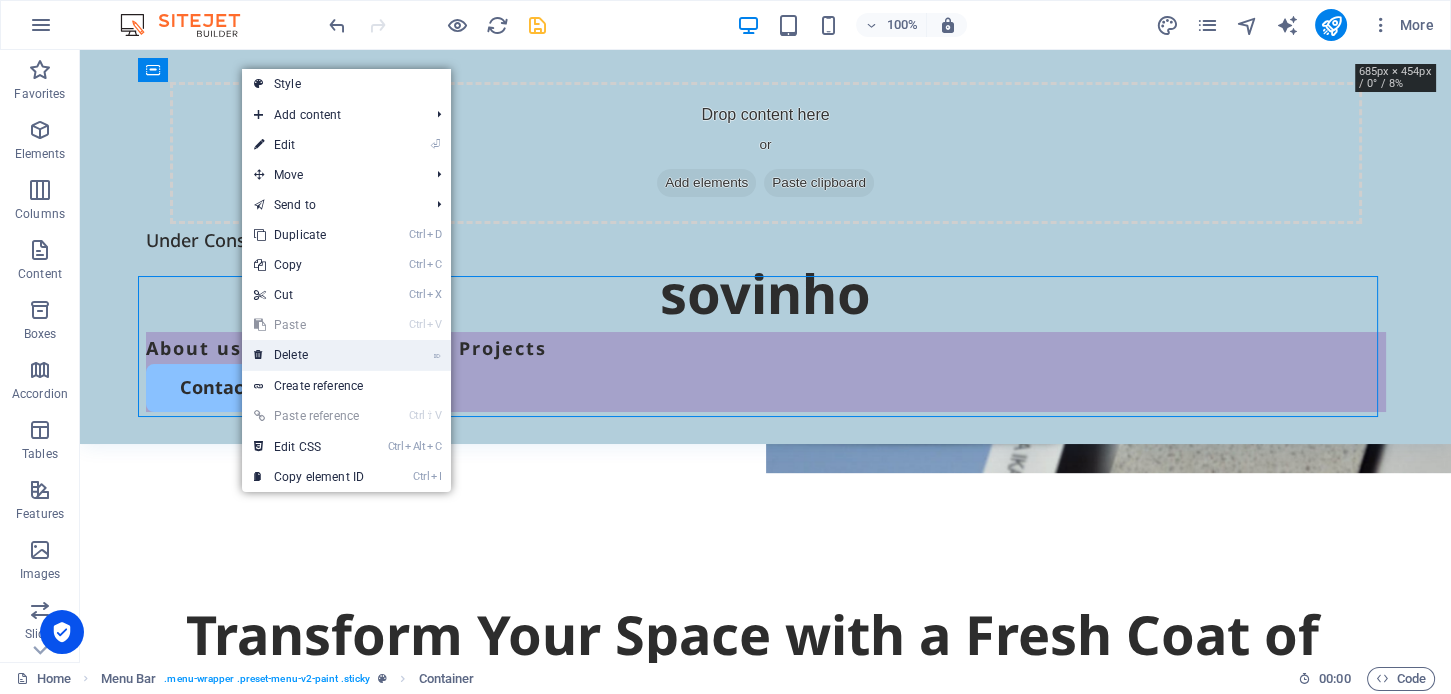 click on "⌦  Delete" at bounding box center [309, 355] 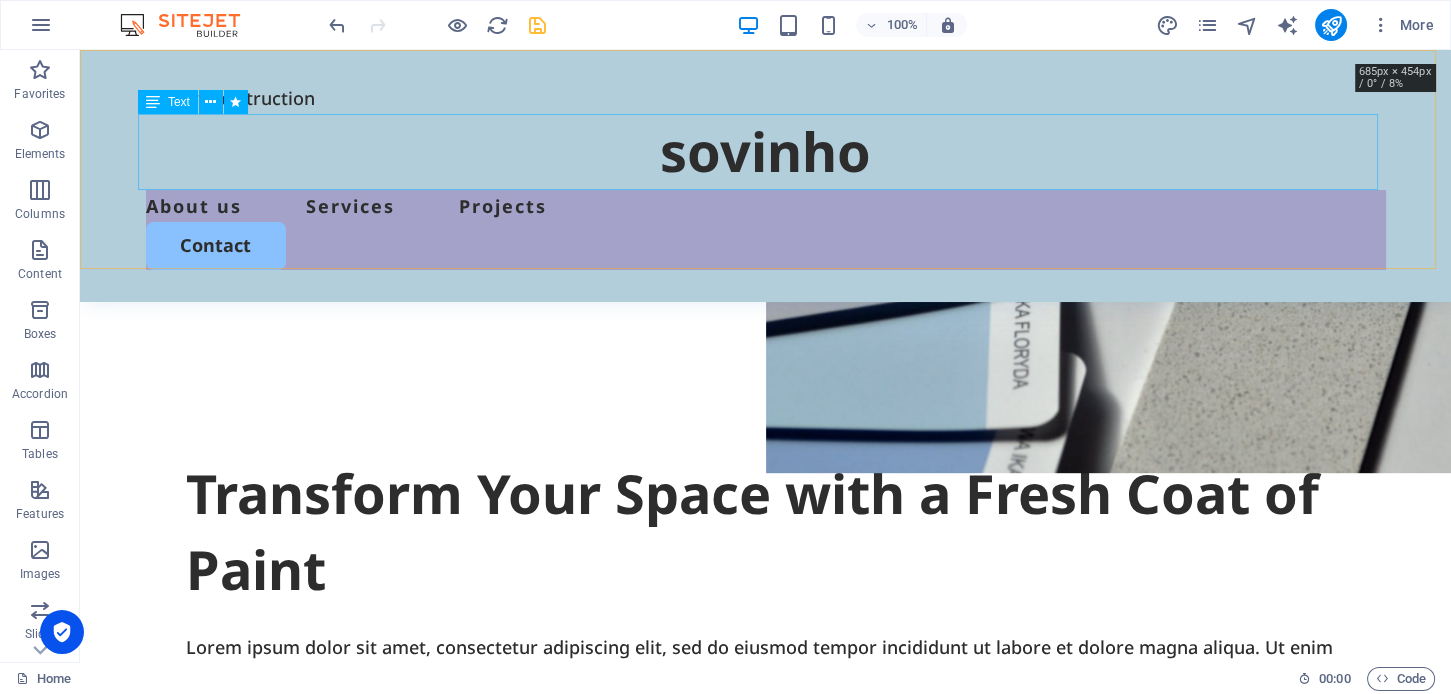 click on "sovinho" at bounding box center (765, 151) 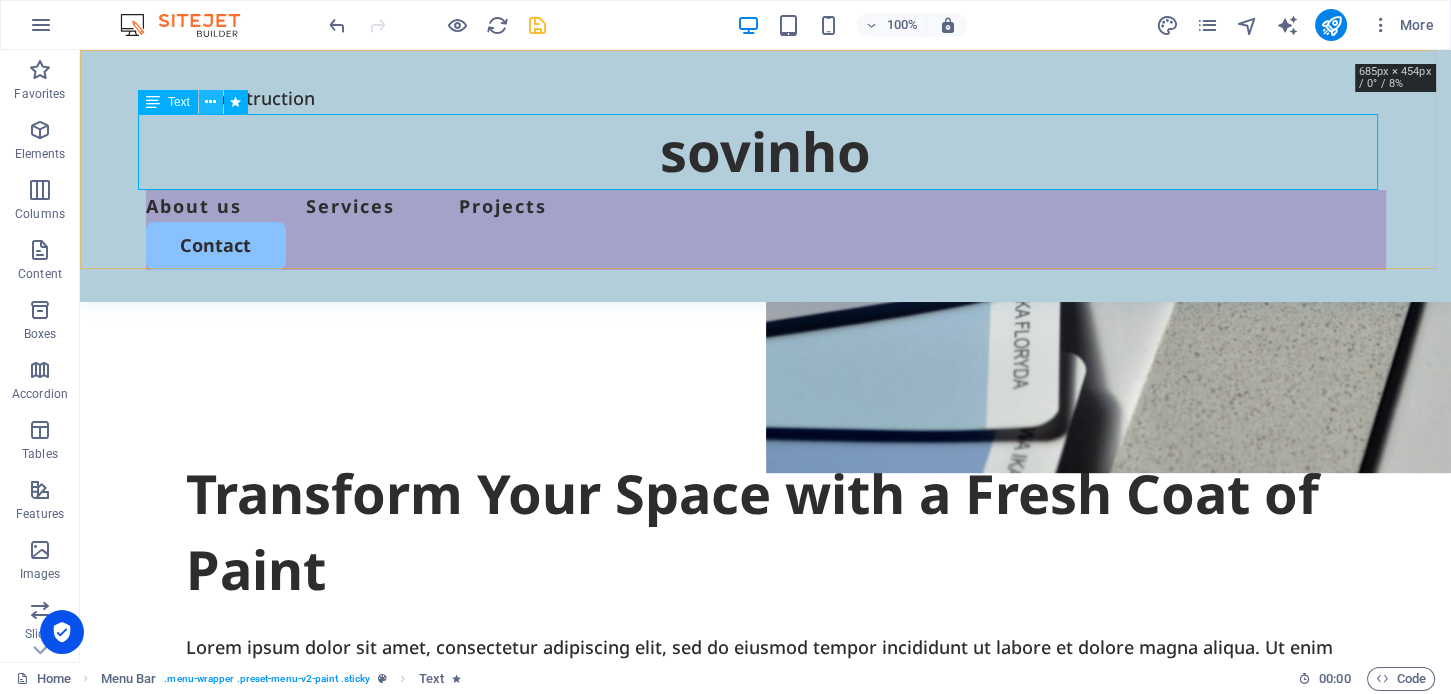 click at bounding box center [210, 102] 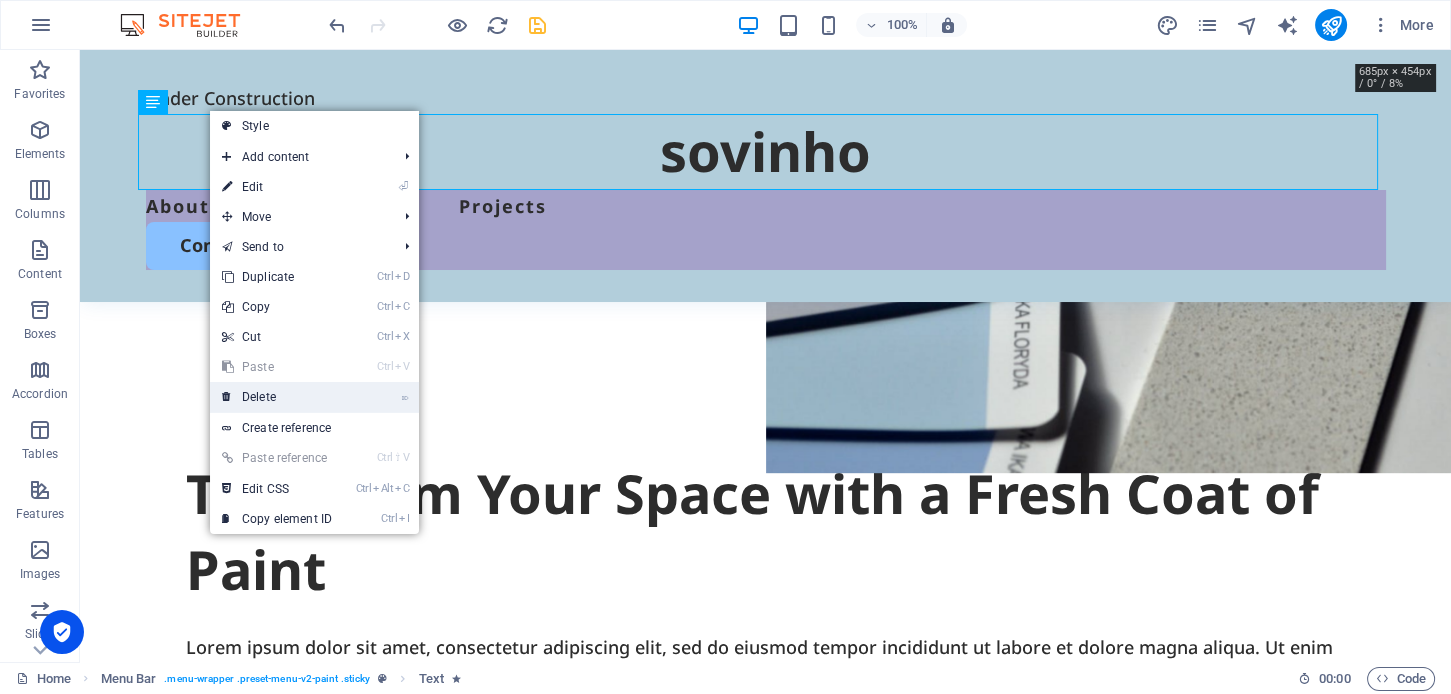 click on "⌦  Delete" at bounding box center [277, 397] 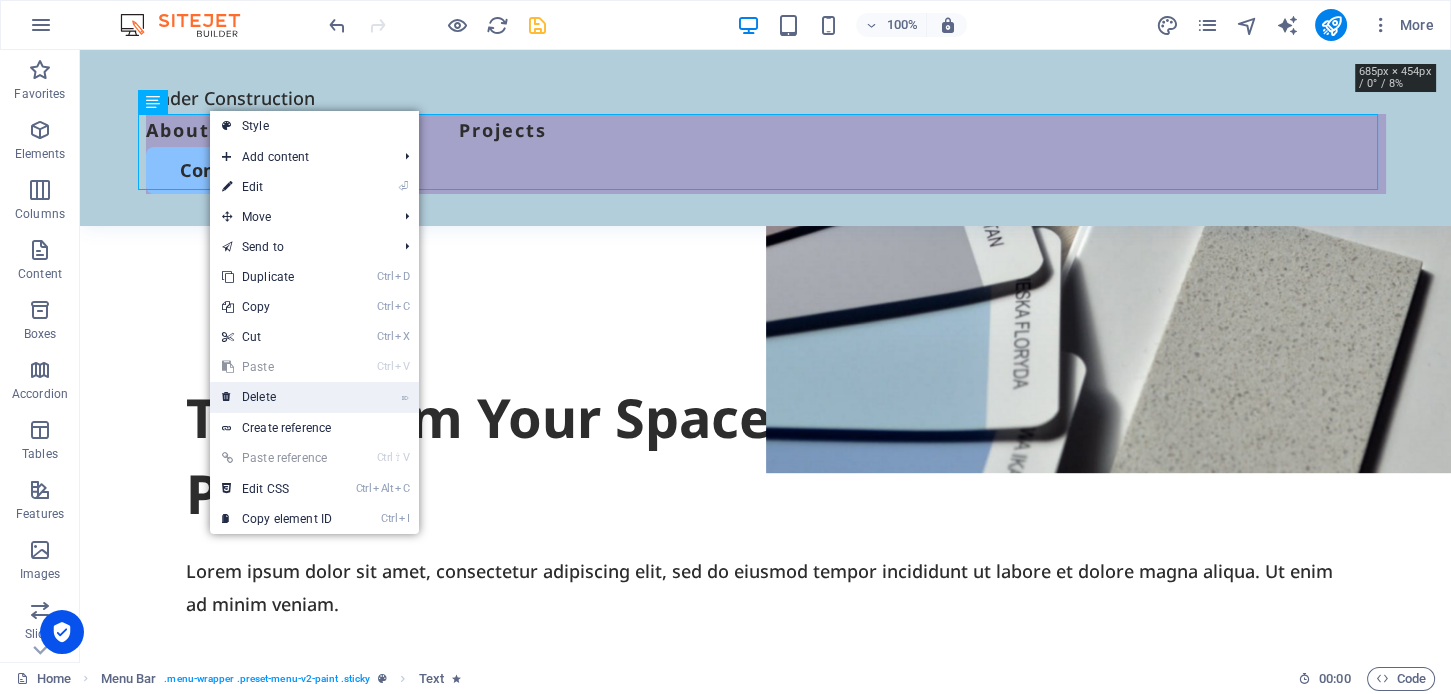 scroll, scrollTop: 324, scrollLeft: 0, axis: vertical 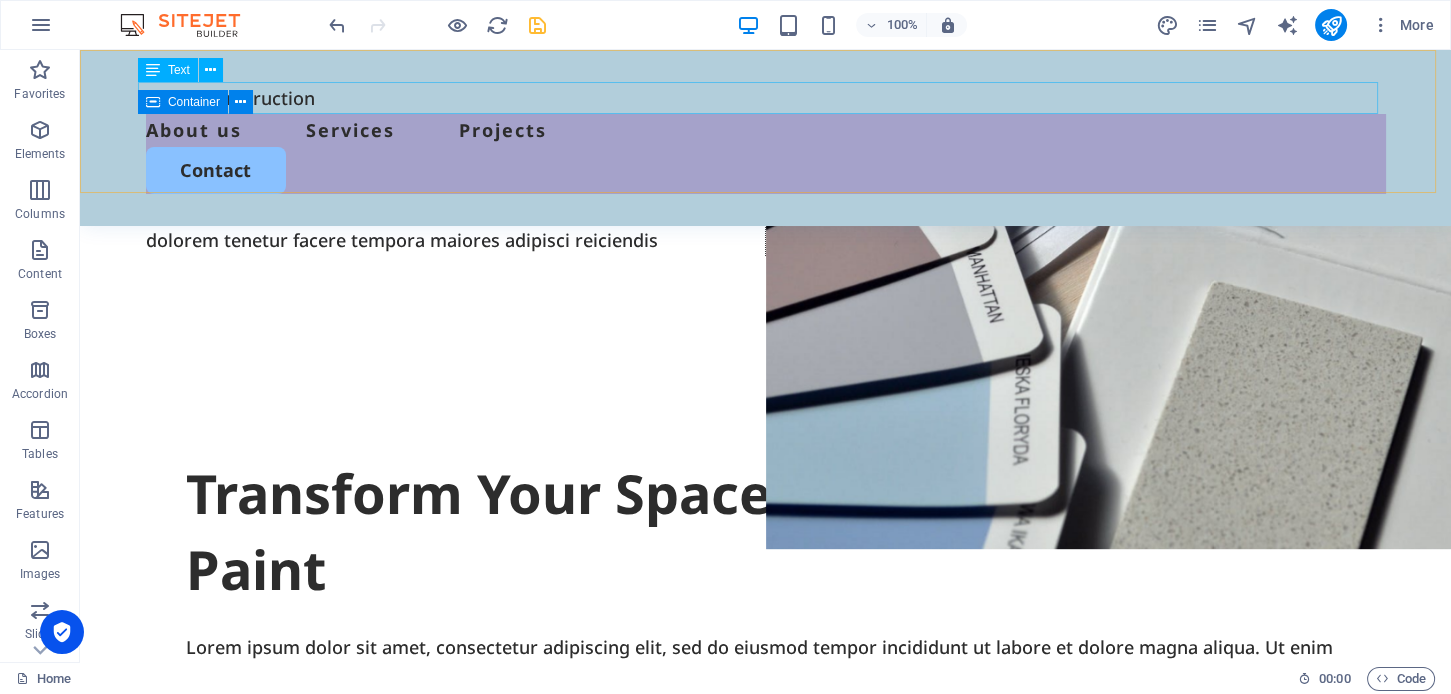 click on "Under Construction" at bounding box center (766, 98) 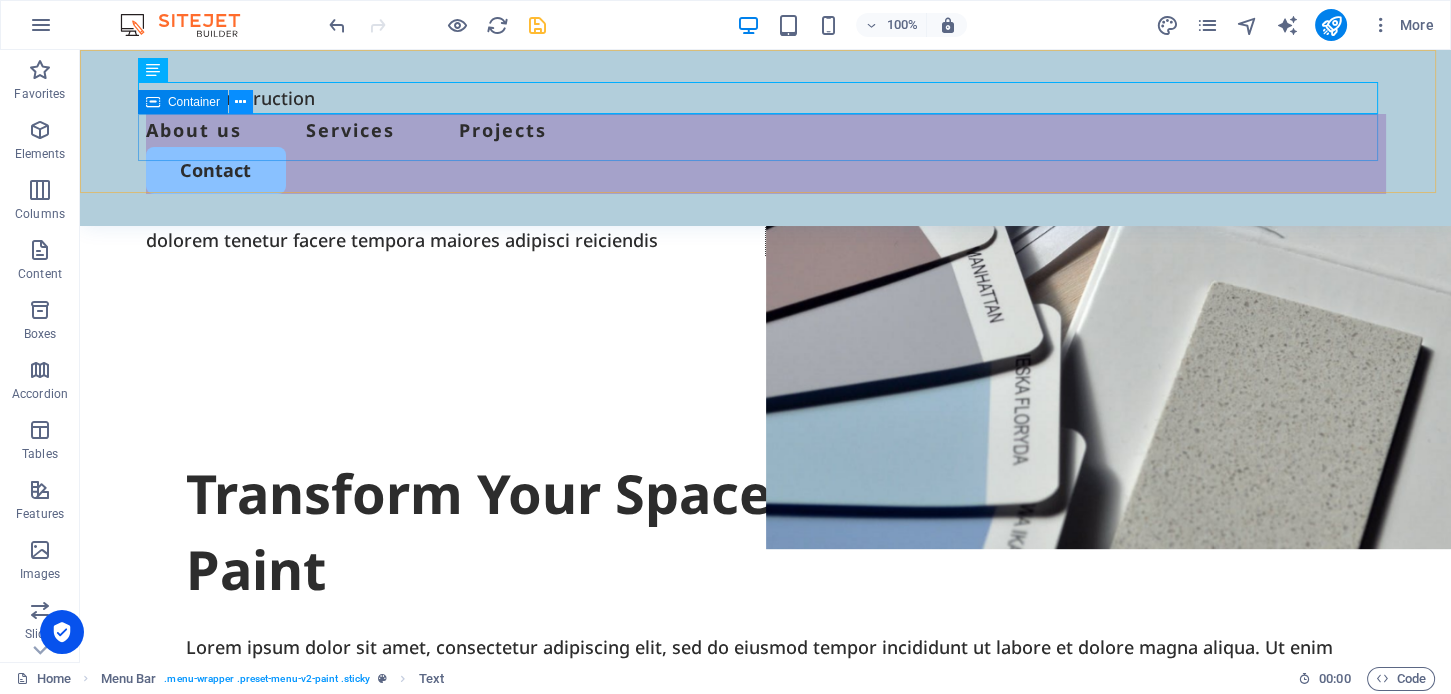 click at bounding box center (240, 102) 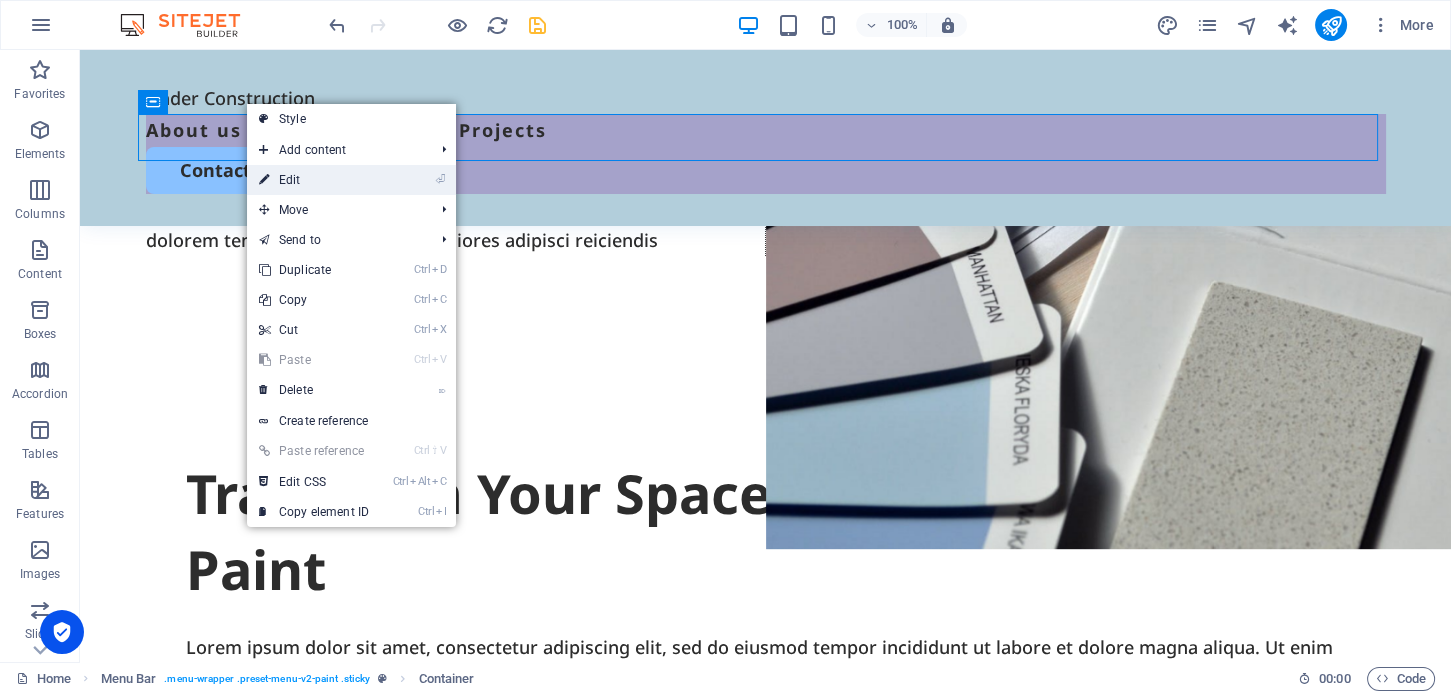 click on "⏎  Edit" at bounding box center [314, 180] 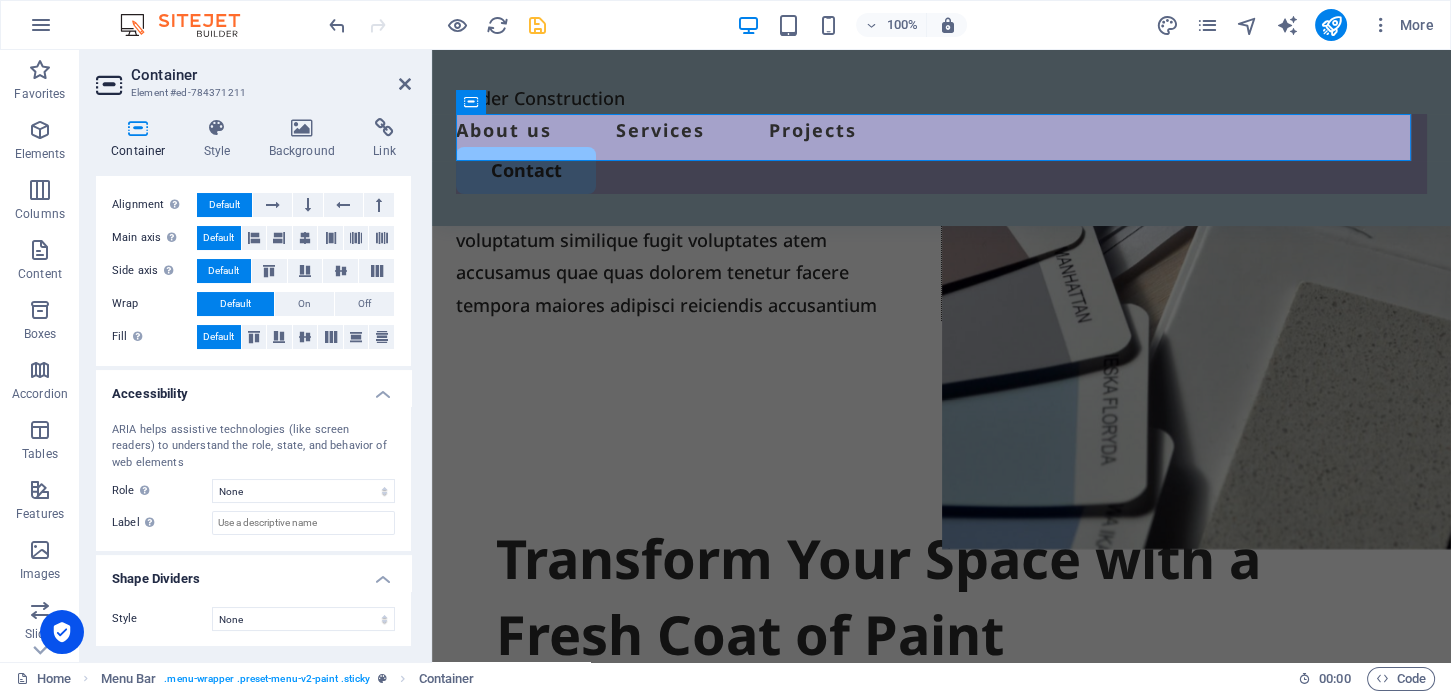 scroll, scrollTop: 0, scrollLeft: 0, axis: both 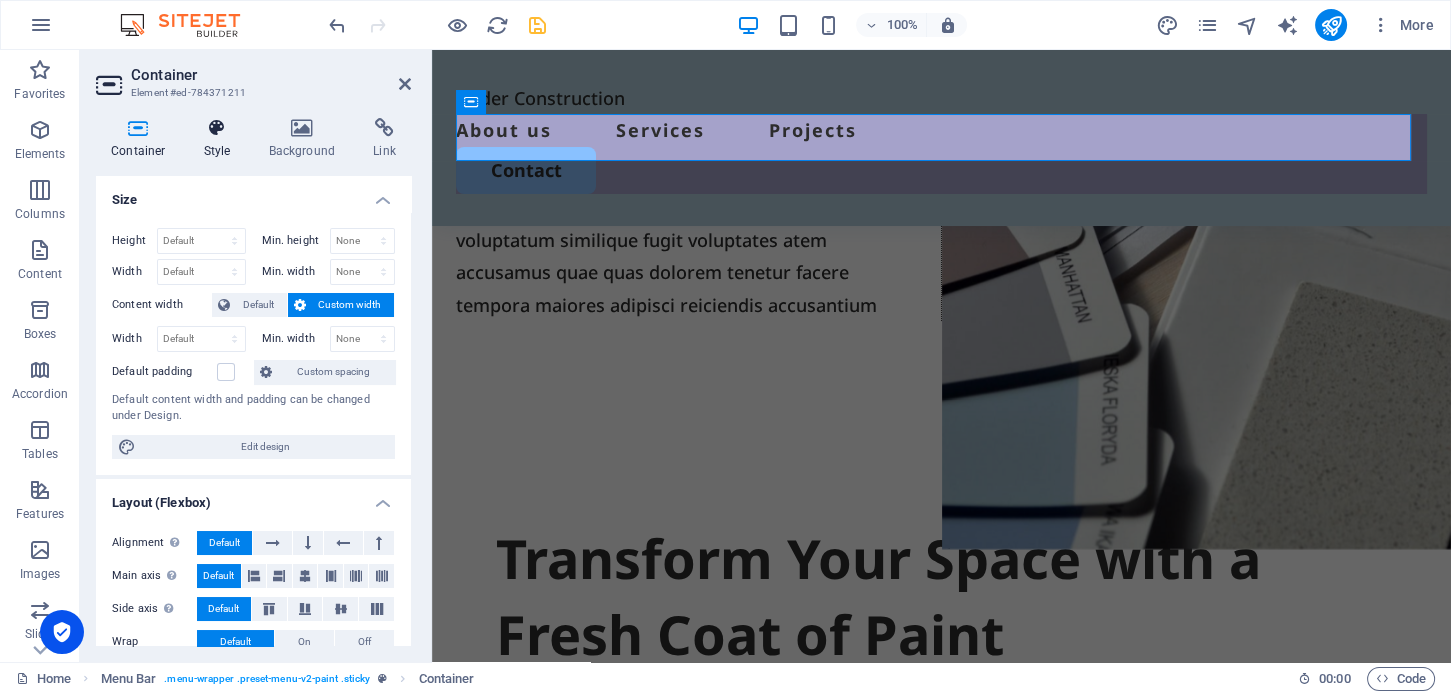 click at bounding box center [217, 128] 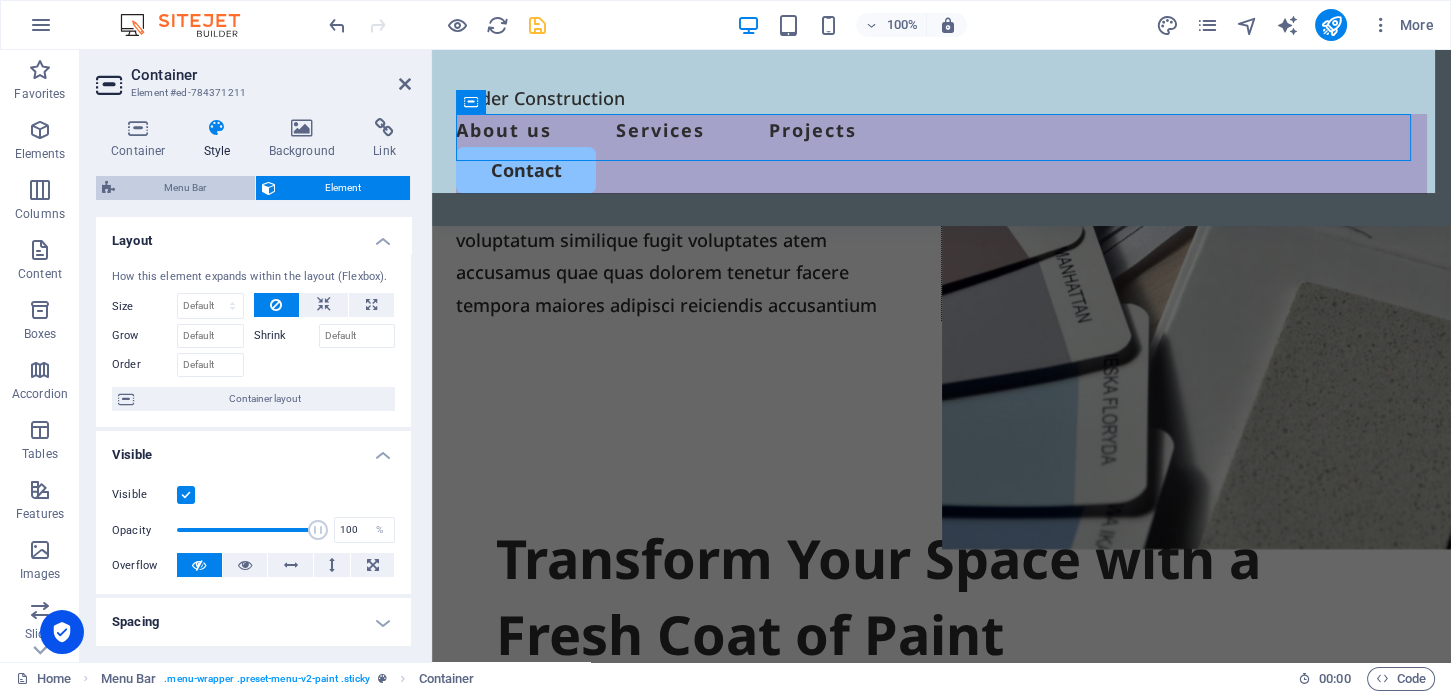 click on "Menu Bar" at bounding box center (185, 188) 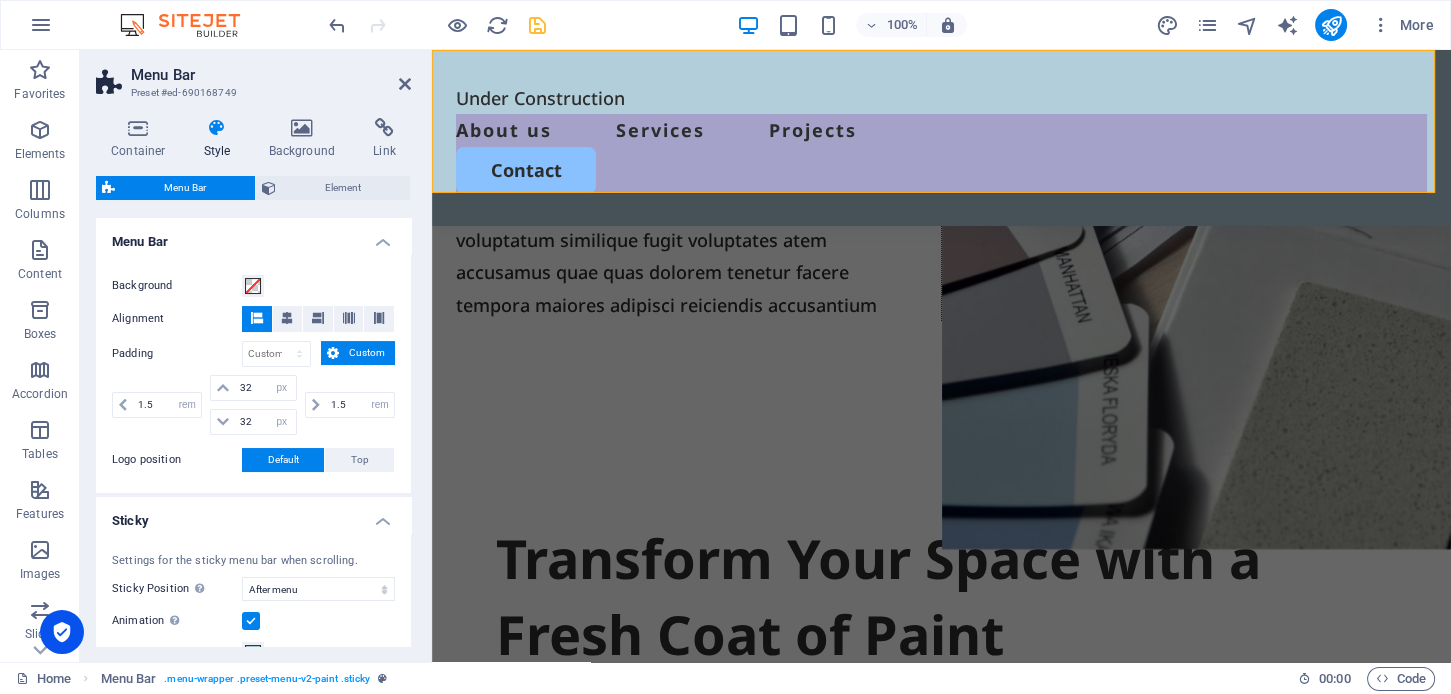 scroll, scrollTop: 400, scrollLeft: 0, axis: vertical 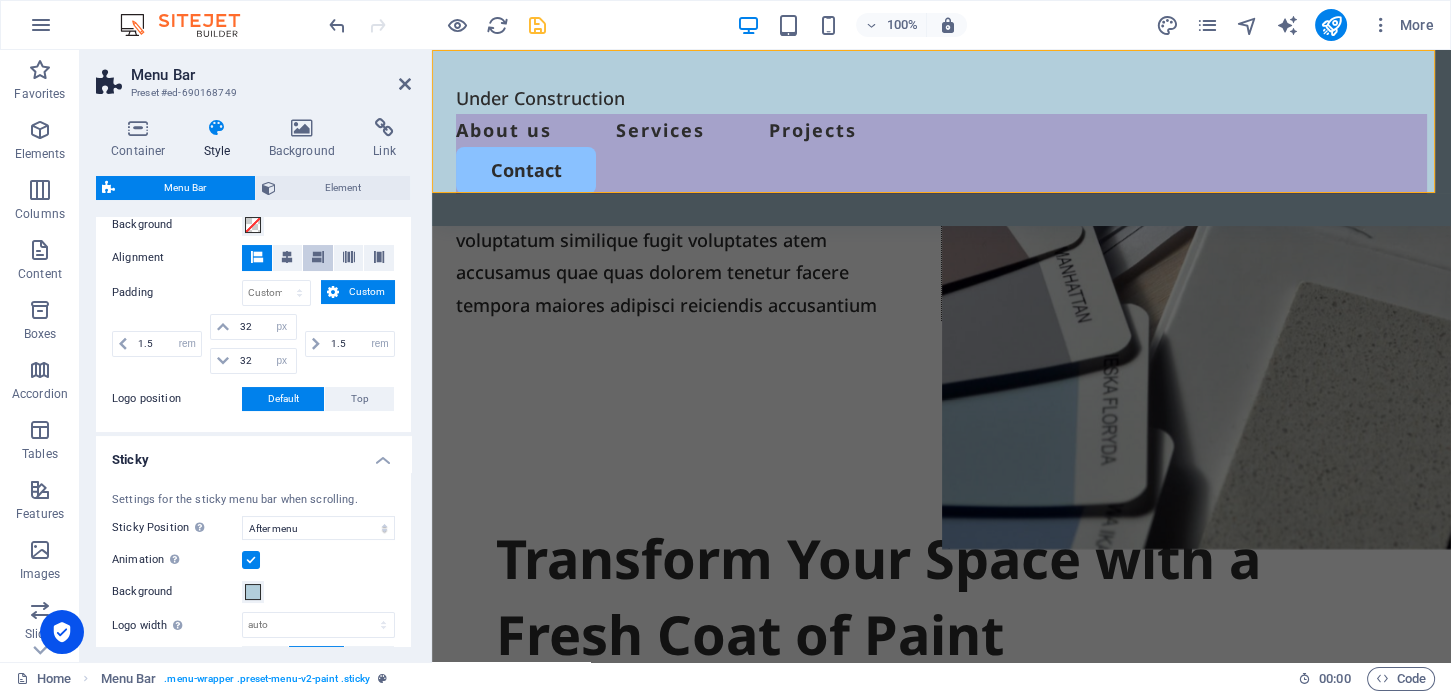 click at bounding box center [318, 257] 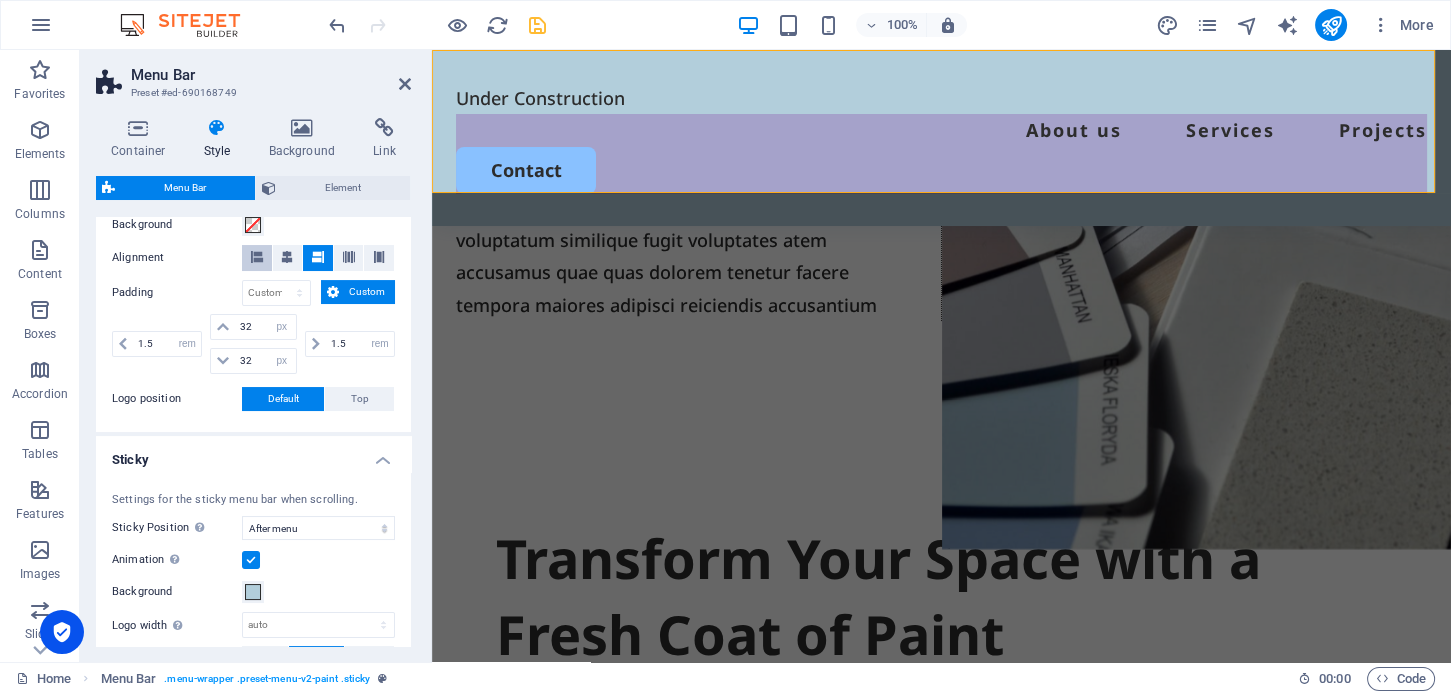 click at bounding box center [257, 257] 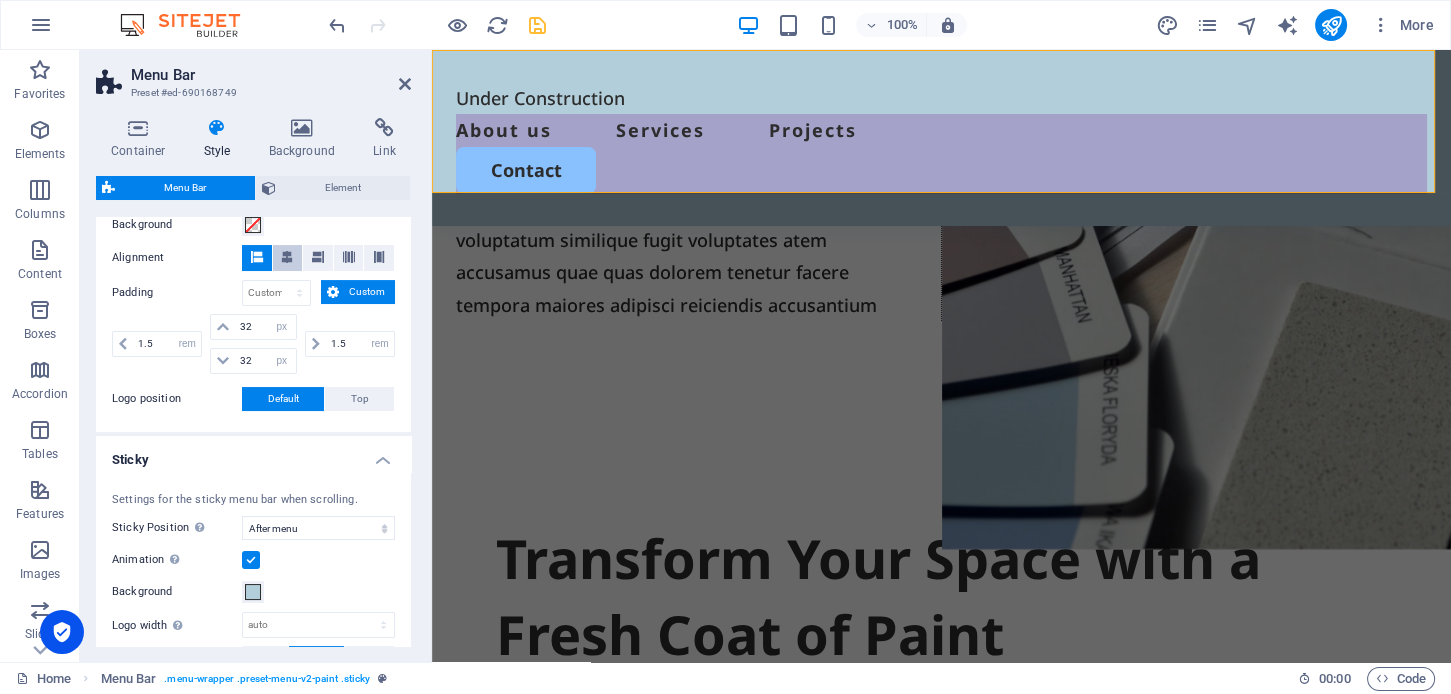 click at bounding box center [287, 257] 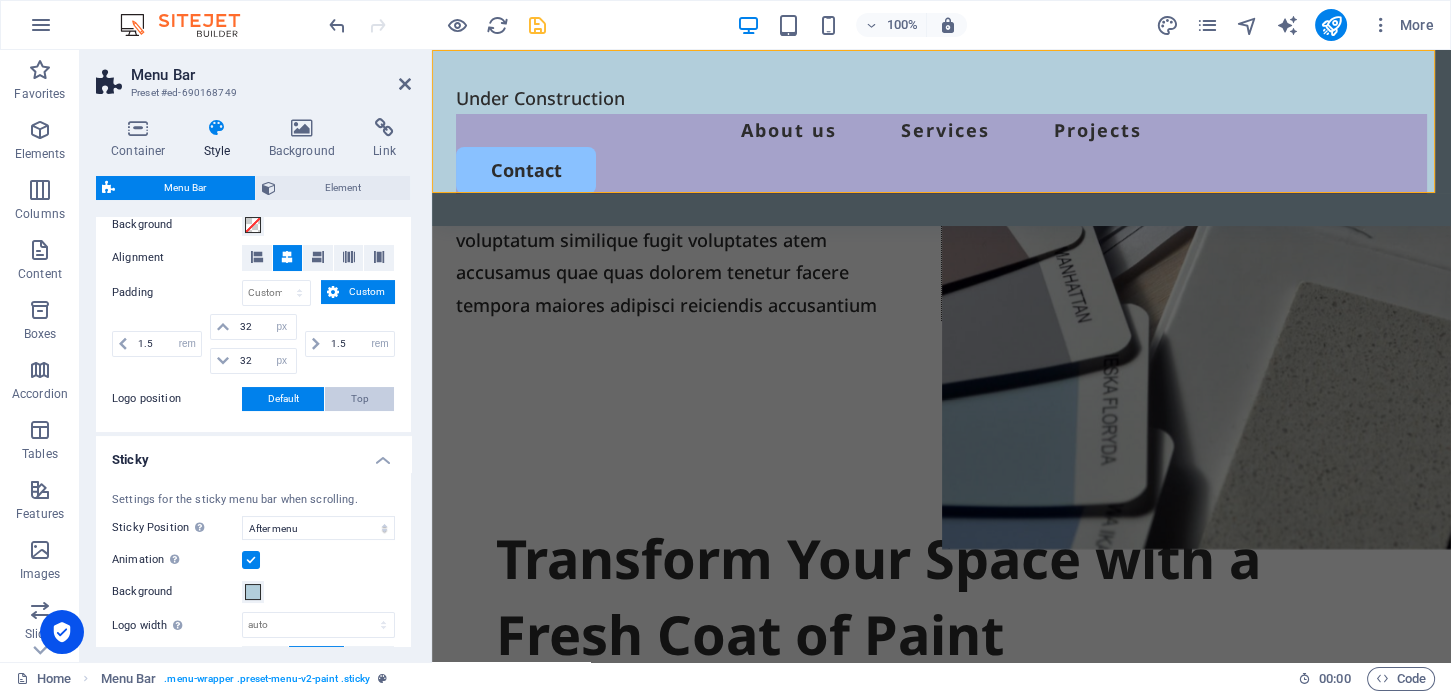 click on "Top" at bounding box center [359, 399] 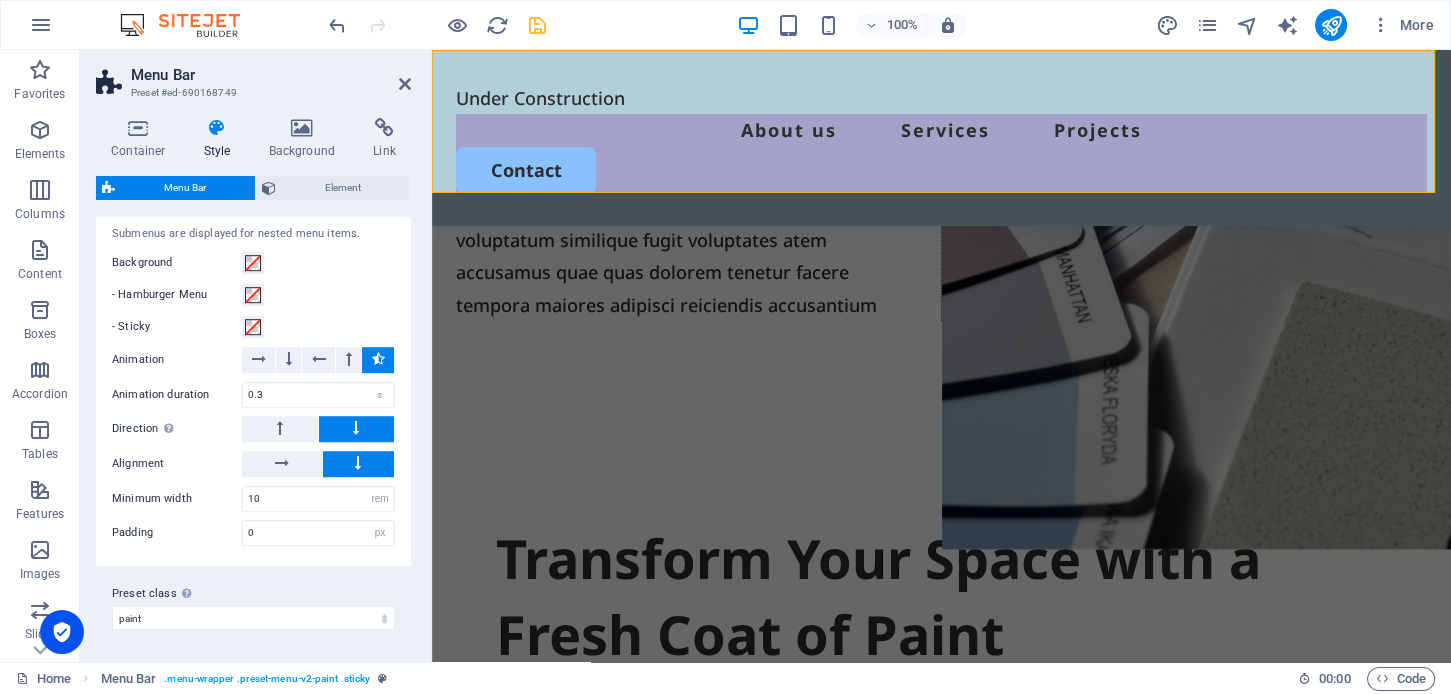 scroll, scrollTop: 2123, scrollLeft: 0, axis: vertical 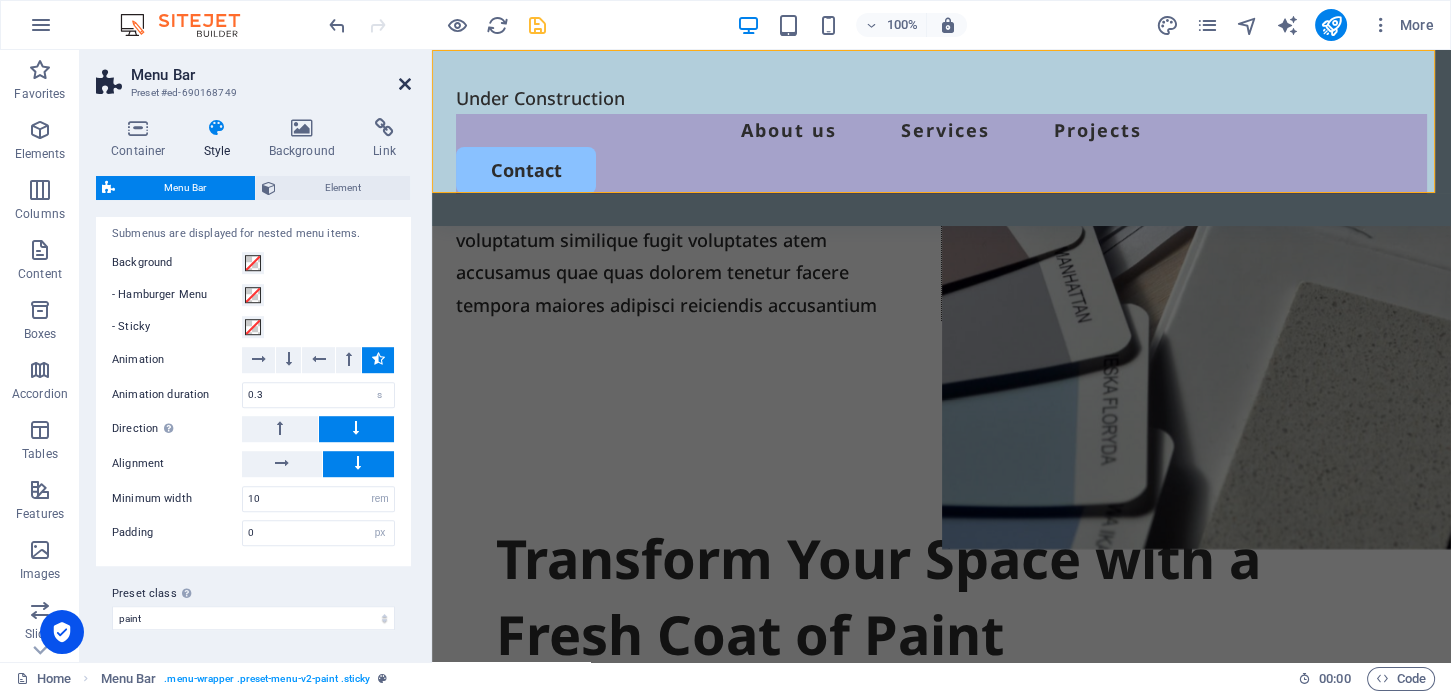 click at bounding box center [405, 84] 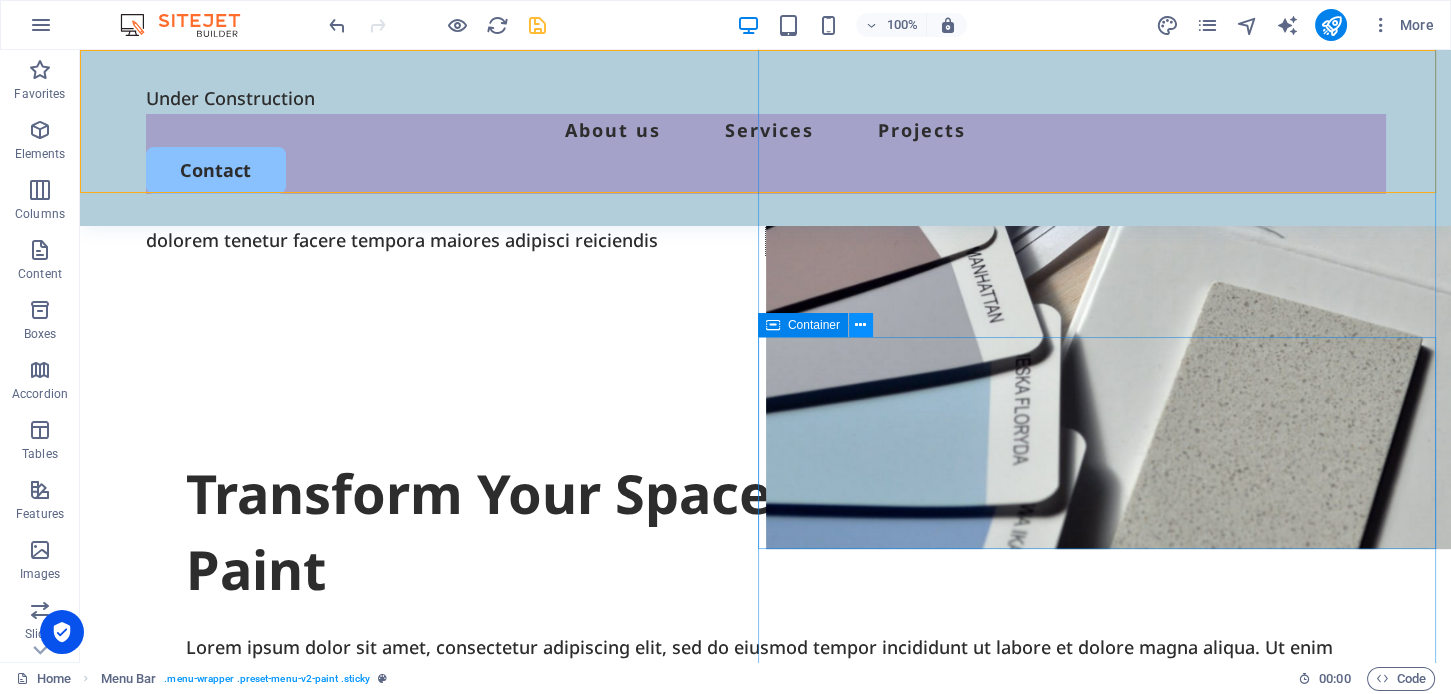 click at bounding box center [861, 325] 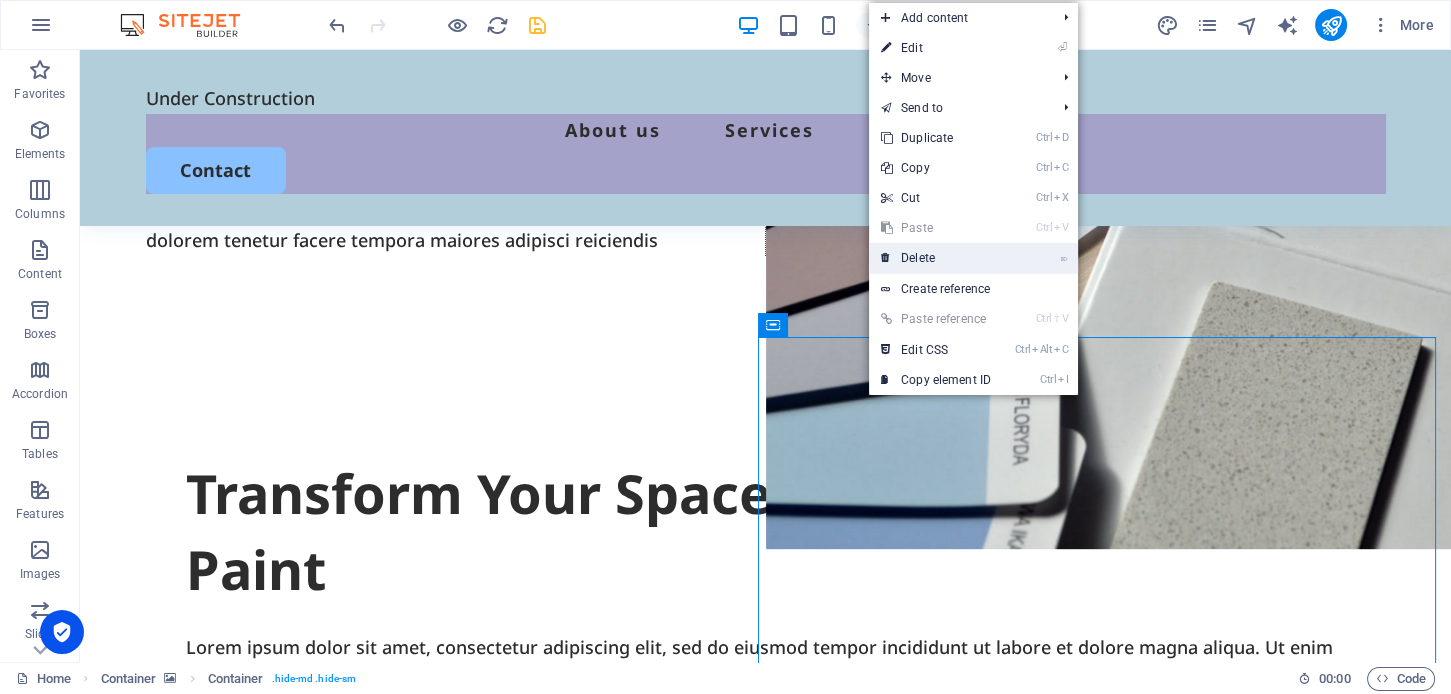 click at bounding box center [886, 258] 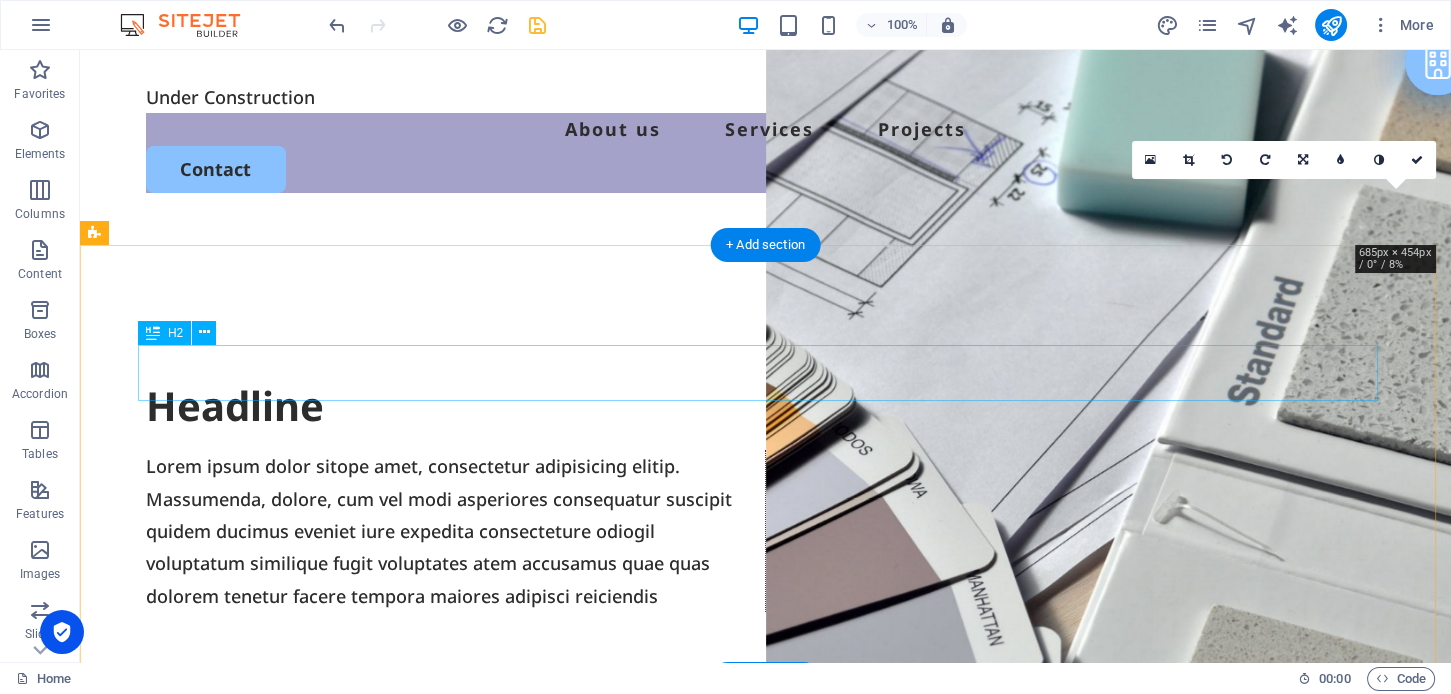 scroll, scrollTop: 0, scrollLeft: 0, axis: both 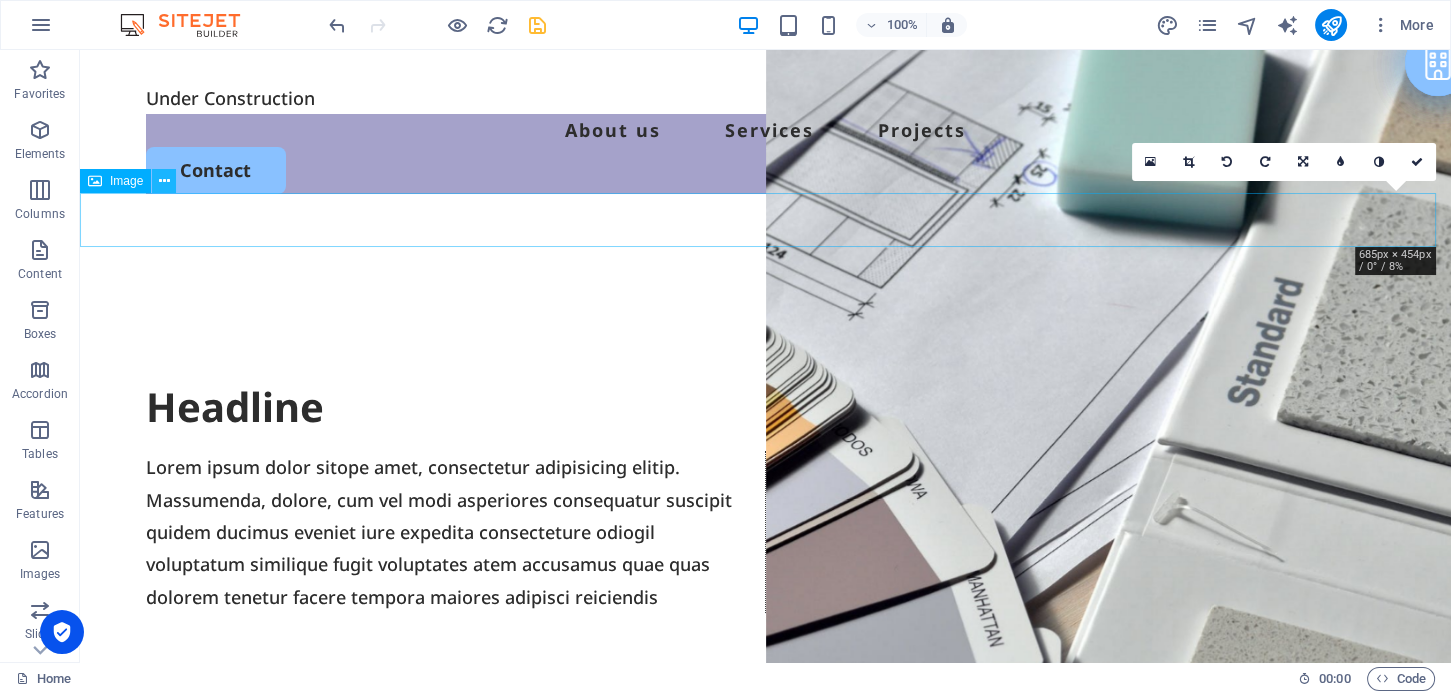 click at bounding box center [164, 181] 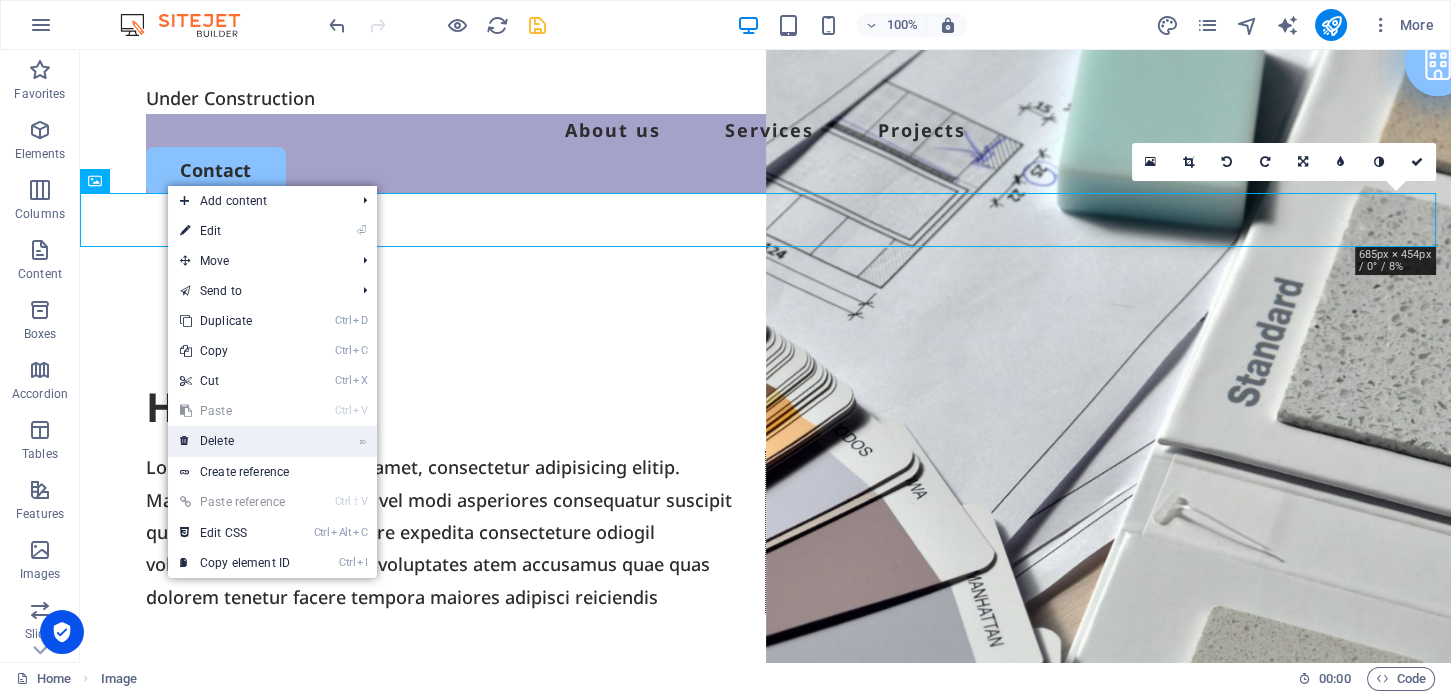 click on "⌦  Delete" at bounding box center (235, 441) 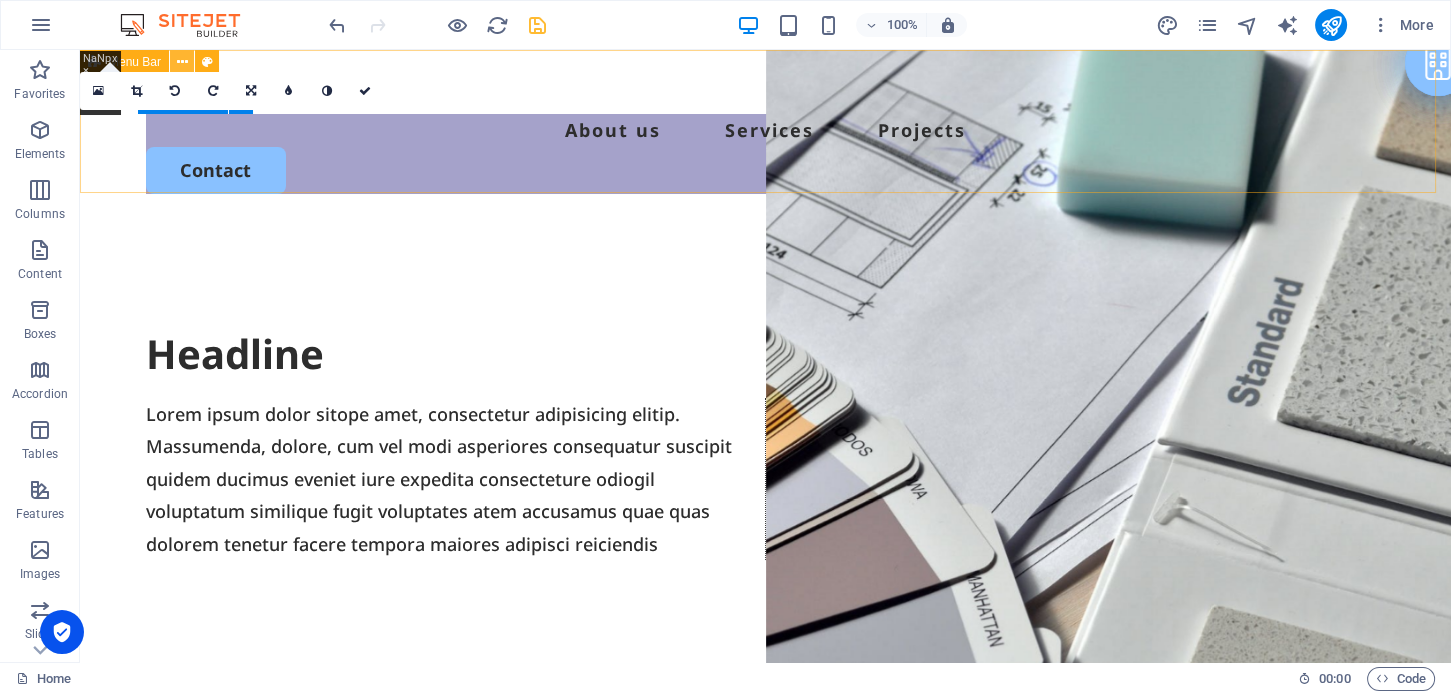 click at bounding box center [182, 62] 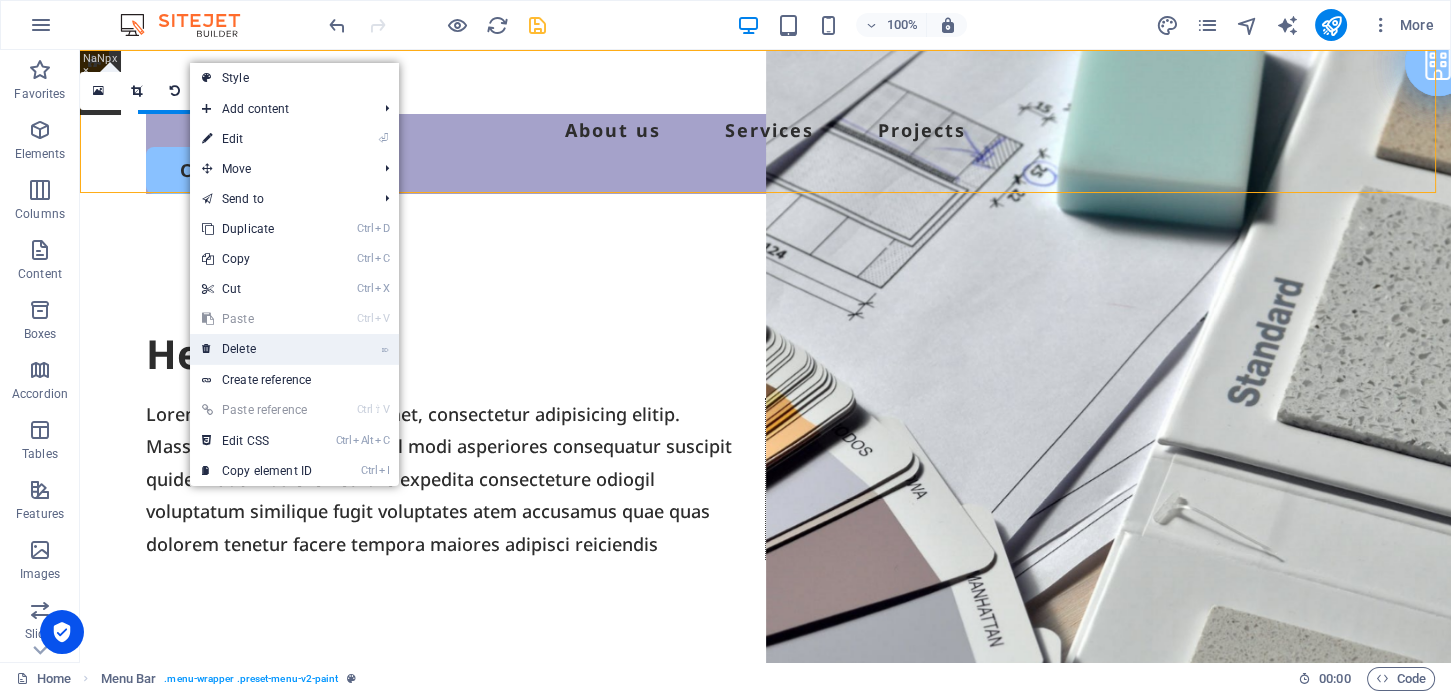 click on "⌦  Delete" at bounding box center (257, 349) 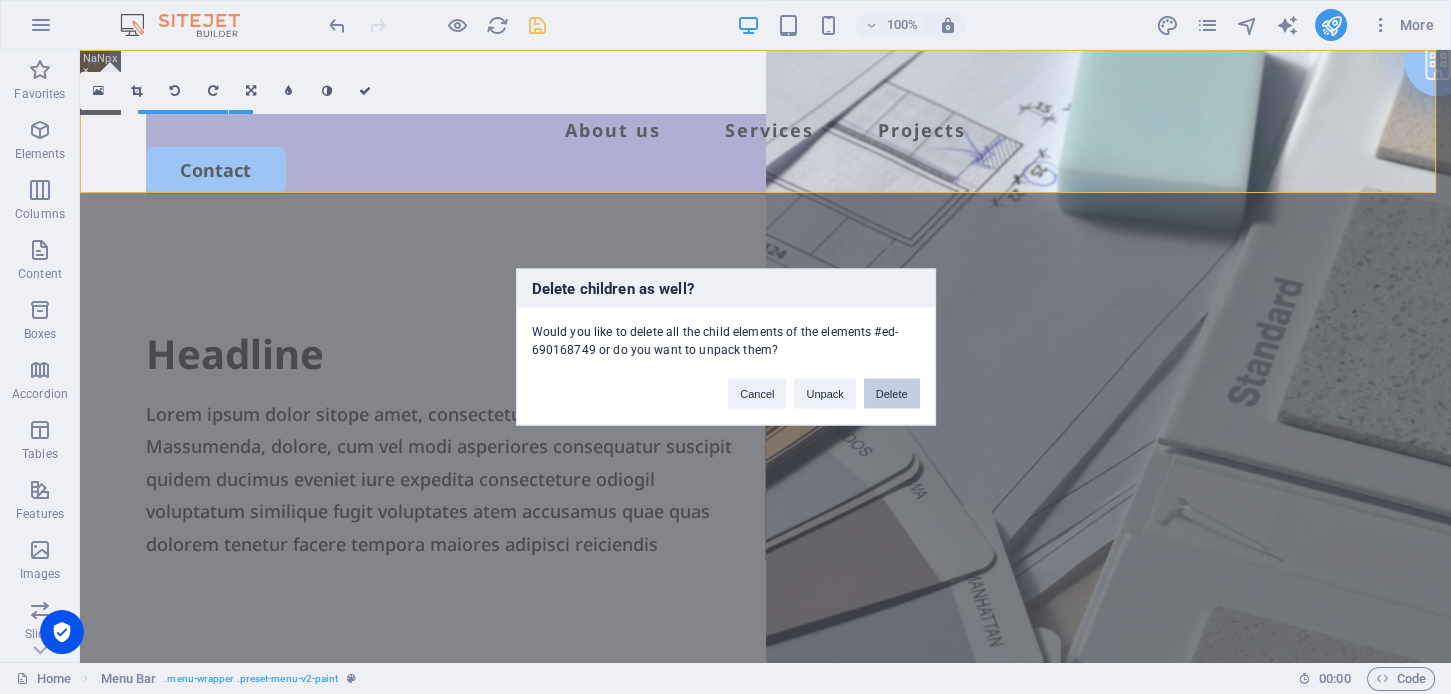 click on "Delete" at bounding box center [892, 394] 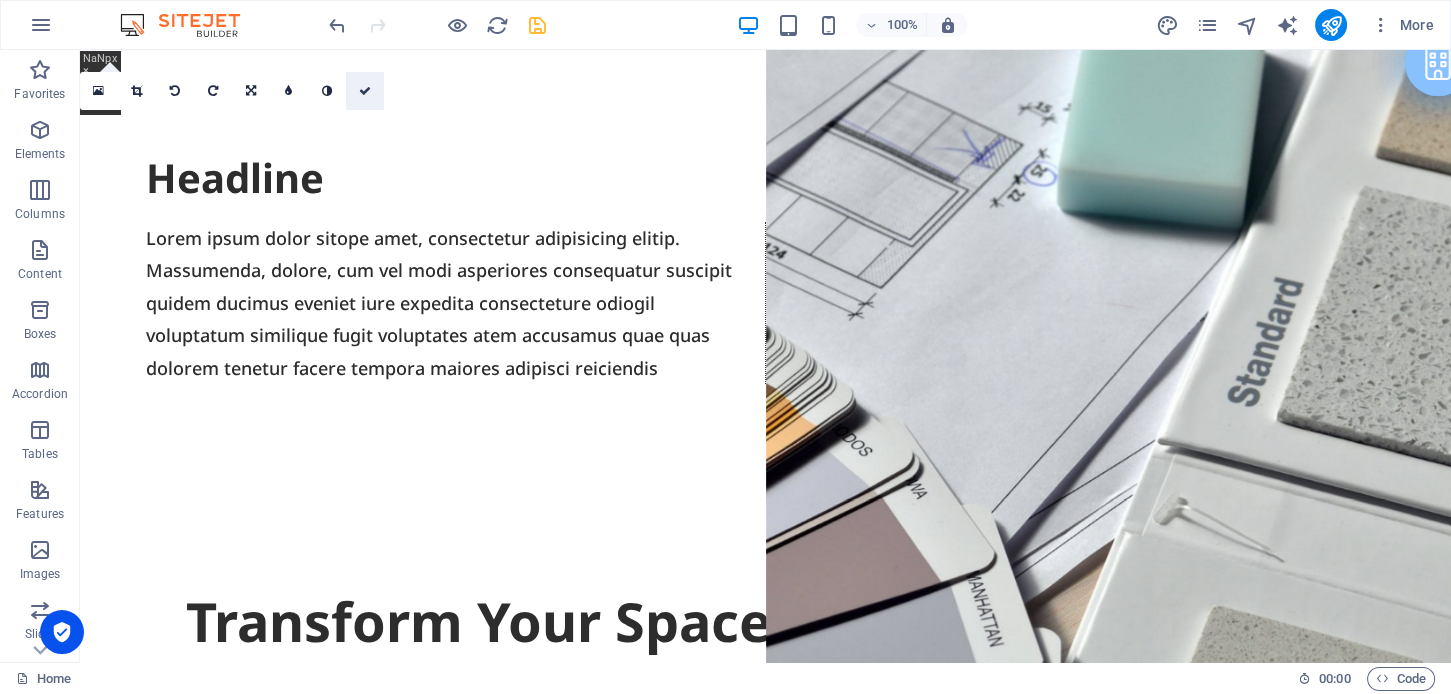 click at bounding box center [365, 91] 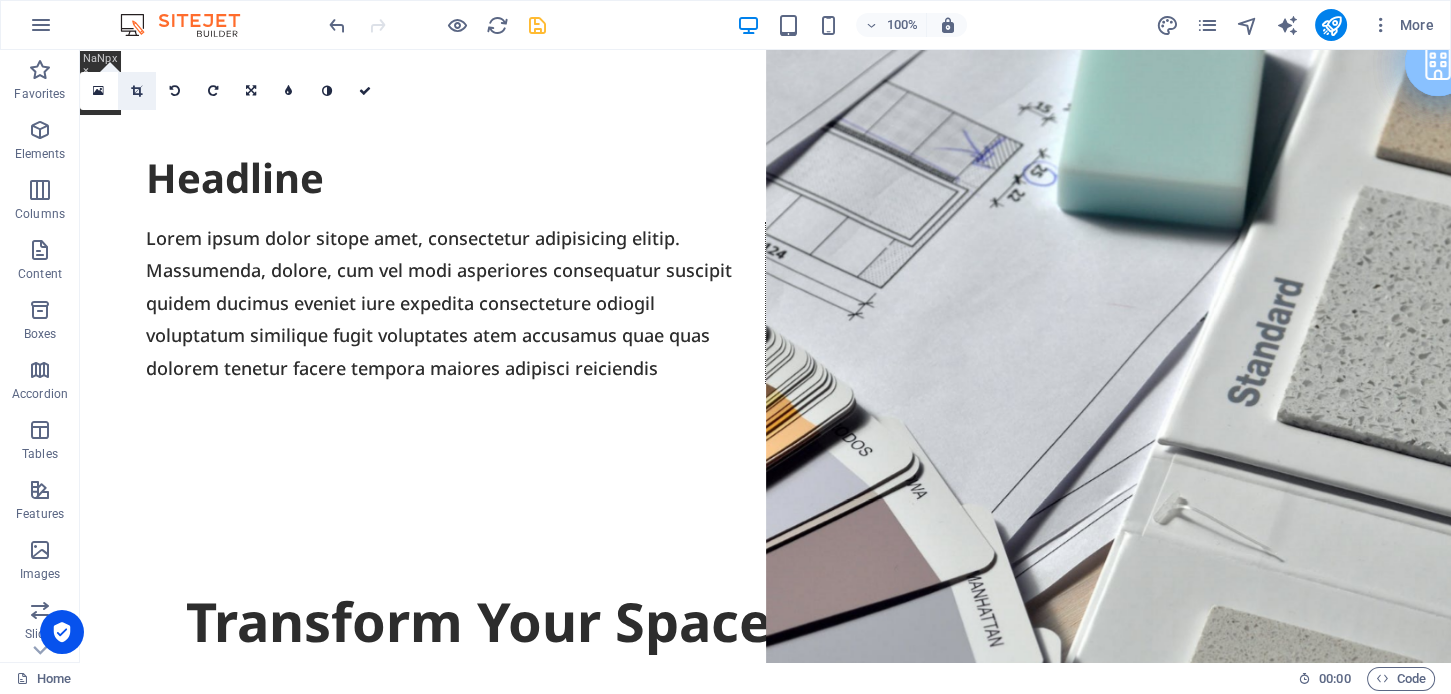 click at bounding box center (137, 91) 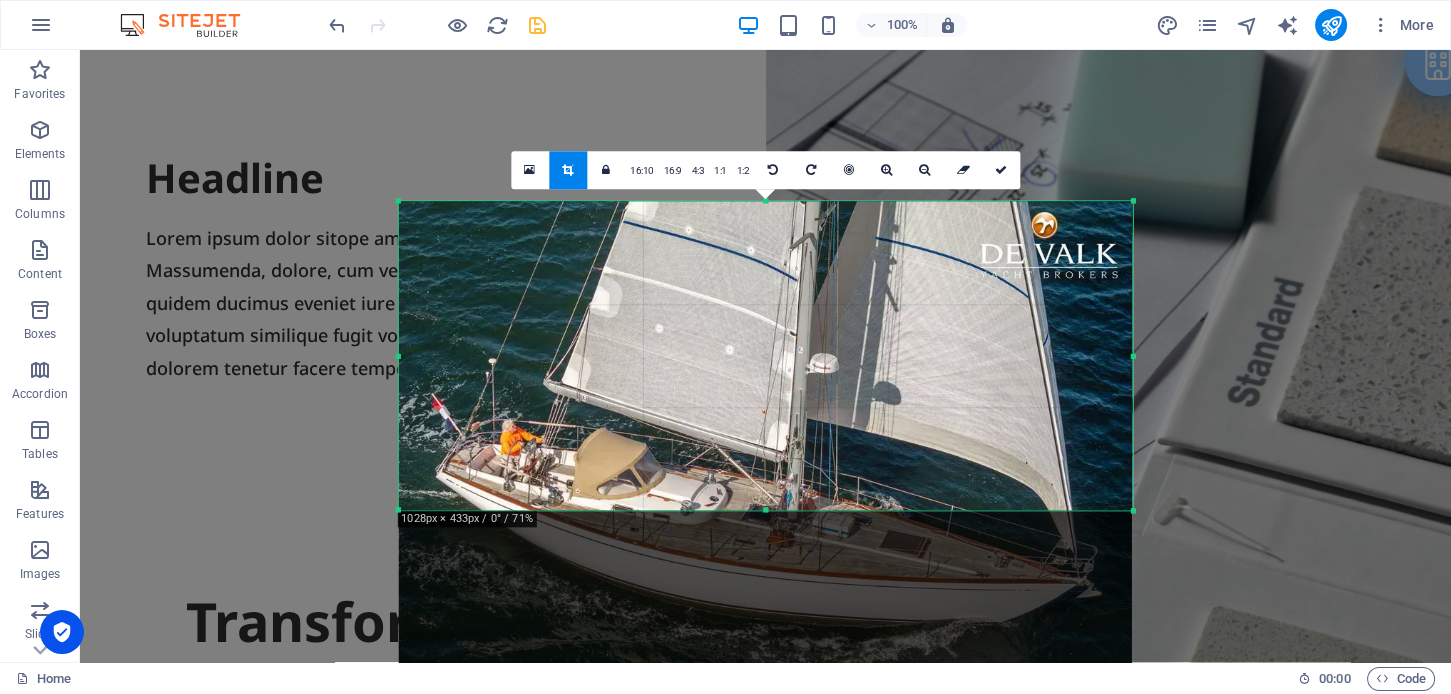drag, startPoint x: 765, startPoint y: 601, endPoint x: 757, endPoint y: 421, distance: 180.17769 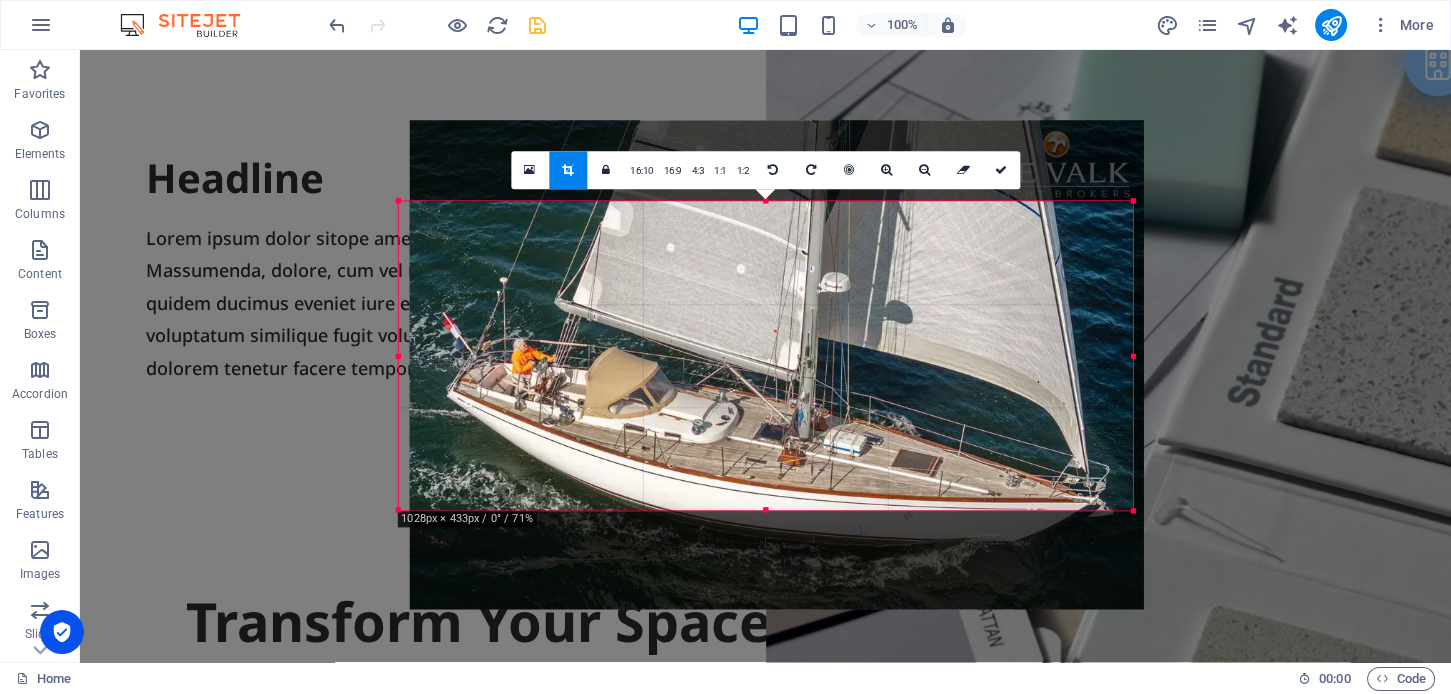 drag, startPoint x: 763, startPoint y: 206, endPoint x: 774, endPoint y: 125, distance: 81.7435 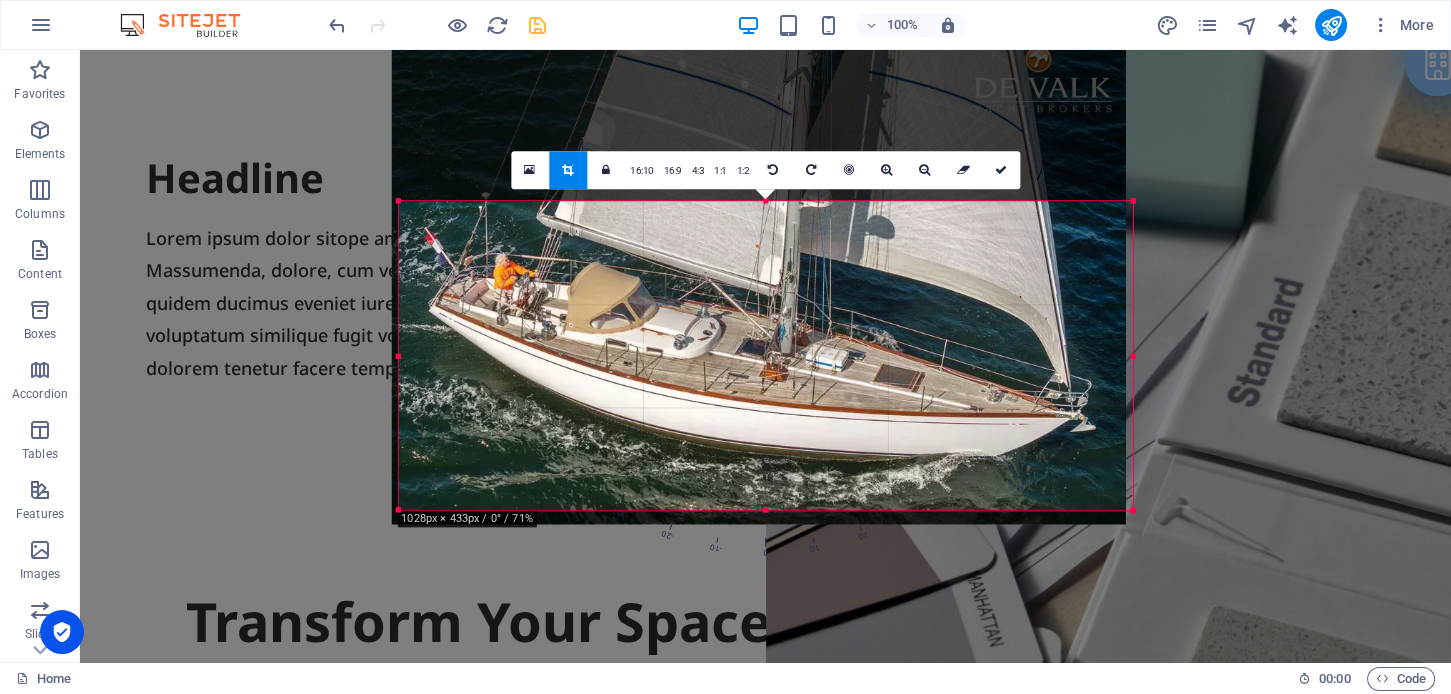drag, startPoint x: 802, startPoint y: 397, endPoint x: 797, endPoint y: 341, distance: 56.22277 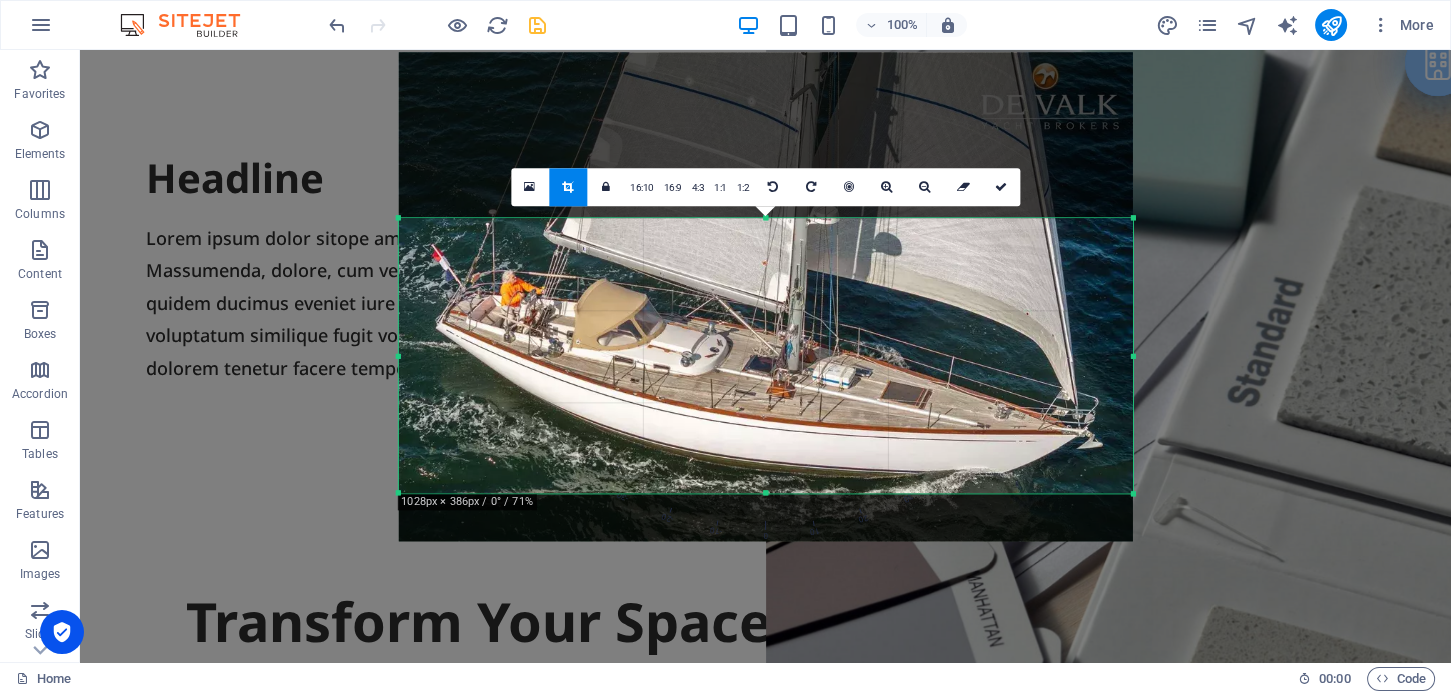 drag, startPoint x: 766, startPoint y: 512, endPoint x: 766, endPoint y: 478, distance: 34 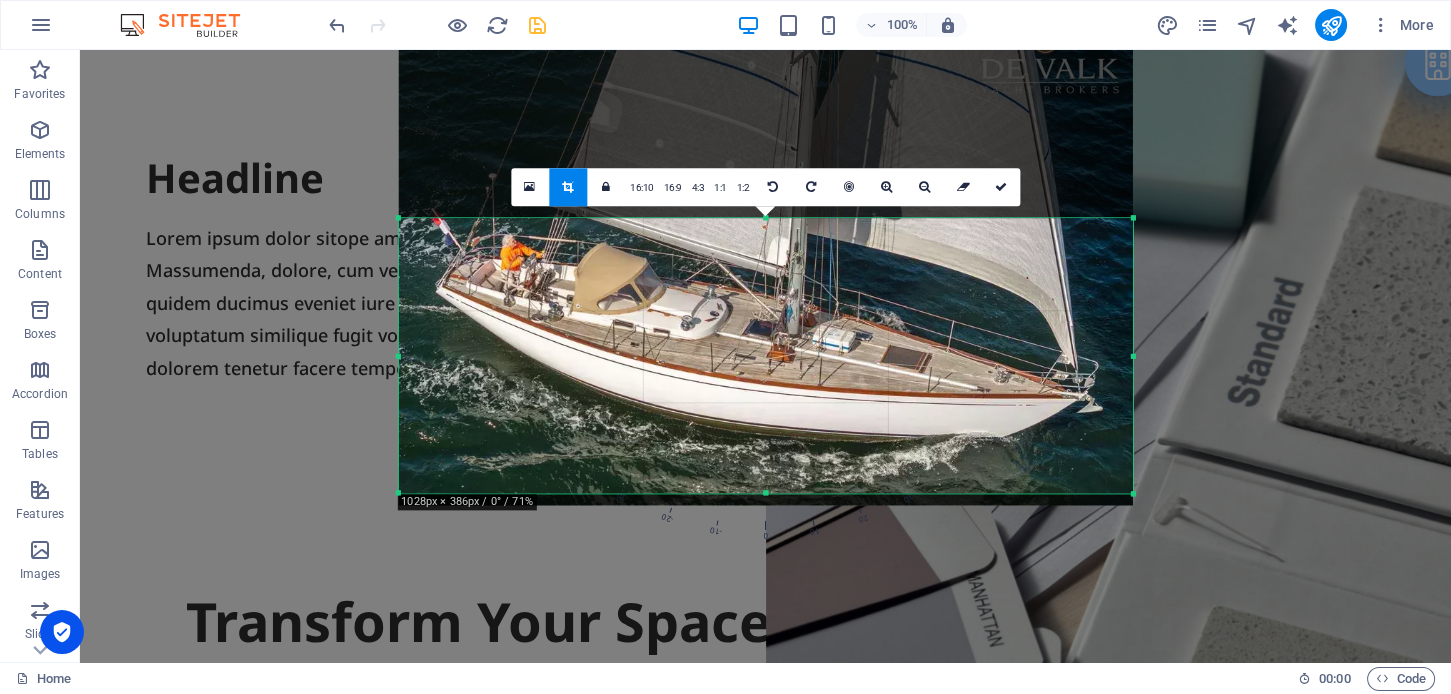 drag, startPoint x: 775, startPoint y: 424, endPoint x: 774, endPoint y: 388, distance: 36.013885 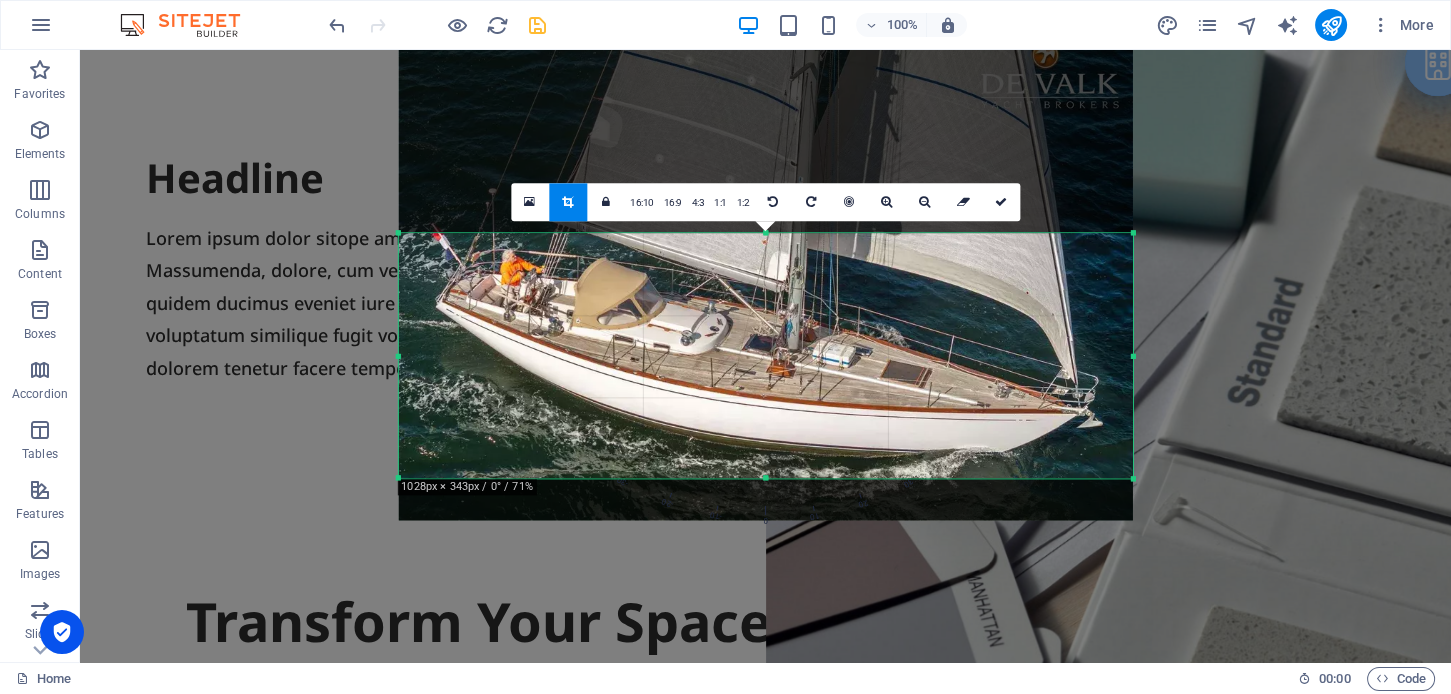 drag, startPoint x: 762, startPoint y: 491, endPoint x: 762, endPoint y: 461, distance: 30 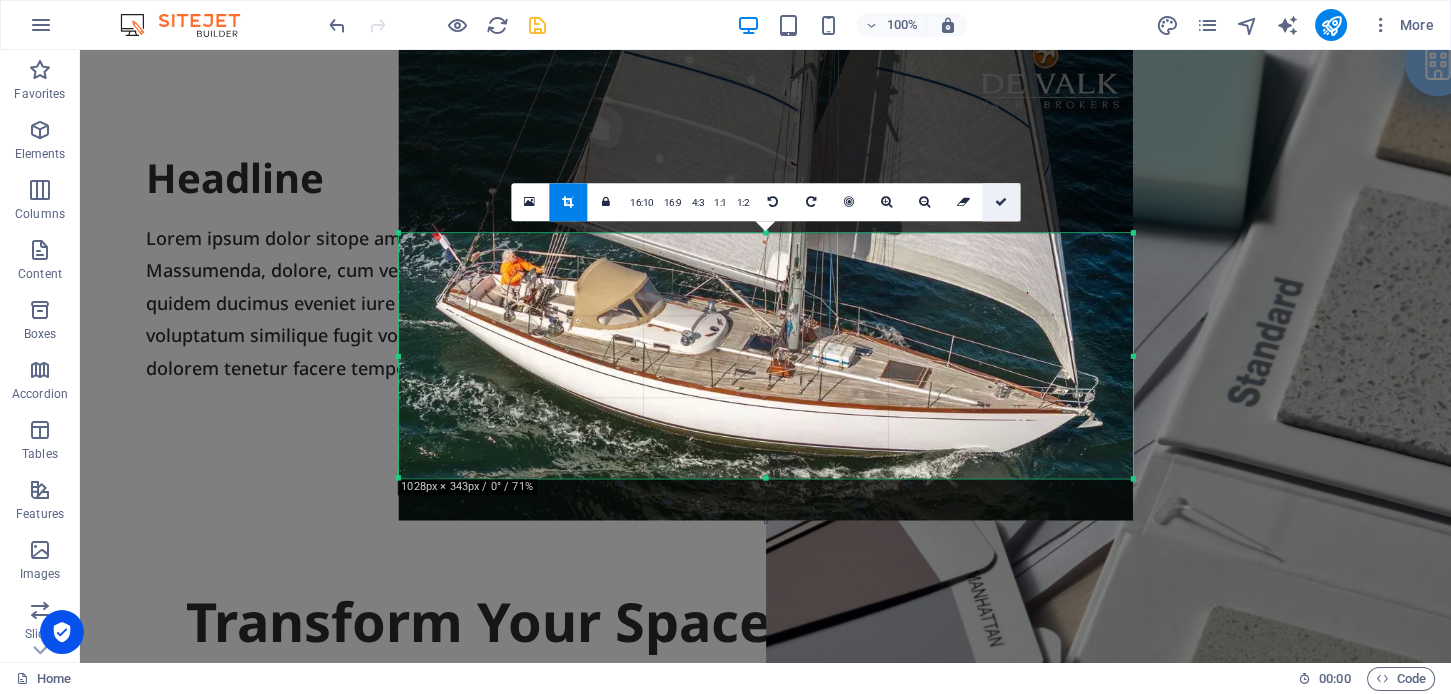 click at bounding box center (1001, 202) 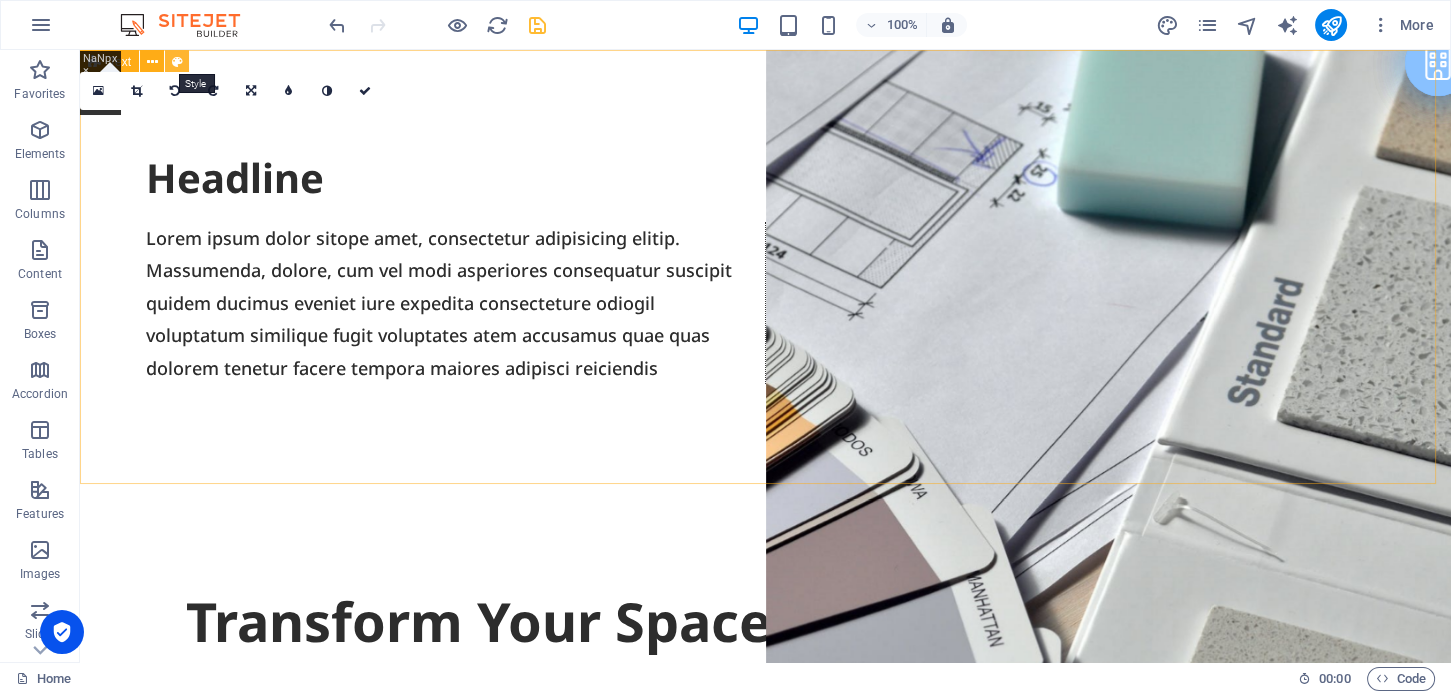 click at bounding box center (177, 62) 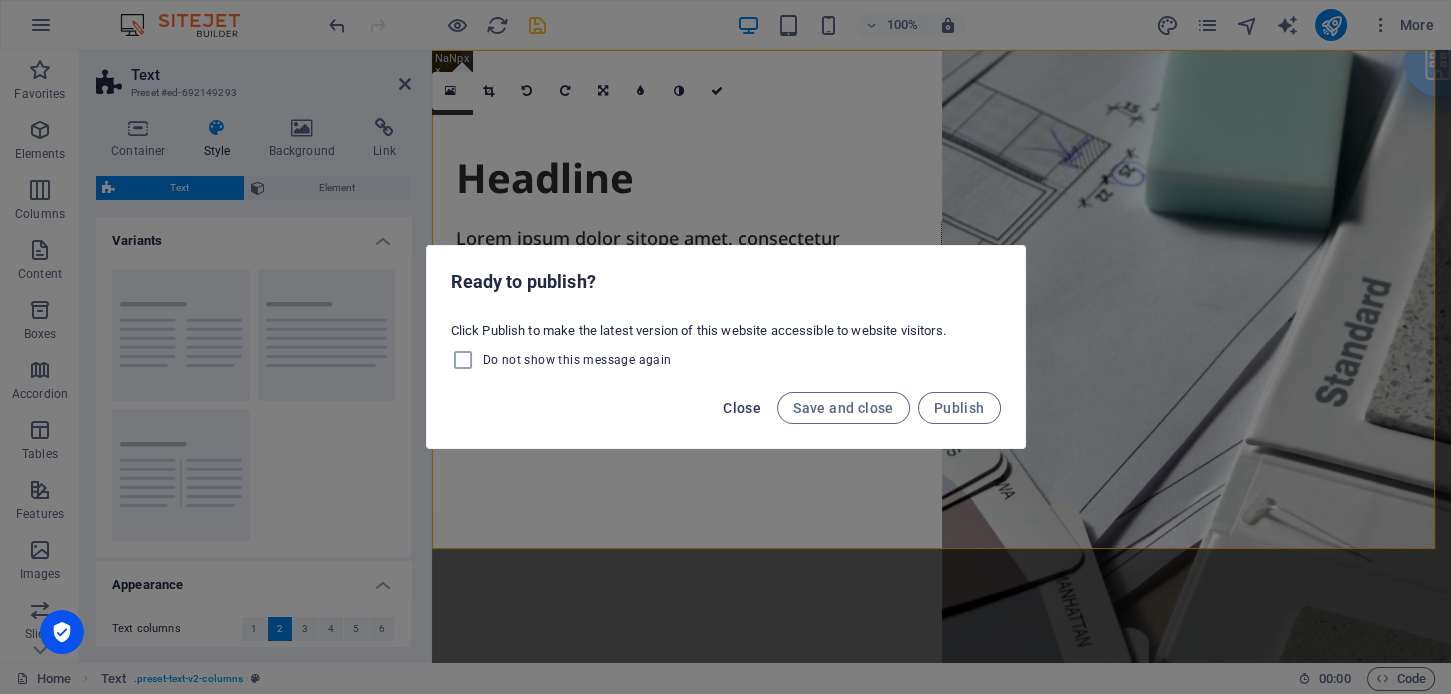 click on "Close" at bounding box center [742, 408] 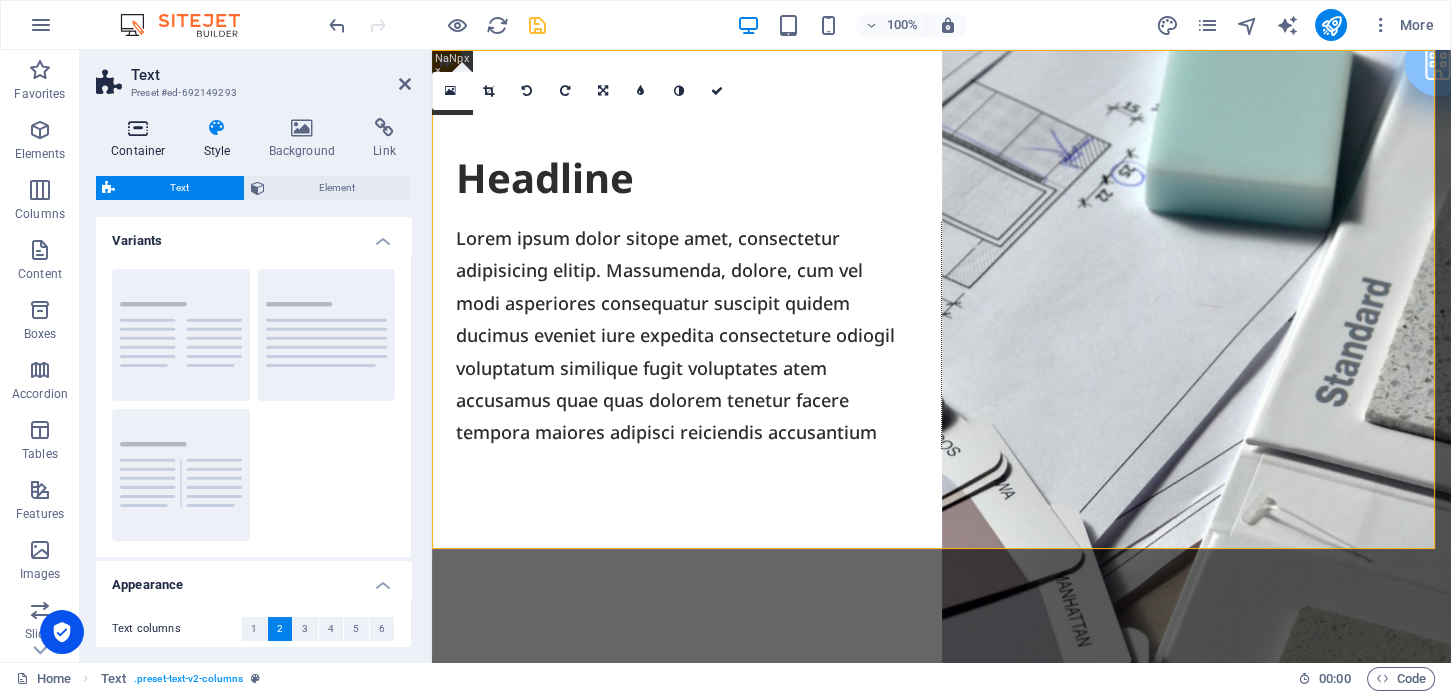 click at bounding box center (138, 128) 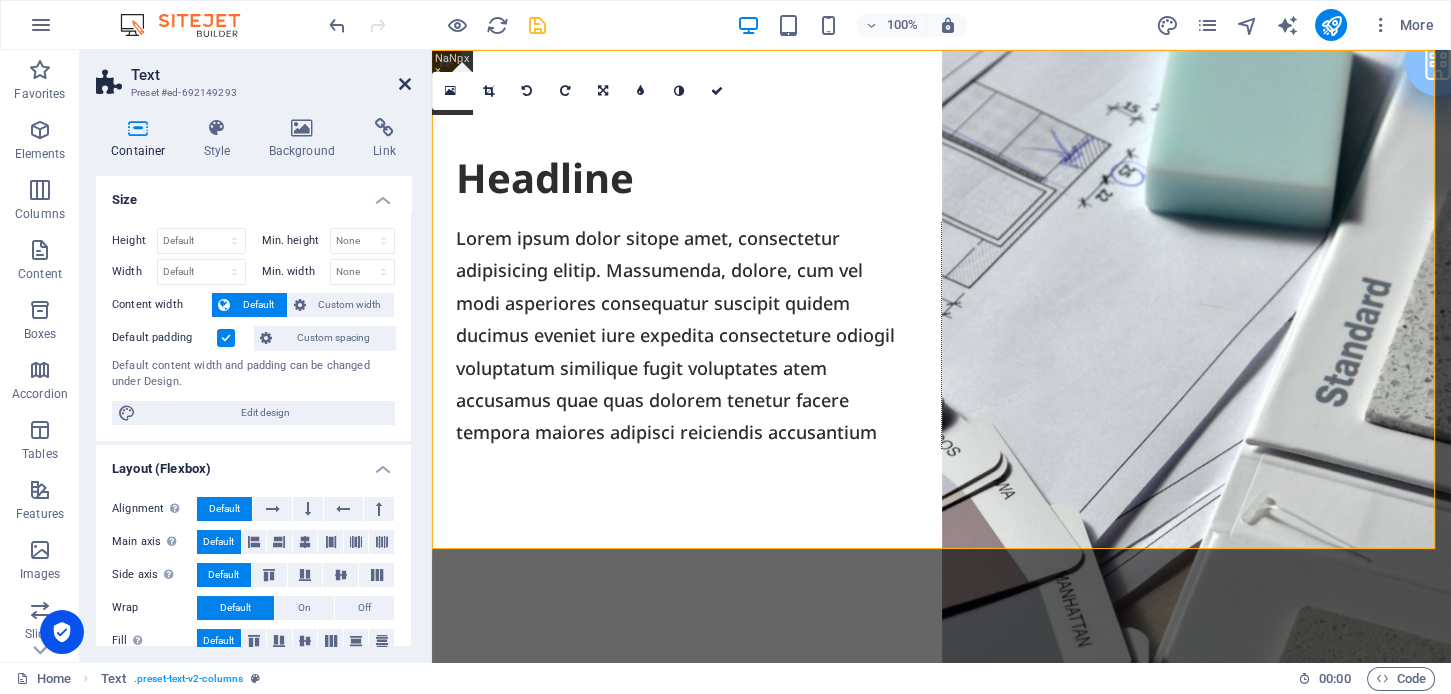 drag, startPoint x: 409, startPoint y: 80, endPoint x: 325, endPoint y: 30, distance: 97.7548 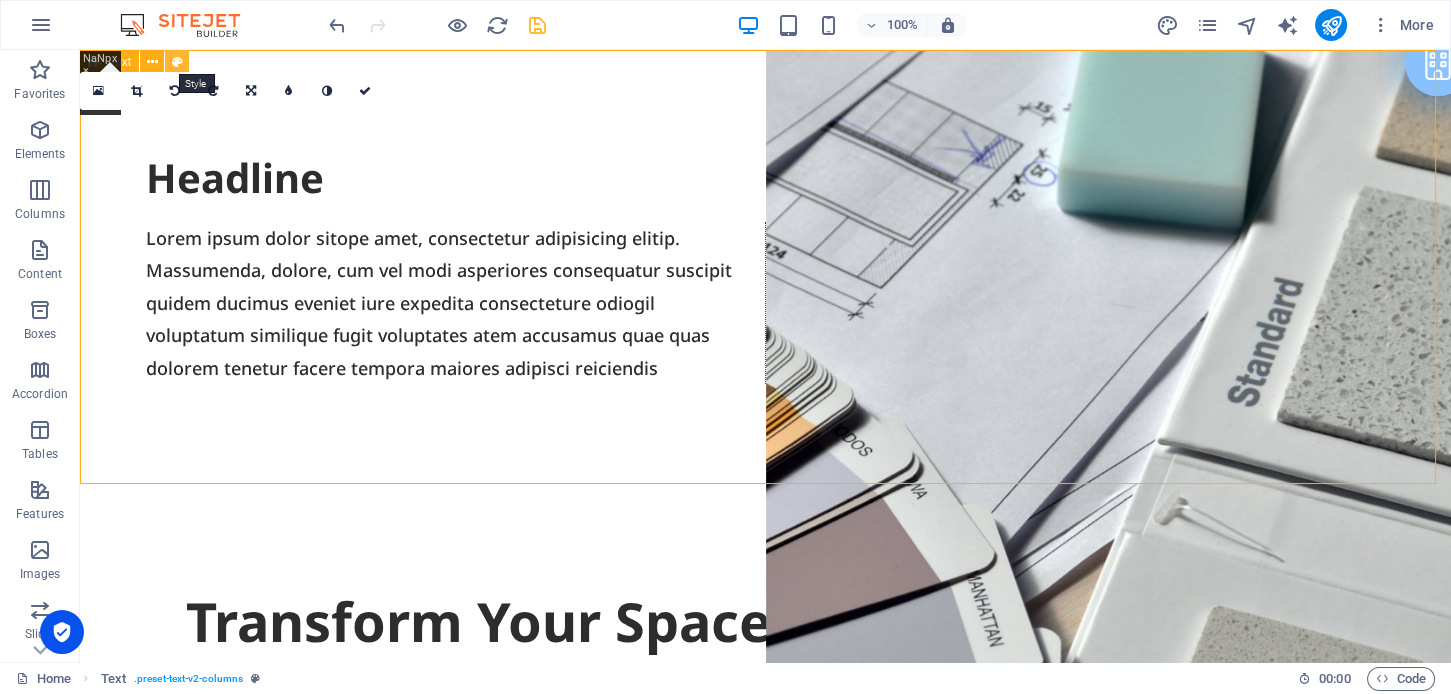 click at bounding box center (177, 62) 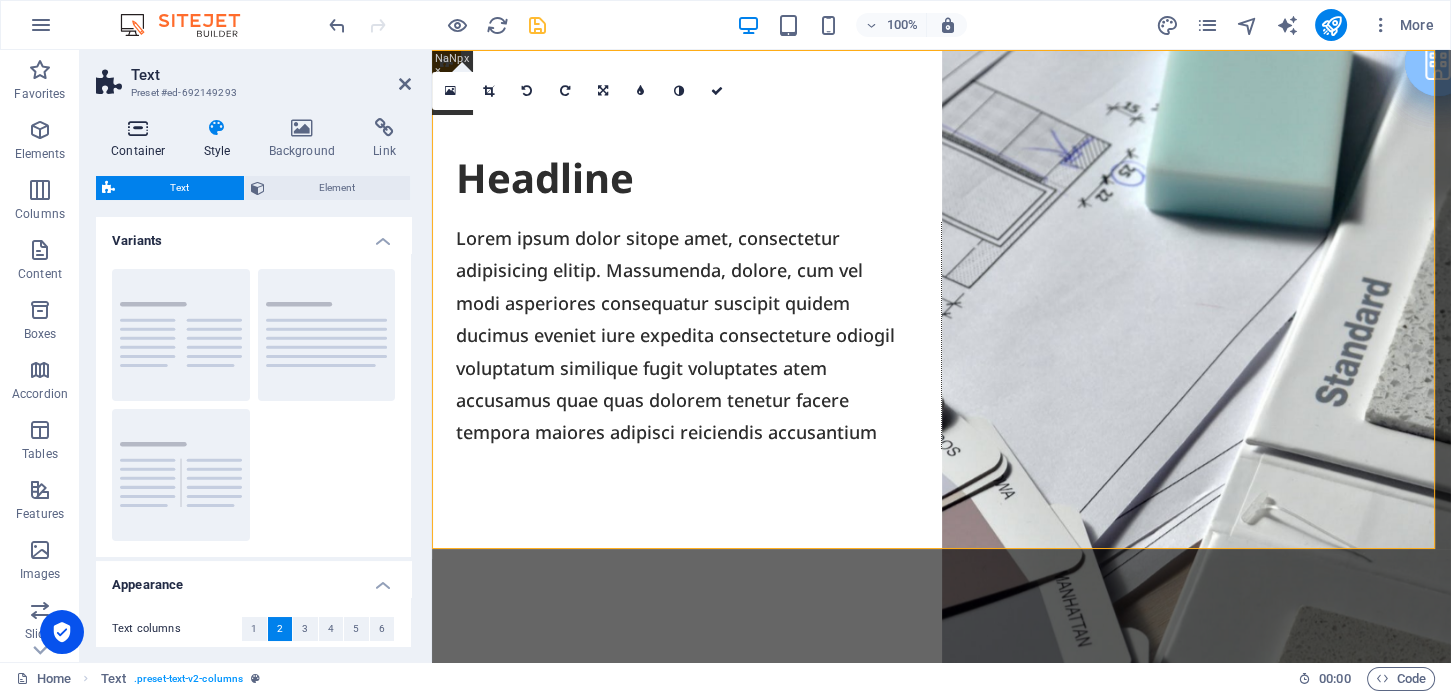 click at bounding box center (138, 128) 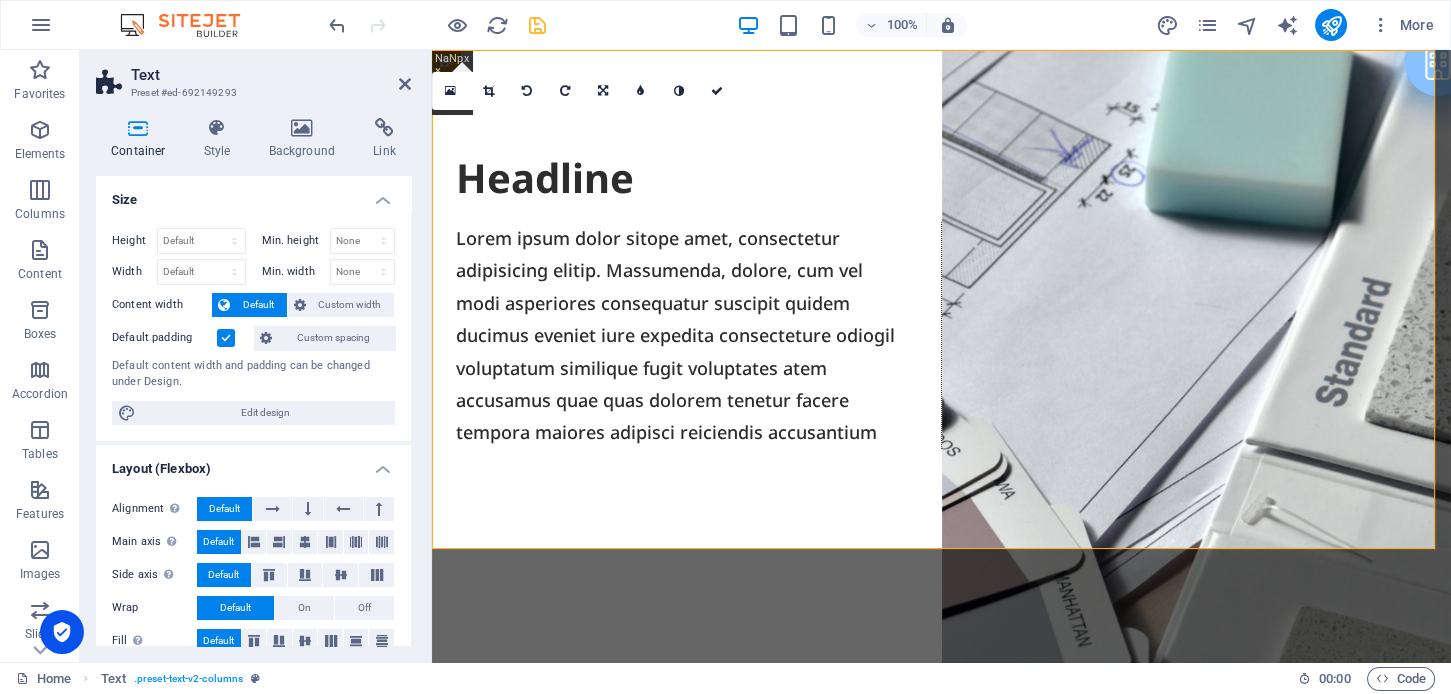 scroll, scrollTop: 200, scrollLeft: 0, axis: vertical 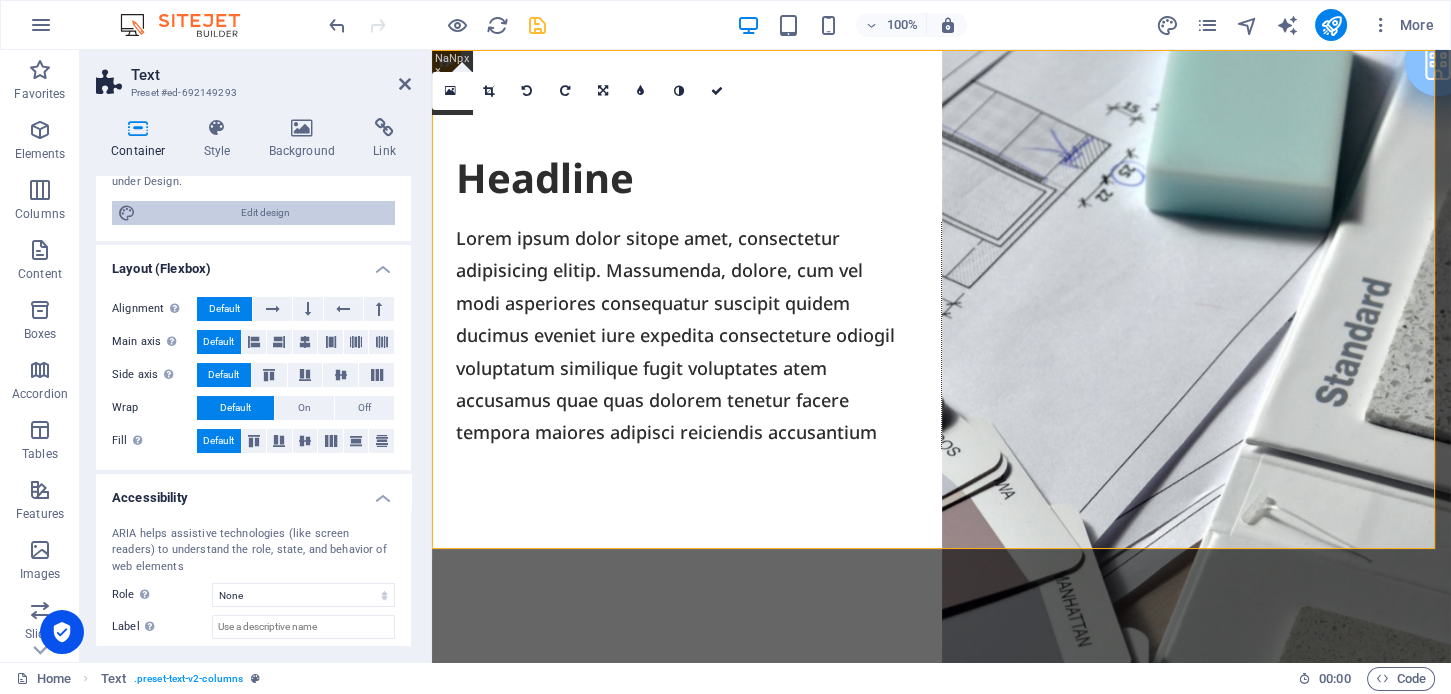 click on "Edit design" at bounding box center (265, 213) 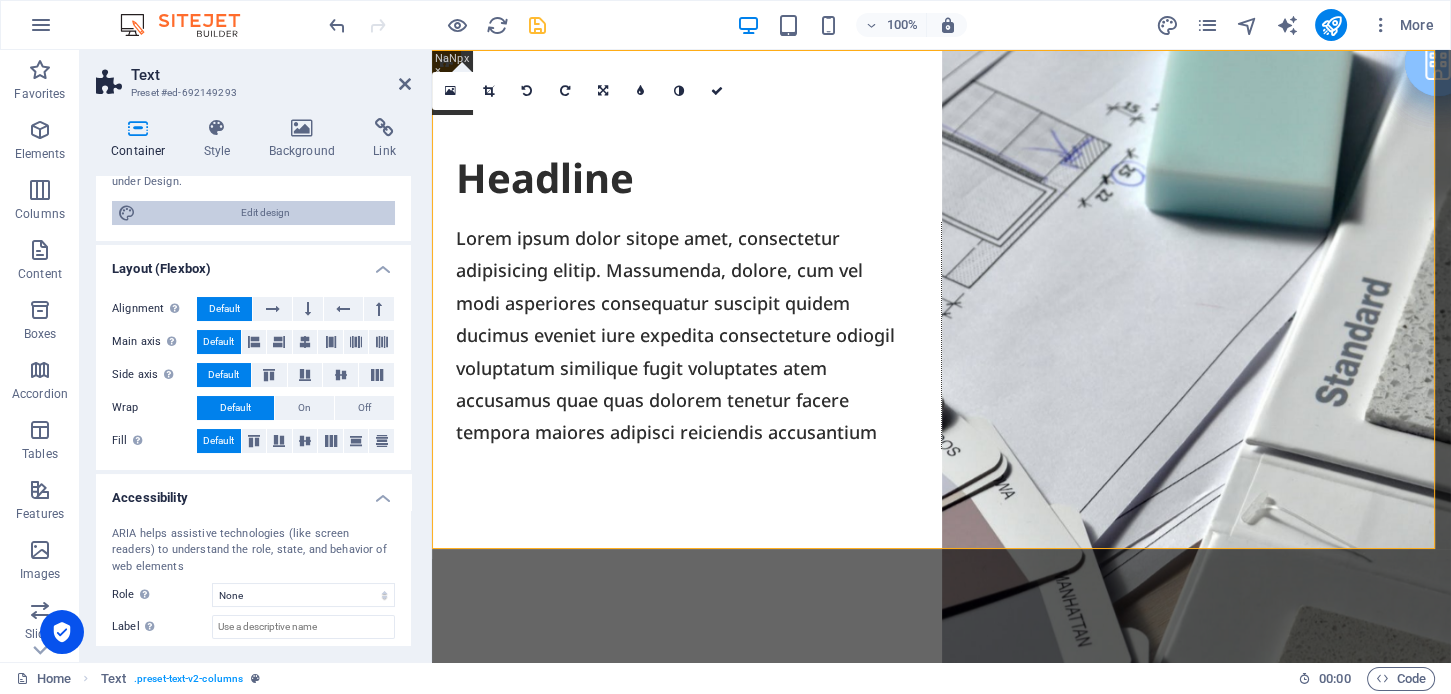 select on "px" 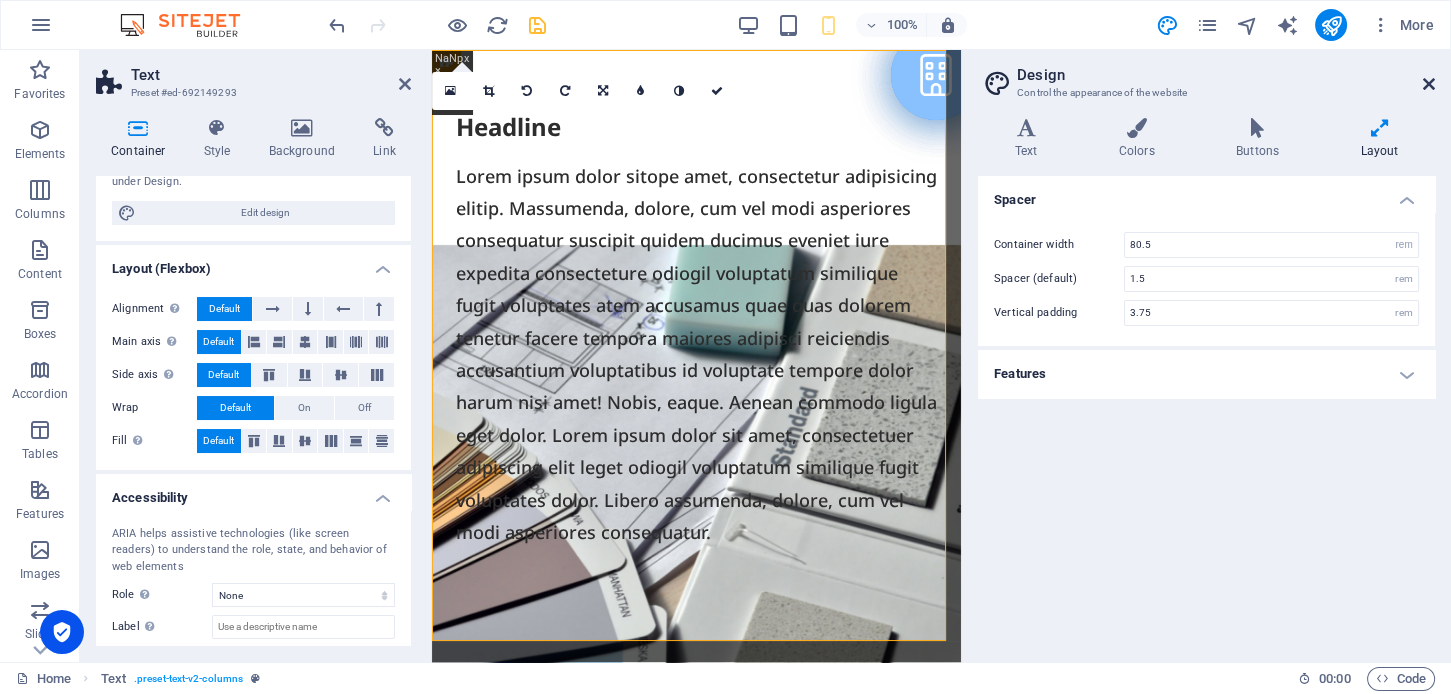 click at bounding box center [1429, 84] 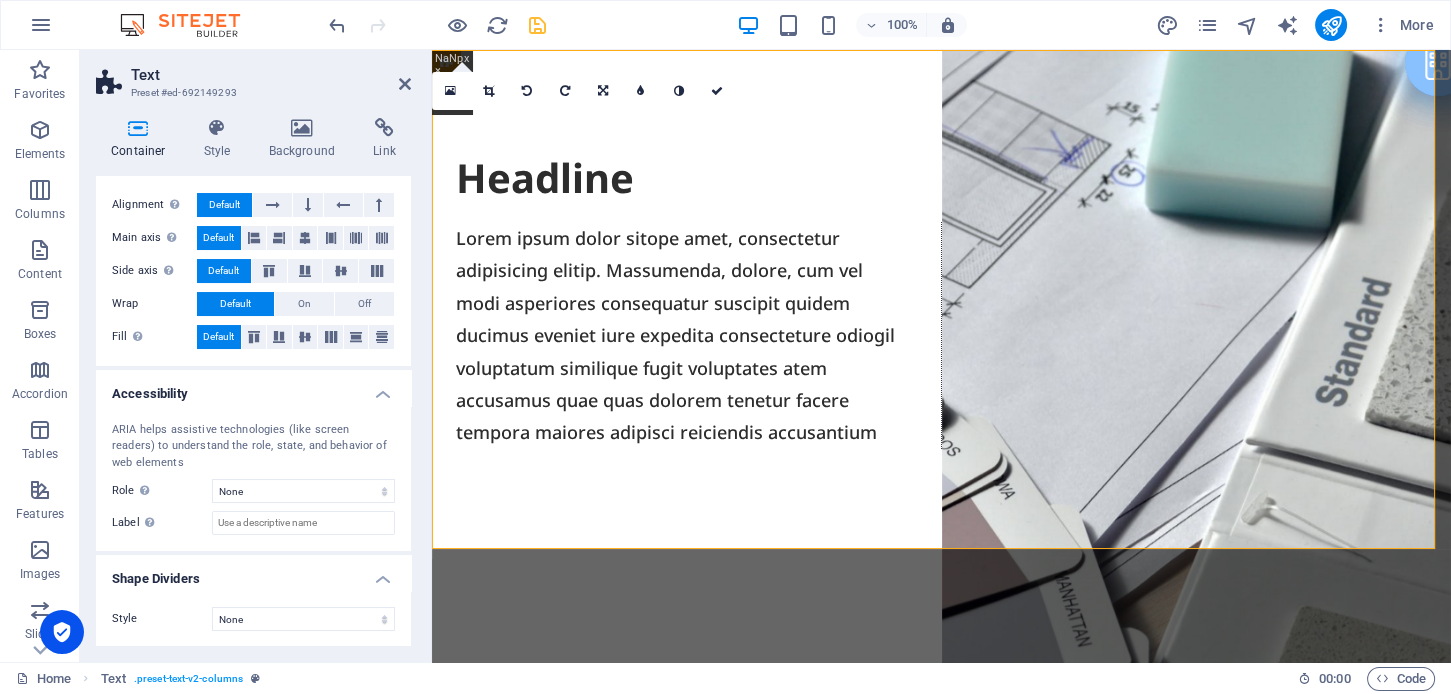 scroll, scrollTop: 0, scrollLeft: 0, axis: both 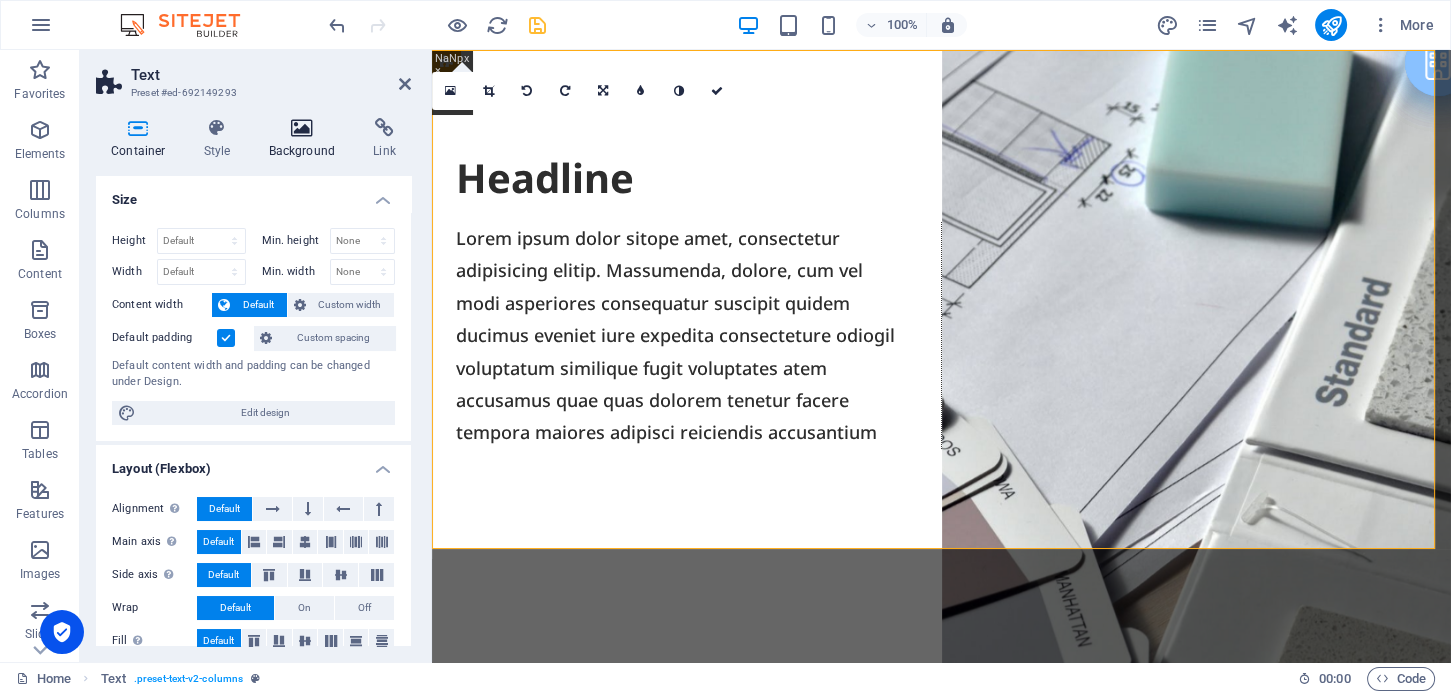 click at bounding box center (302, 128) 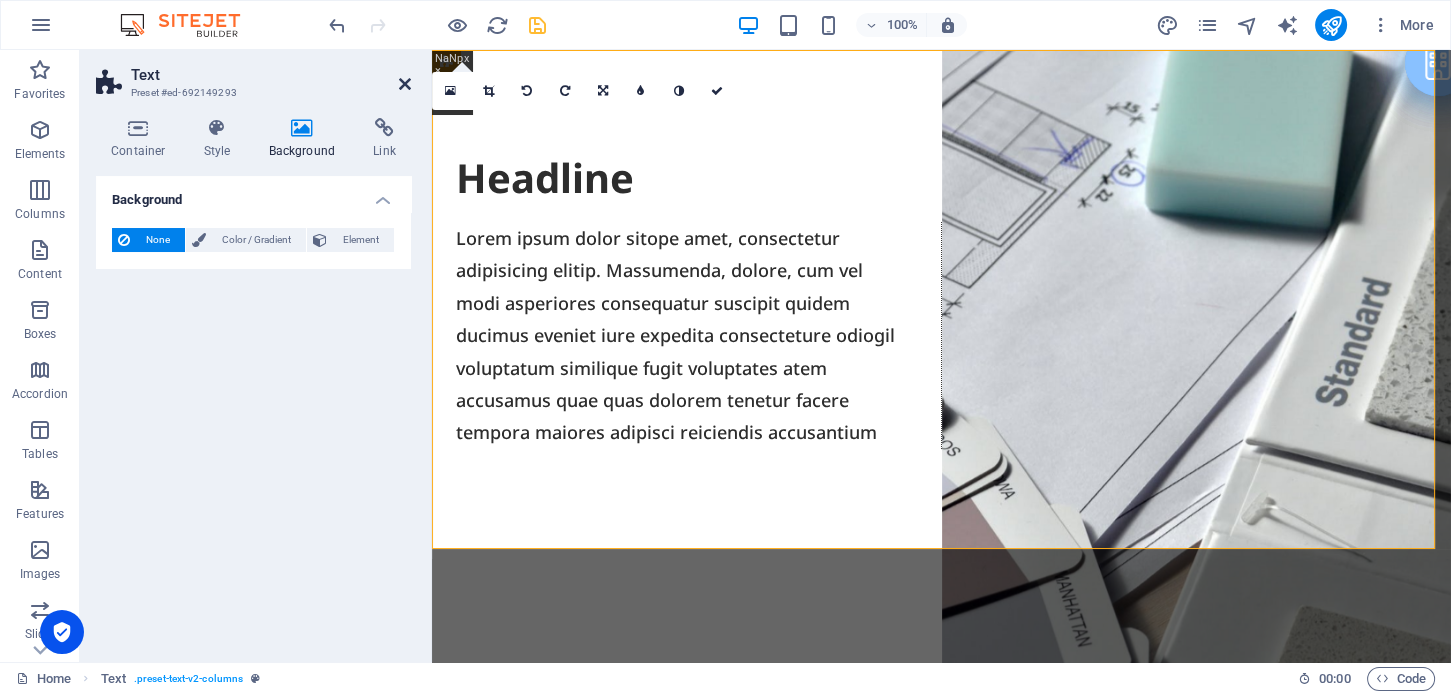 click at bounding box center [405, 84] 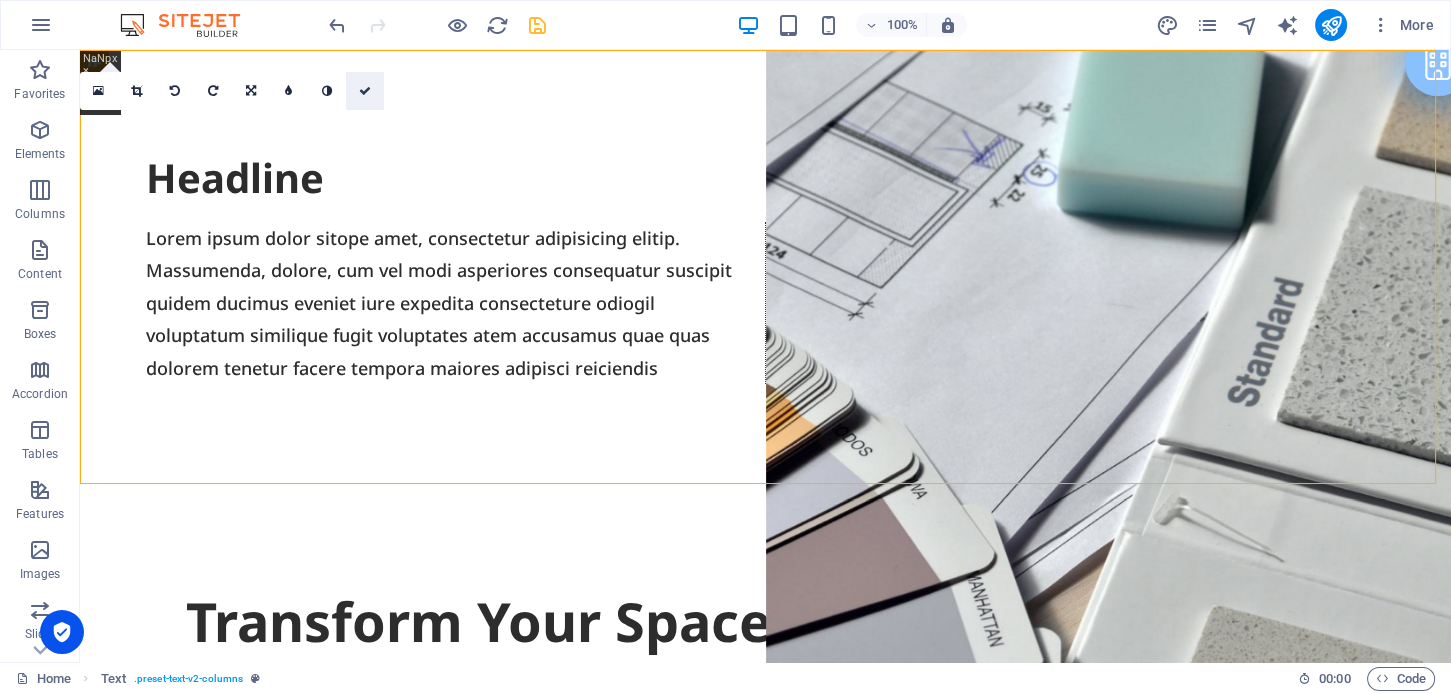 click at bounding box center (365, 91) 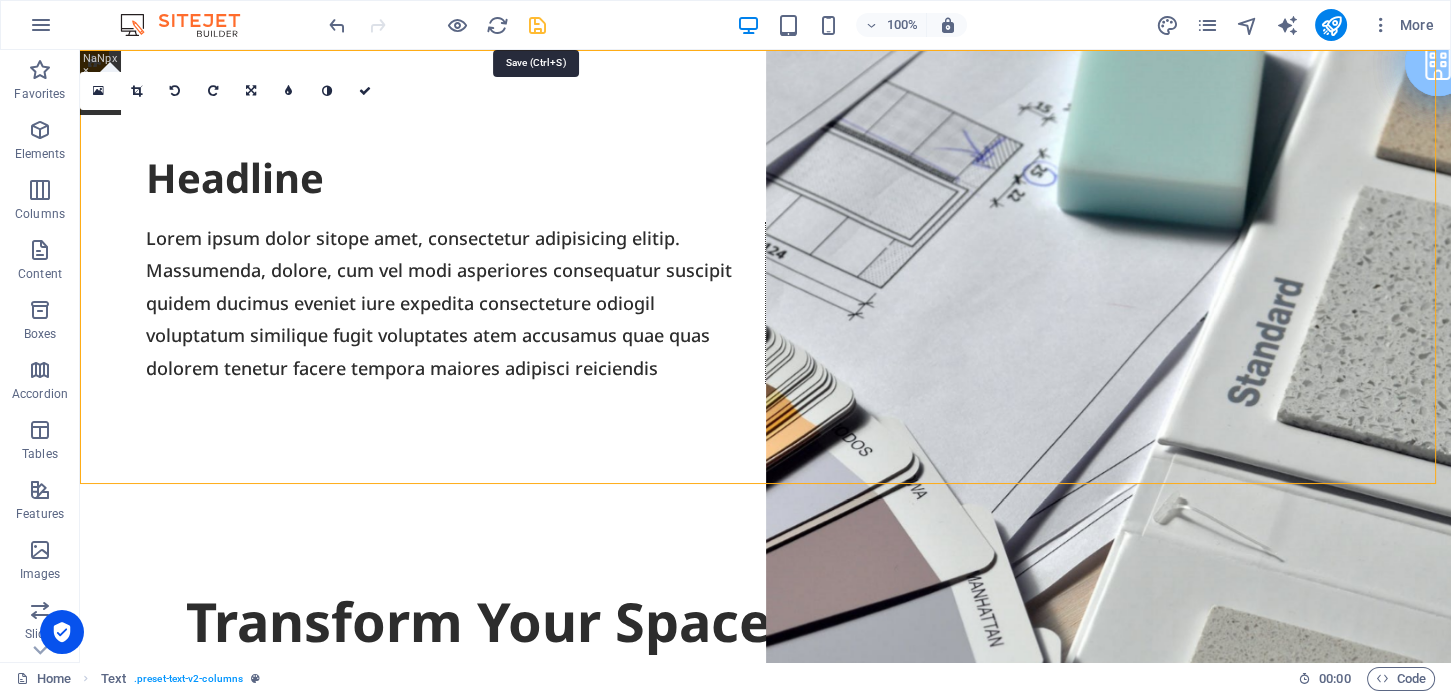click at bounding box center [537, 25] 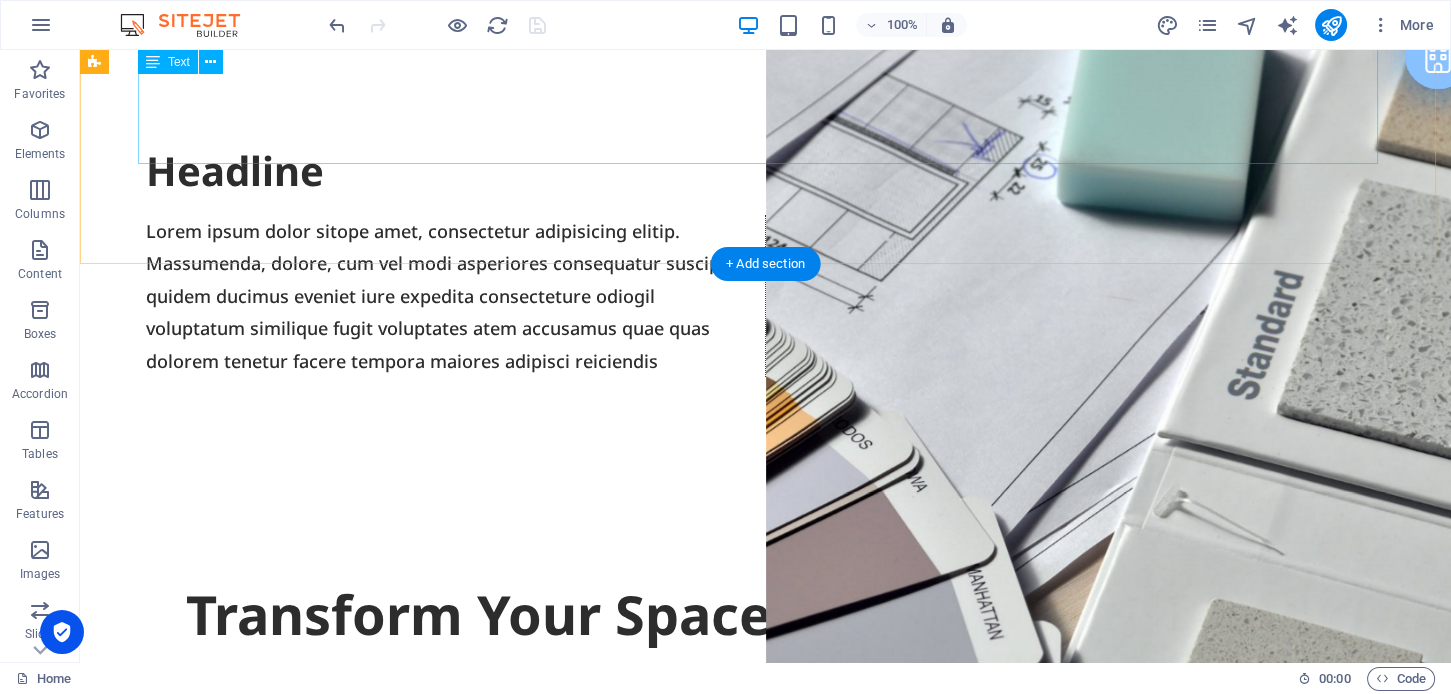 scroll, scrollTop: 0, scrollLeft: 0, axis: both 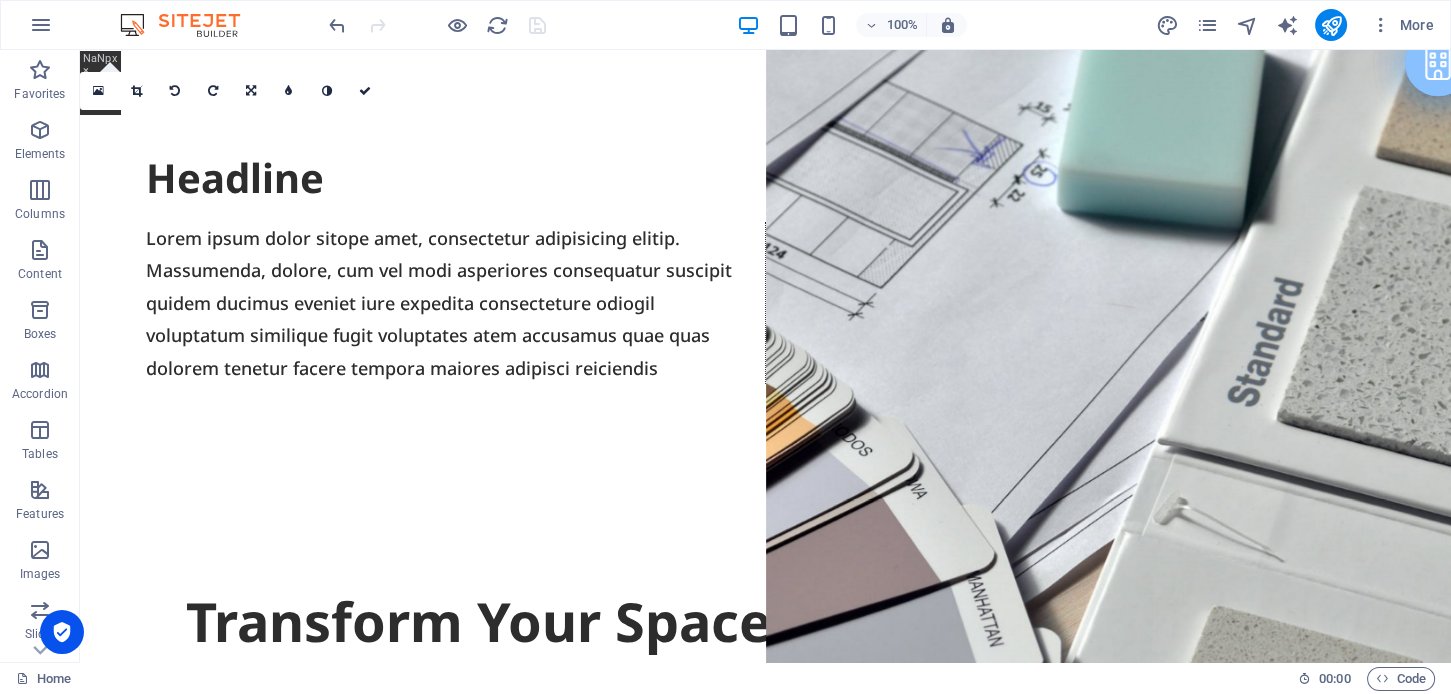 drag, startPoint x: 184, startPoint y: 111, endPoint x: 471, endPoint y: 99, distance: 287.25076 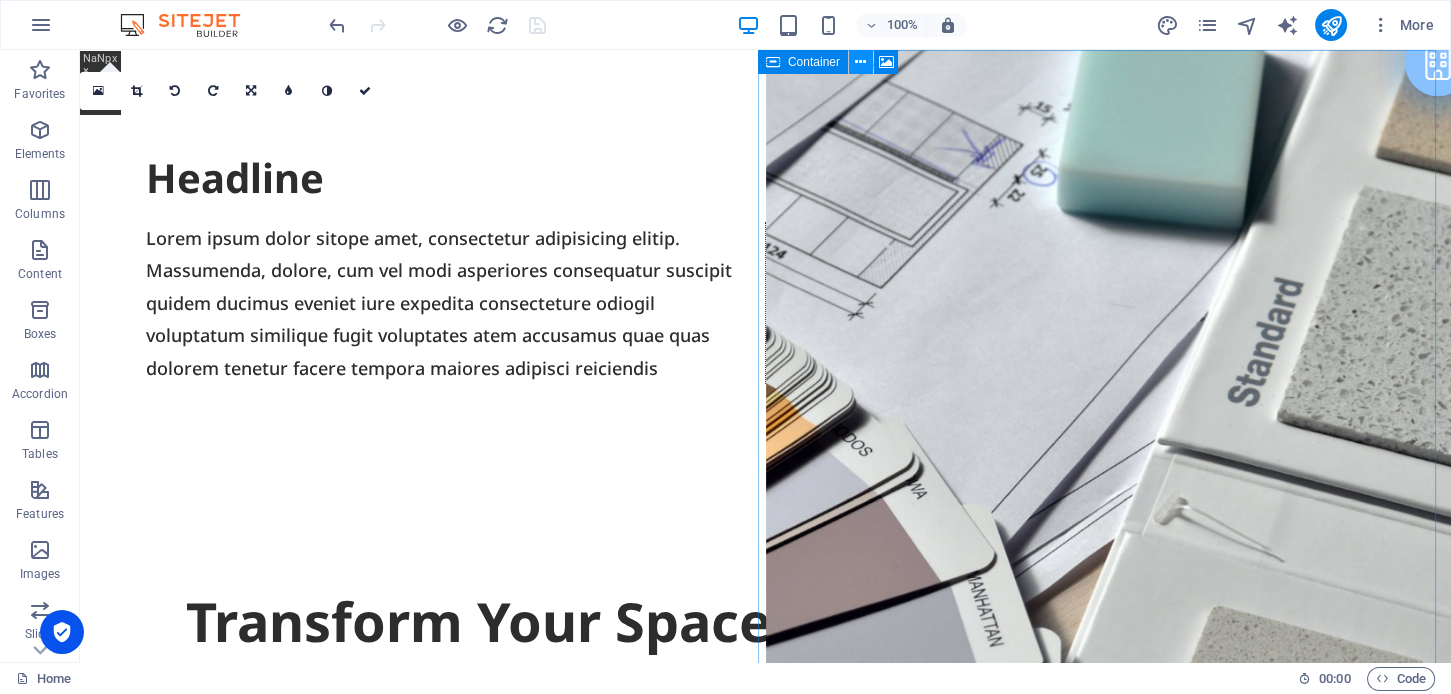 click at bounding box center (860, 62) 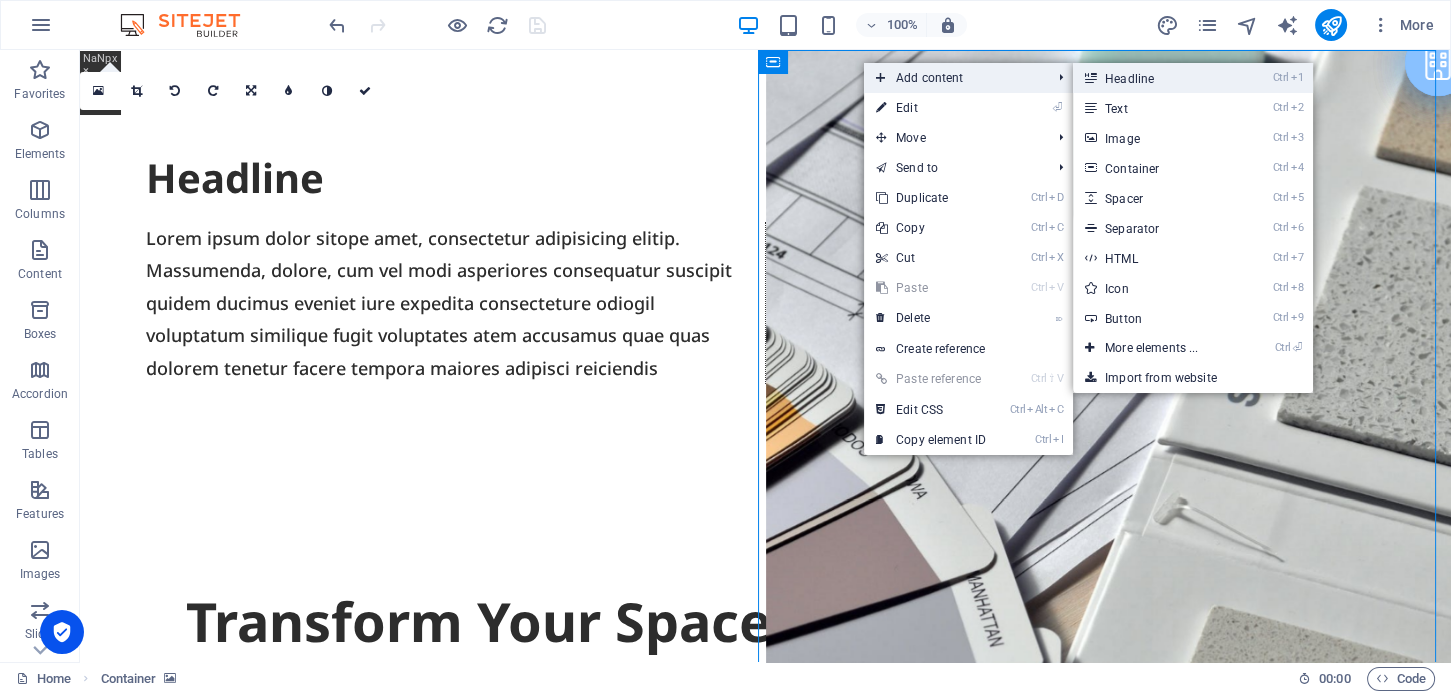 click on "Ctrl 1  Headline" at bounding box center [1155, 78] 